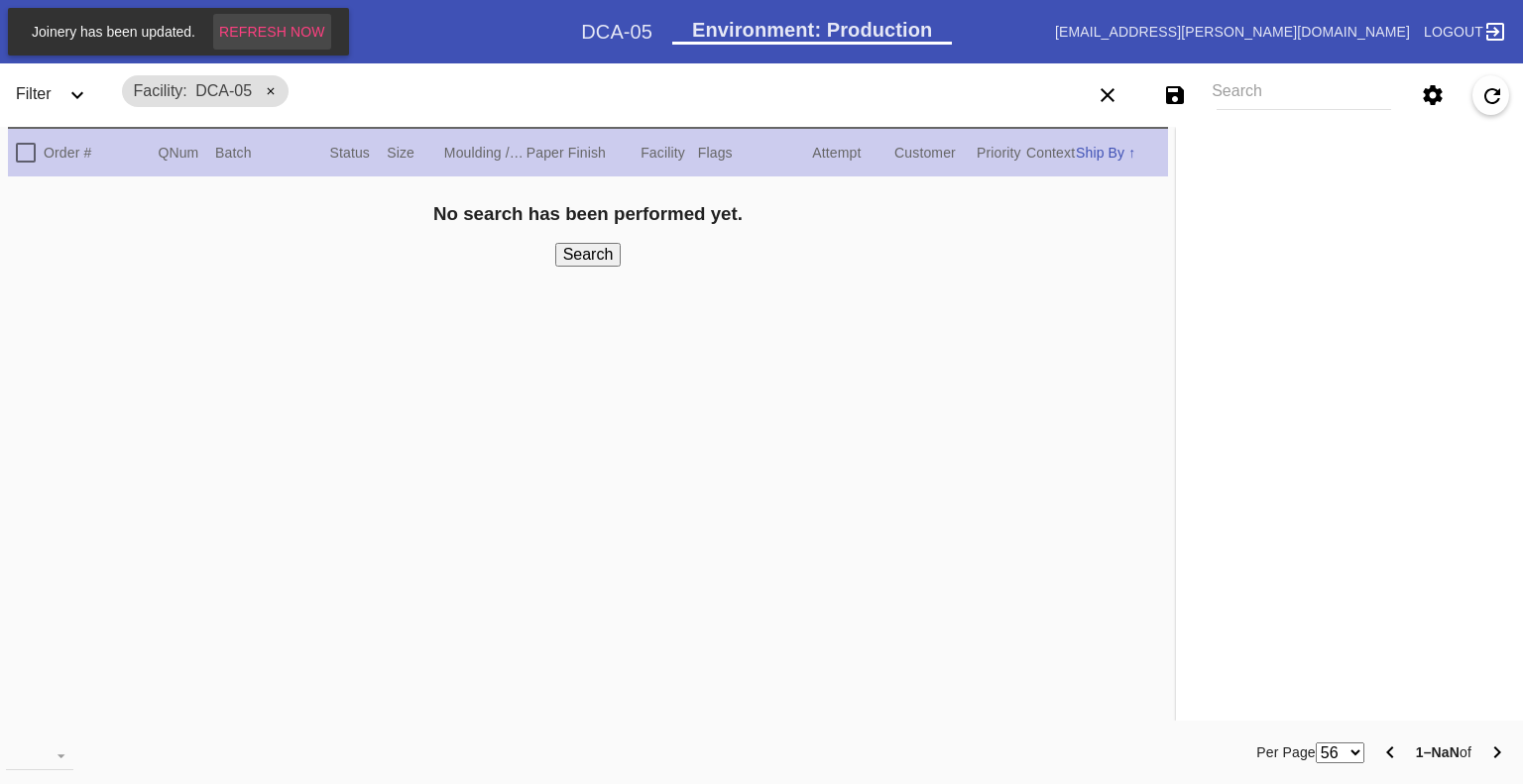 scroll, scrollTop: 0, scrollLeft: 0, axis: both 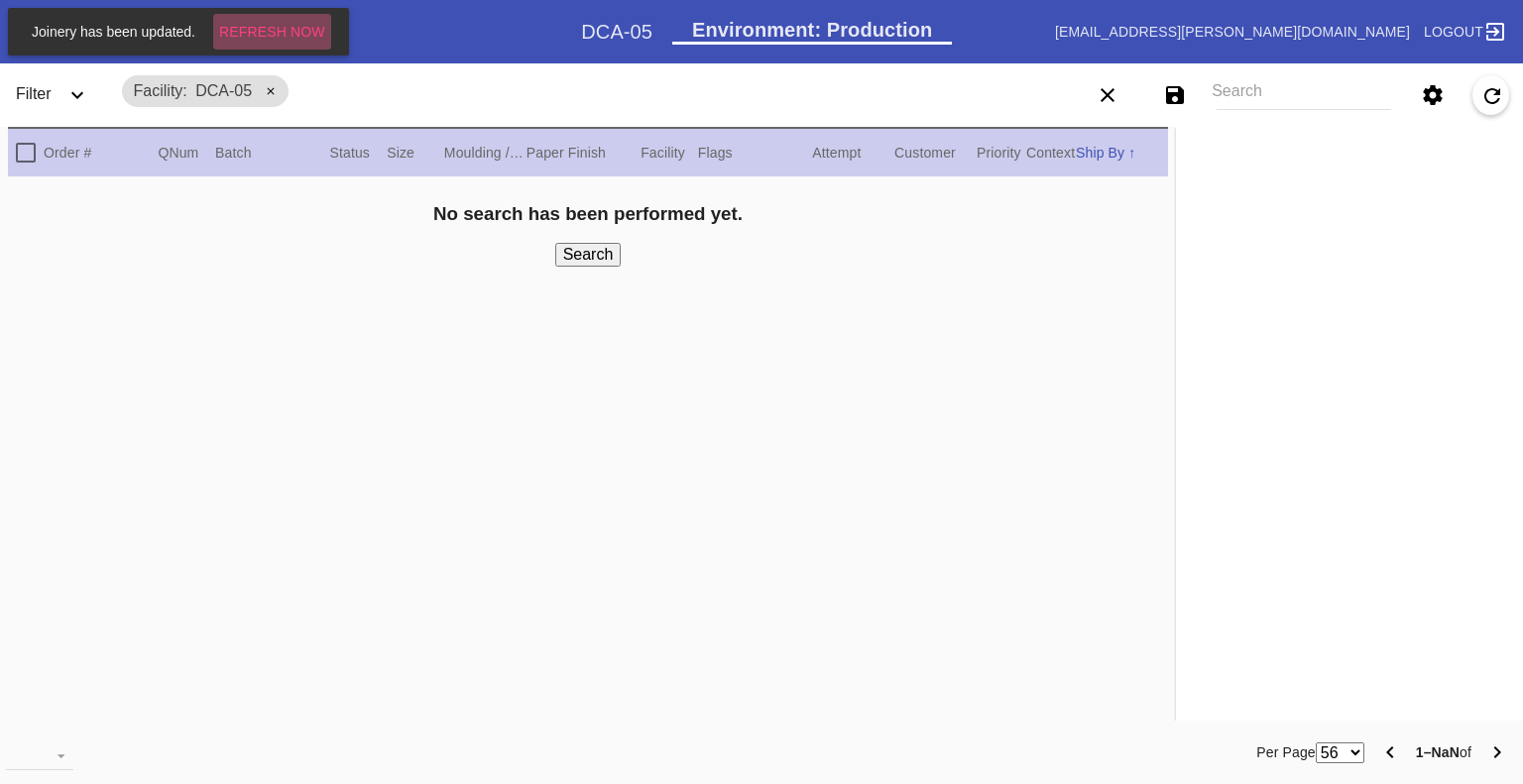 click on "Refresh Now" at bounding box center (272, 32) 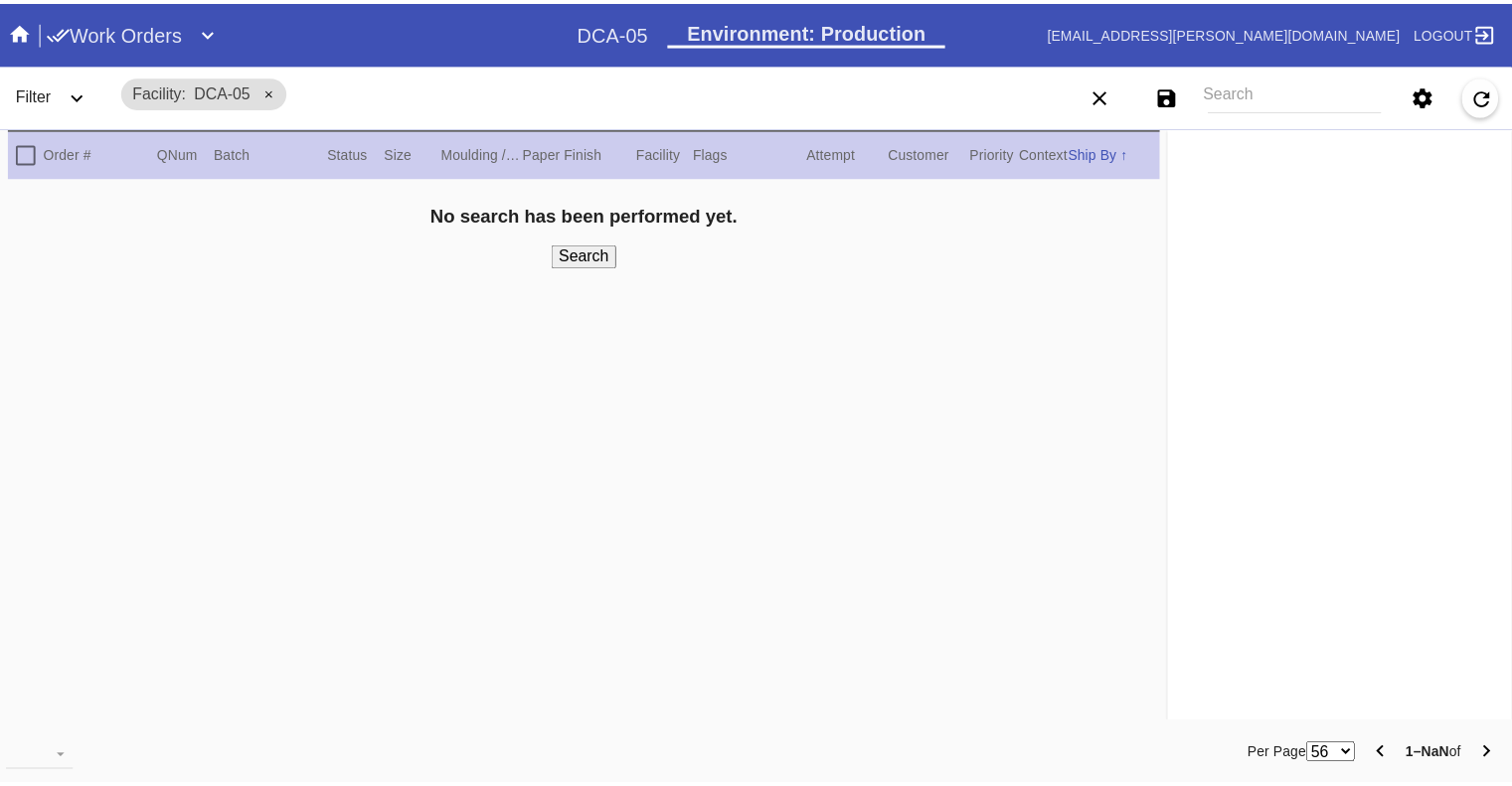 scroll, scrollTop: 0, scrollLeft: 0, axis: both 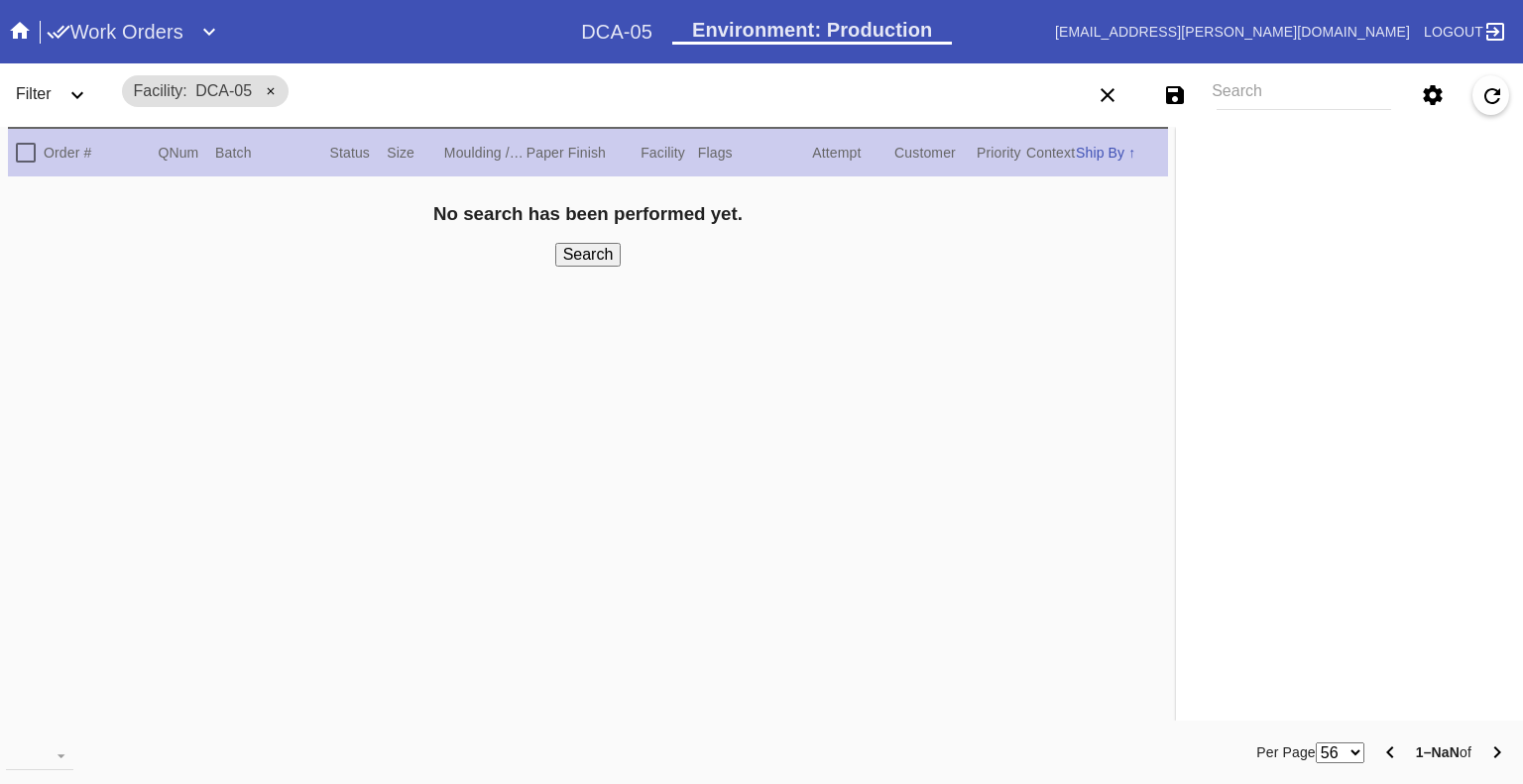 click on "Work Orders" at bounding box center (115, 32) 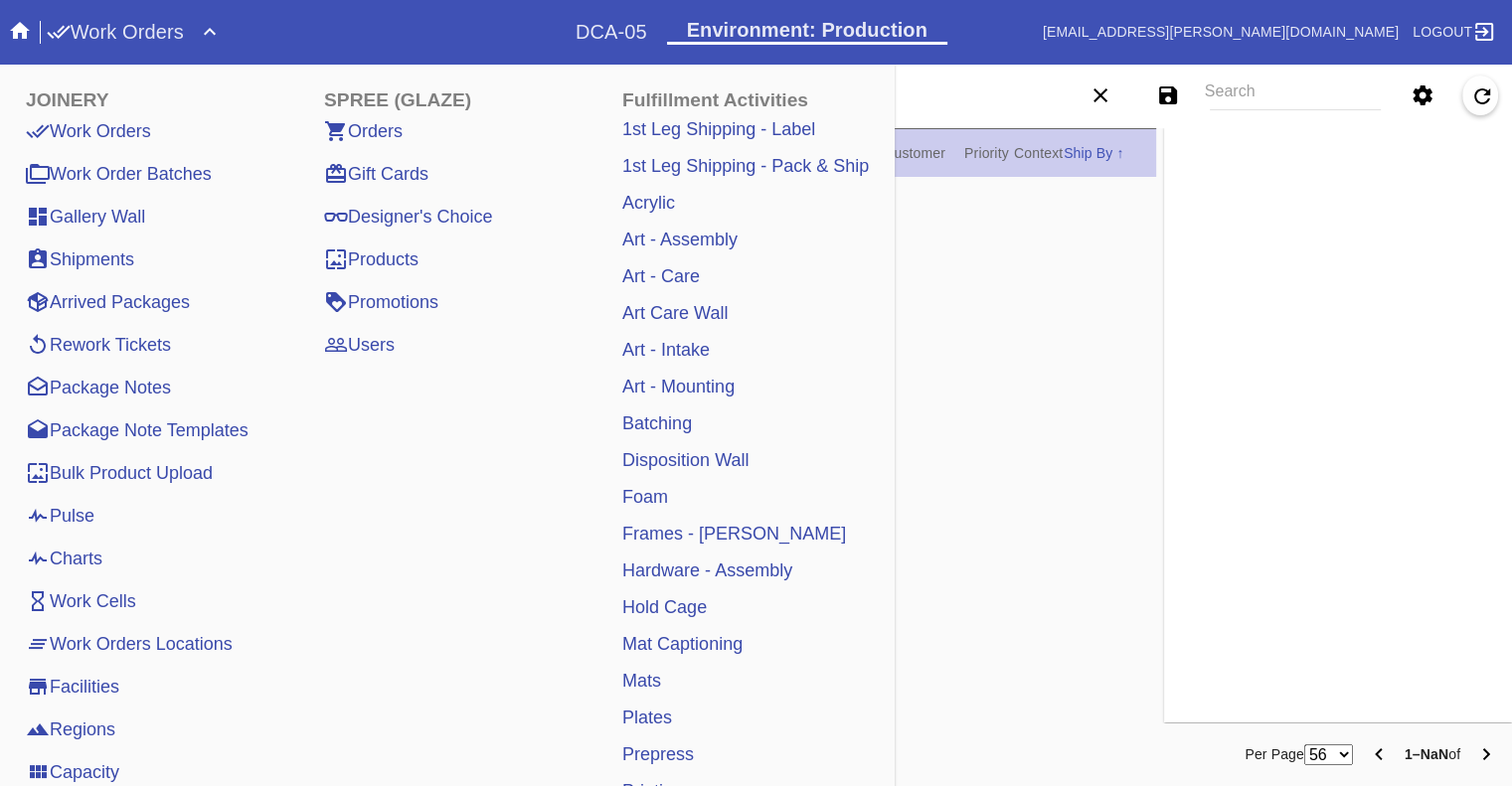 click on "Pulse" at bounding box center [60, 516] 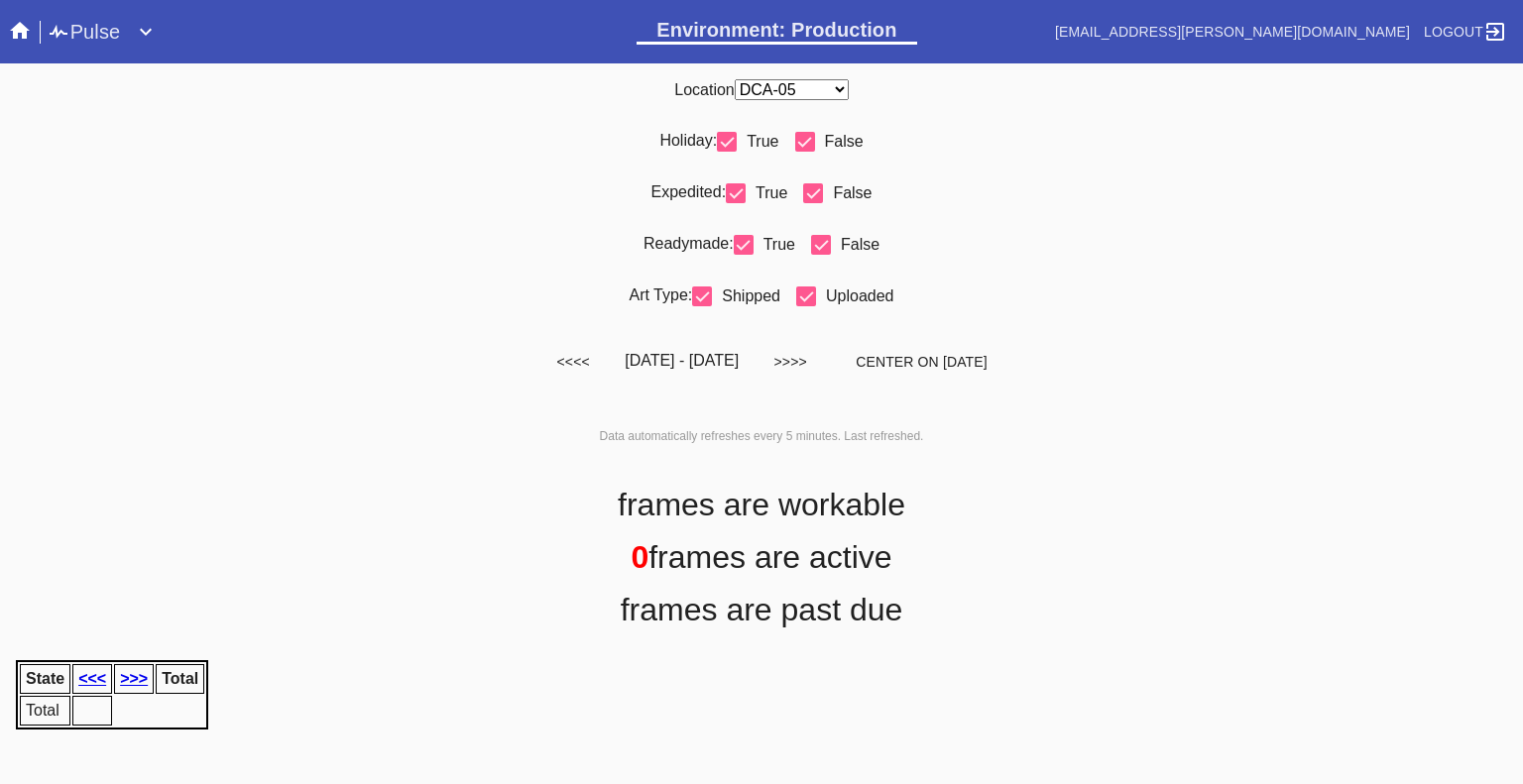 scroll, scrollTop: 0, scrollLeft: 0, axis: both 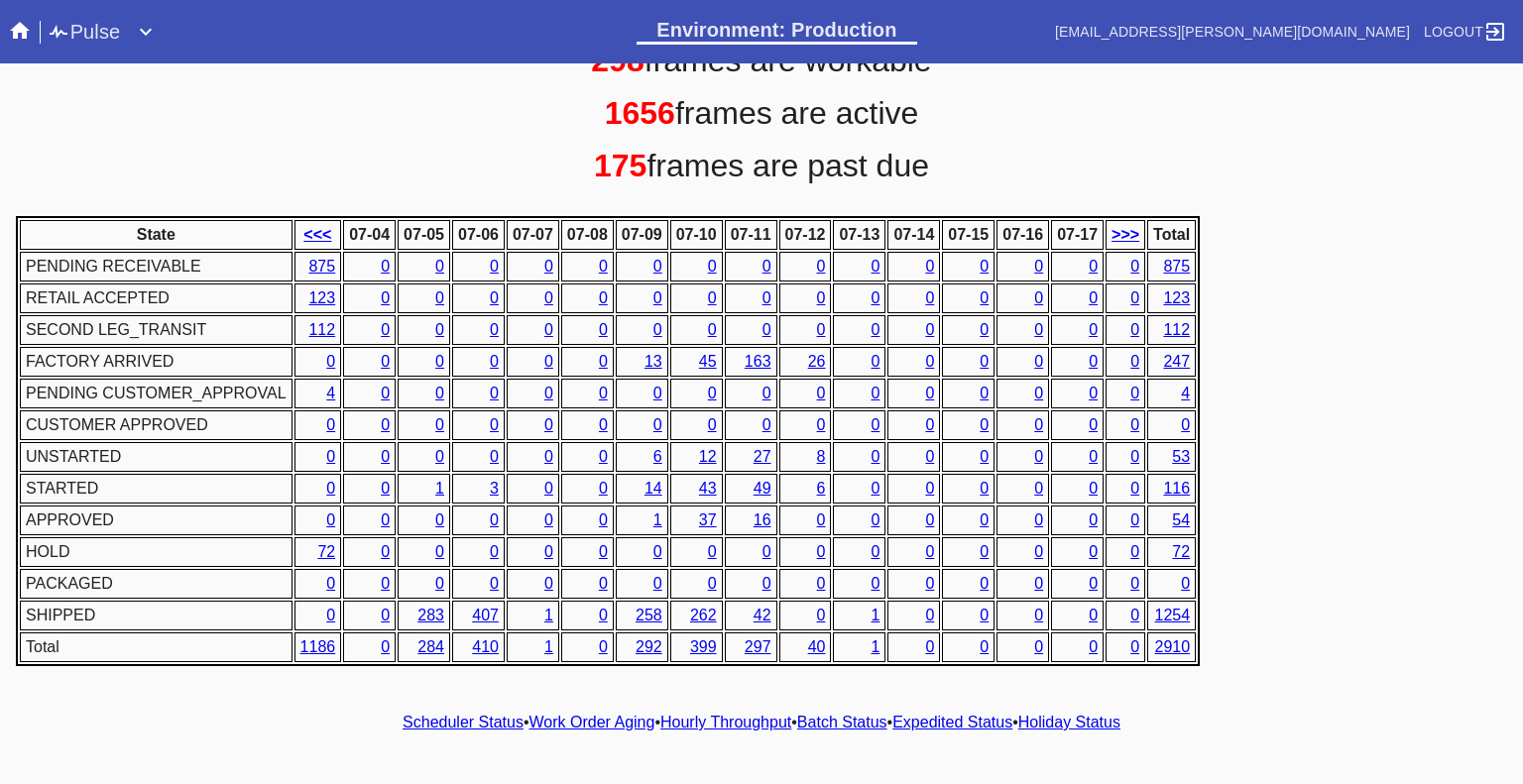 click on "Hourly Throughput" at bounding box center [726, 722] 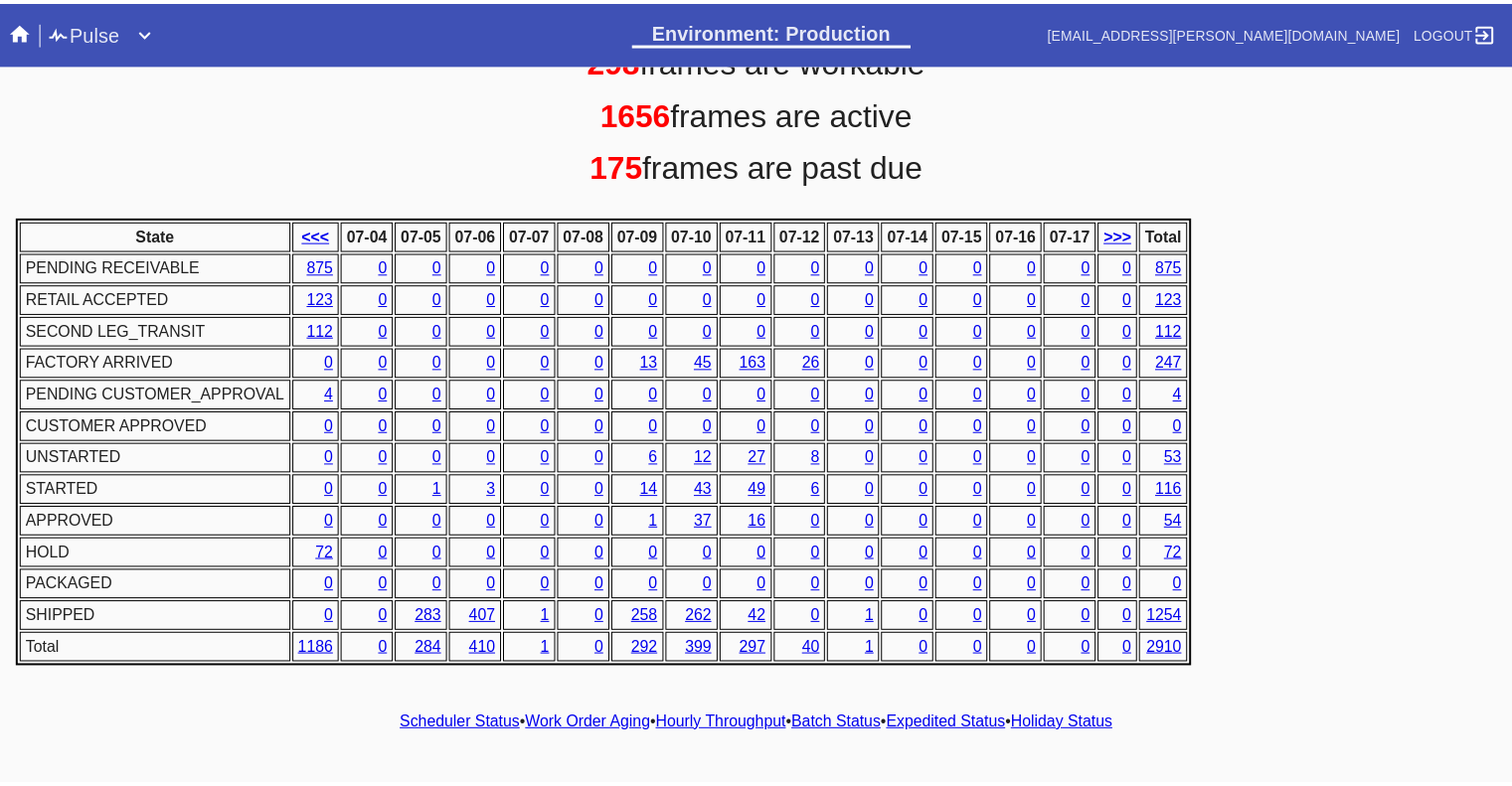 scroll, scrollTop: 0, scrollLeft: 0, axis: both 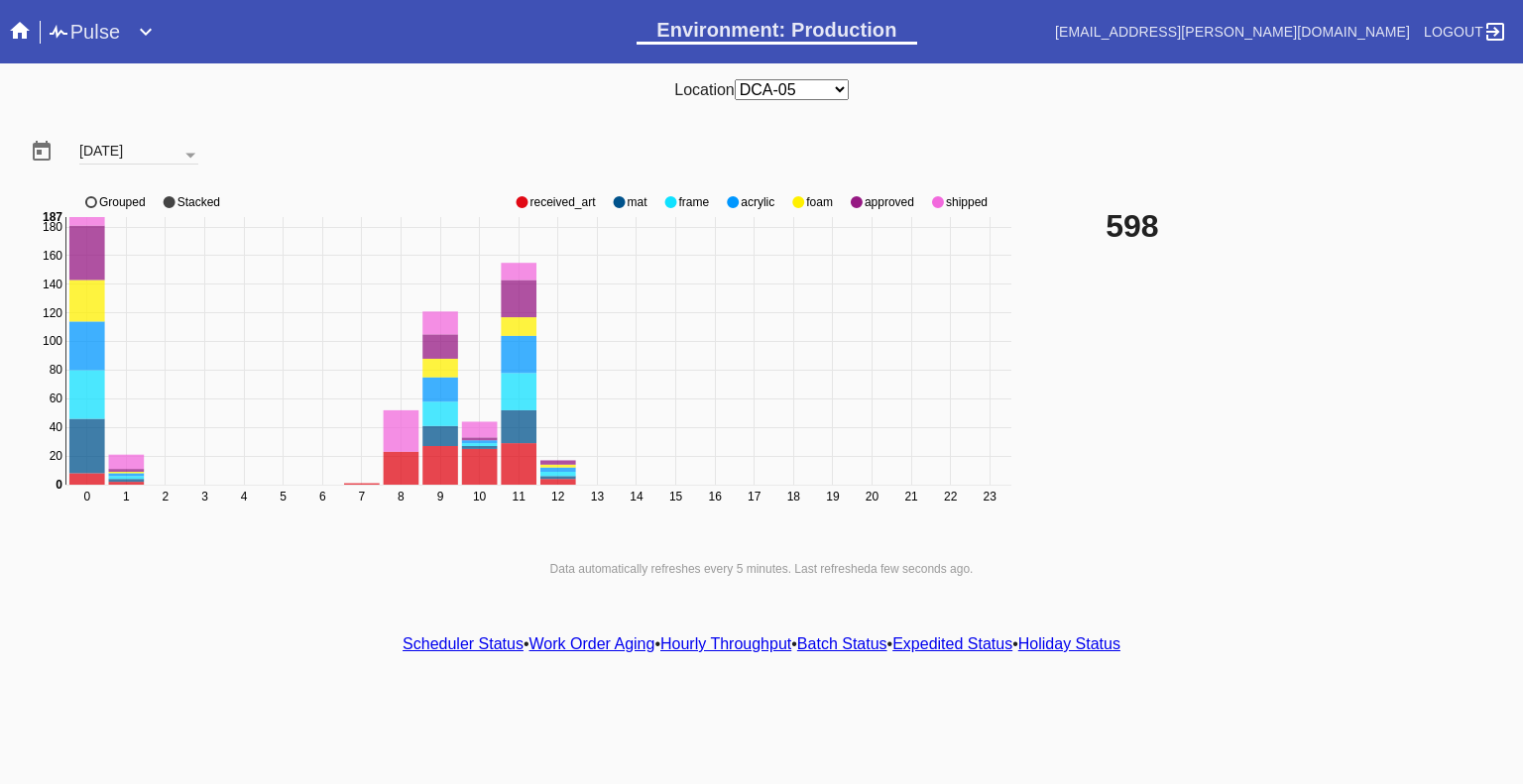 click 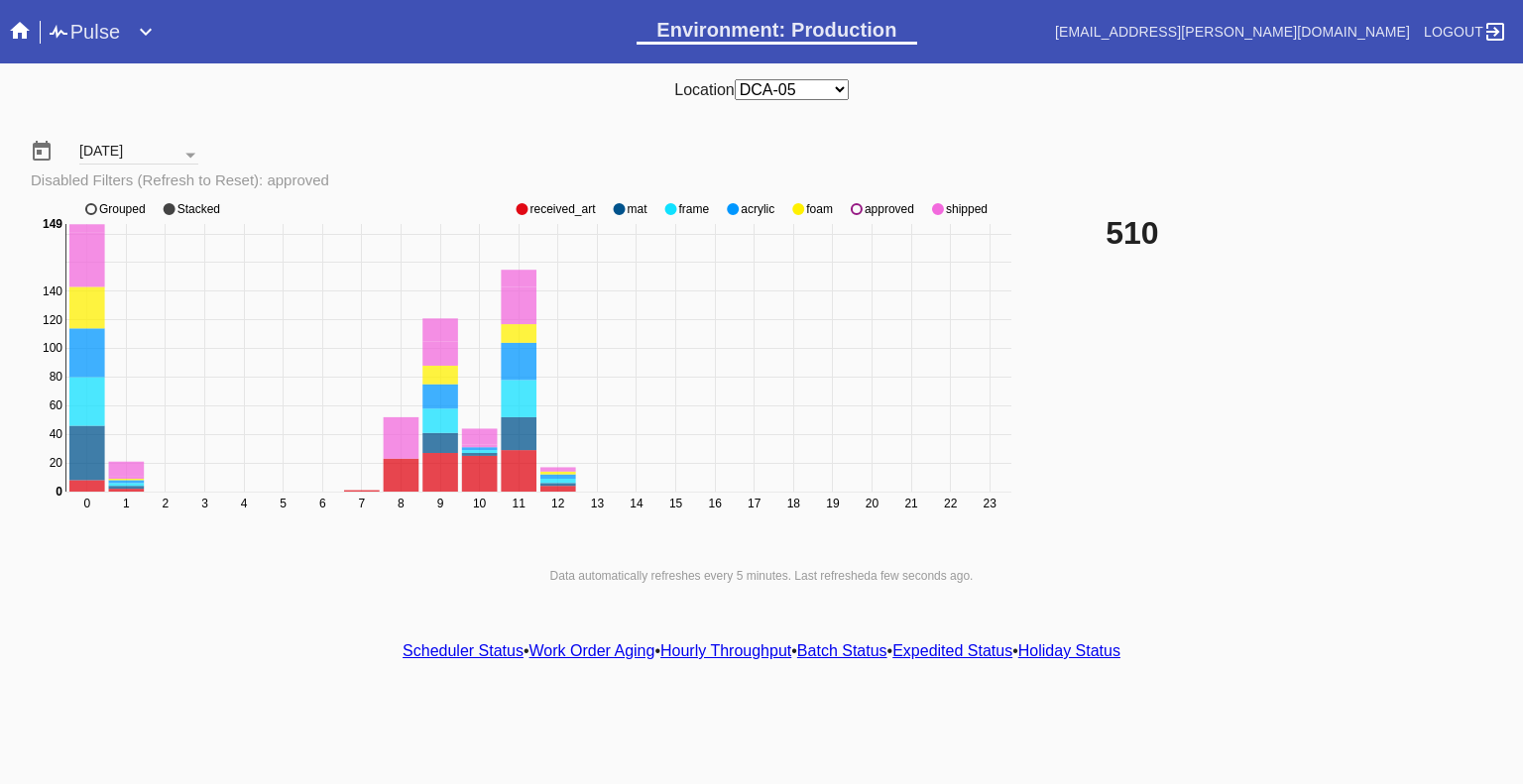 click on "0 1 2 3 4 5 6 7 8 9 10 11 12 13 14 15 16 17 18 19 20 21 22 23 0 20 40 60 80 100 120 140 160 180 0 149 received_art mat frame acrylic foam approved shipped Grouped Stacked" 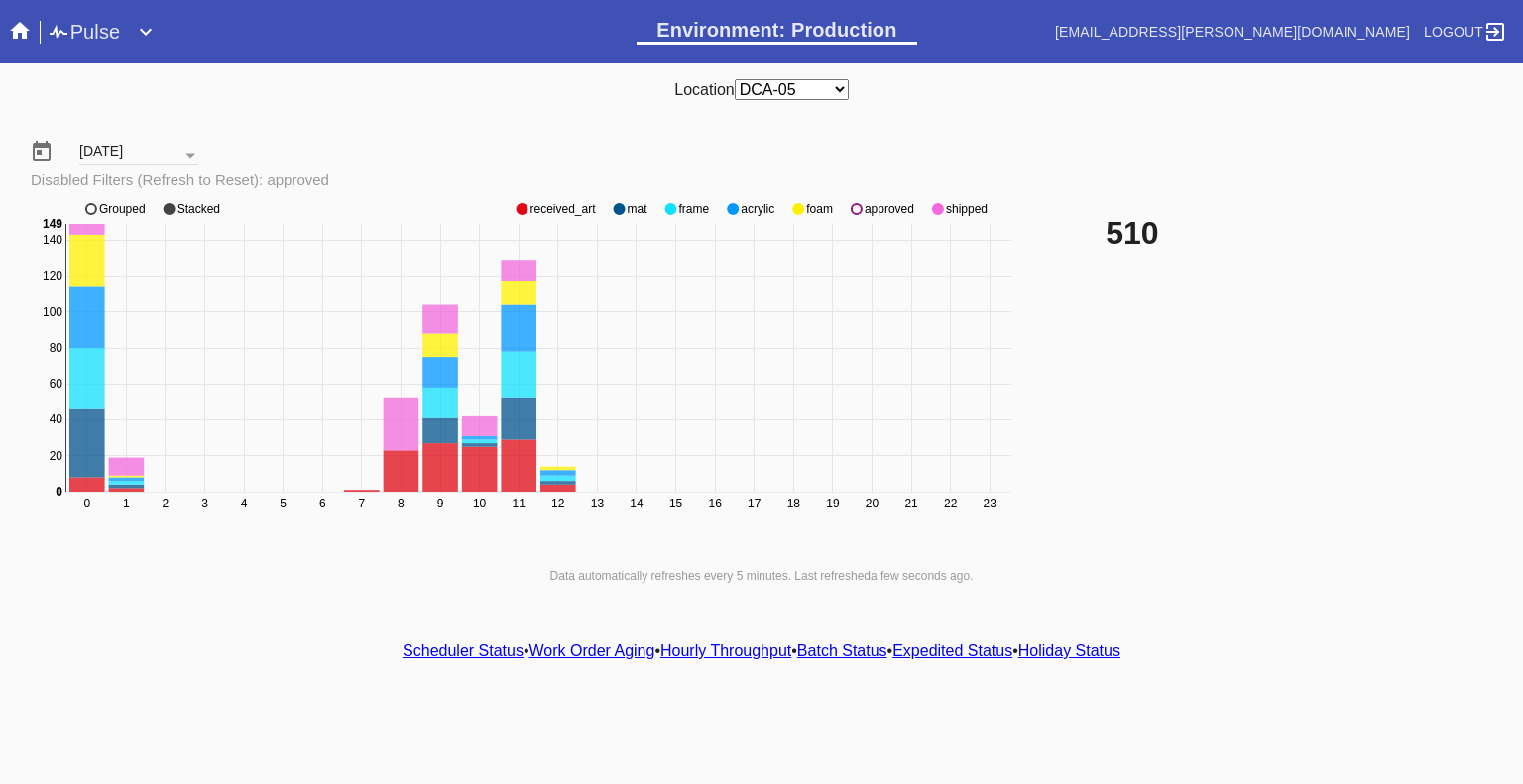 click 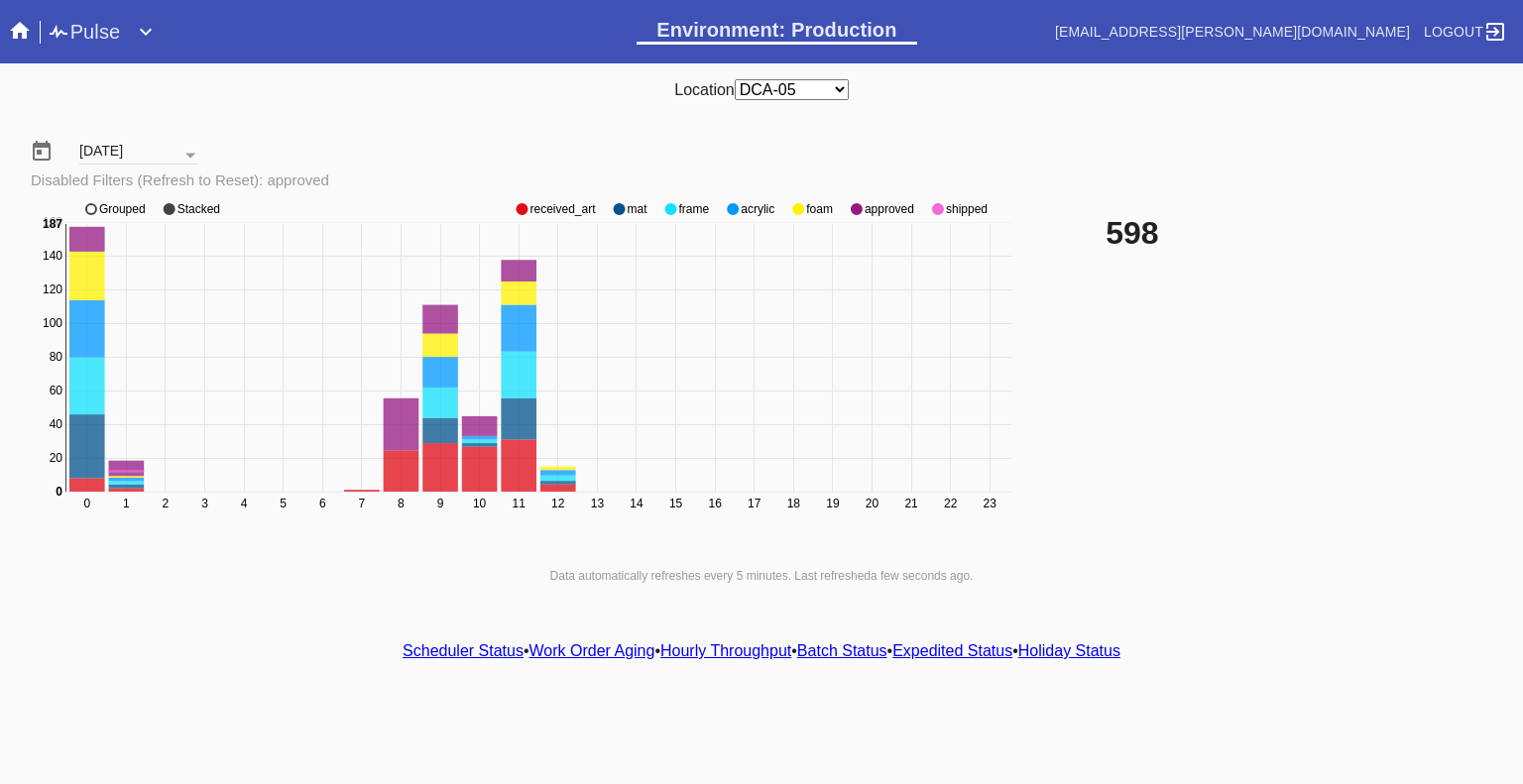 click 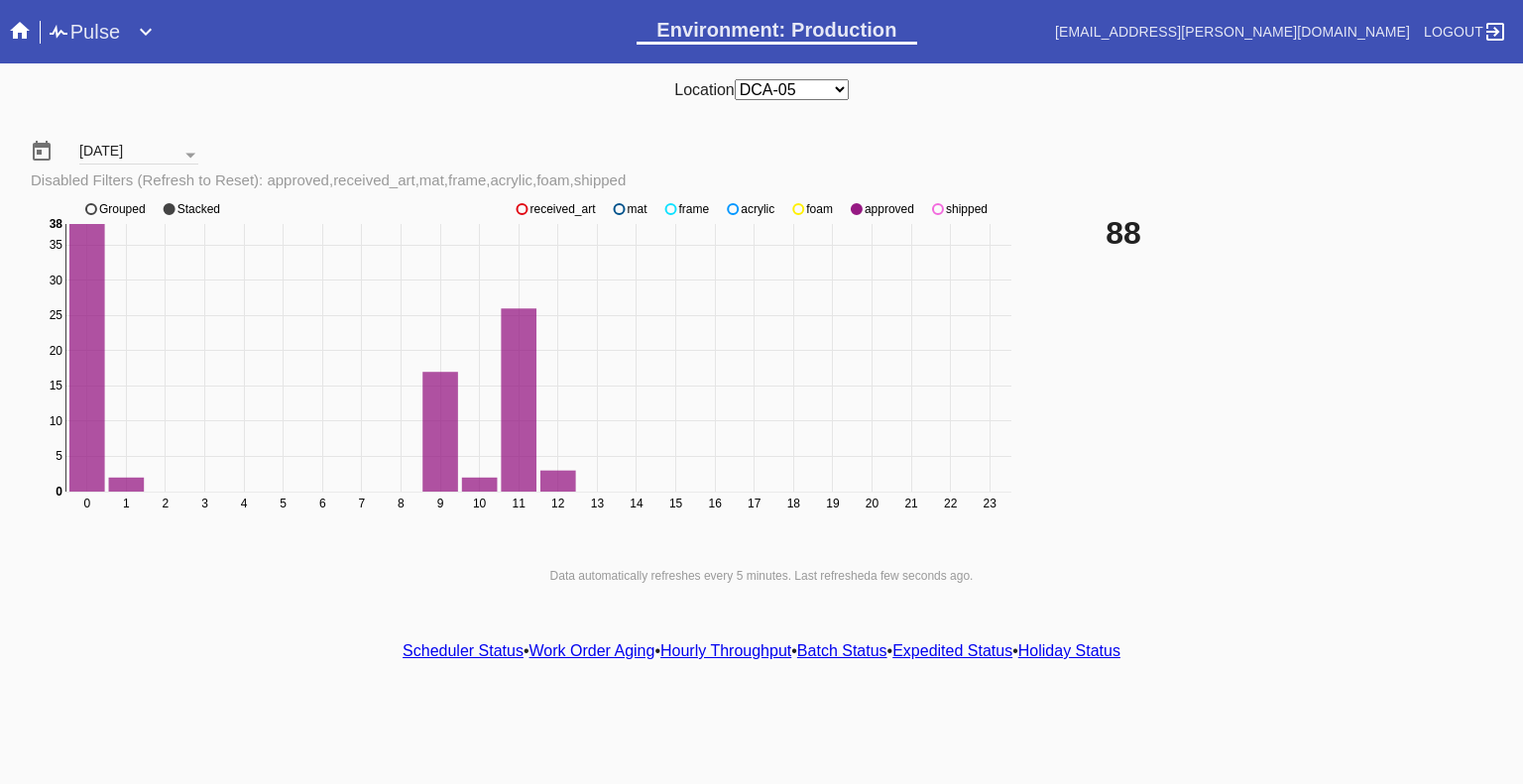 click on "Pulse" at bounding box center [83, 32] 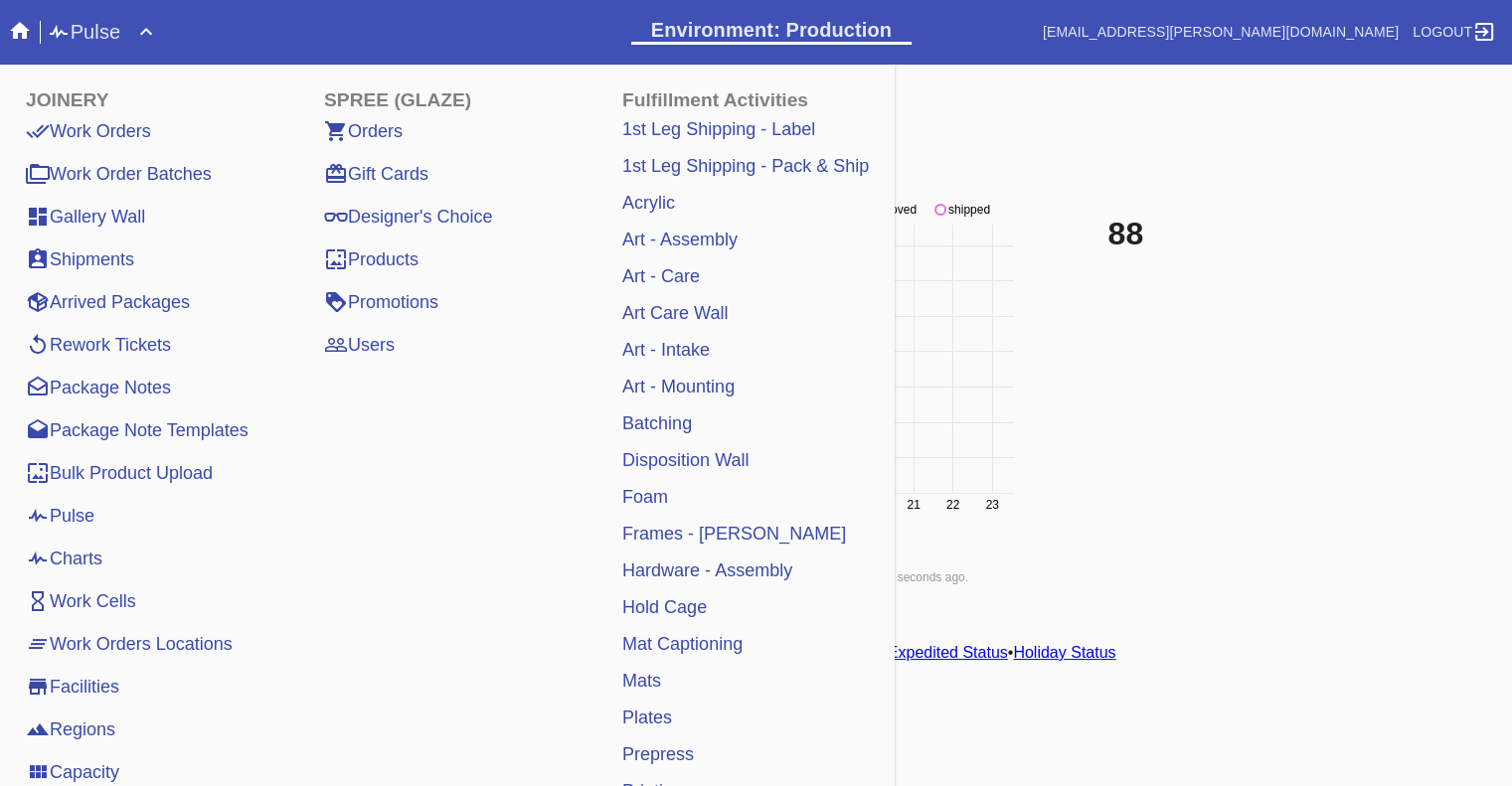 click 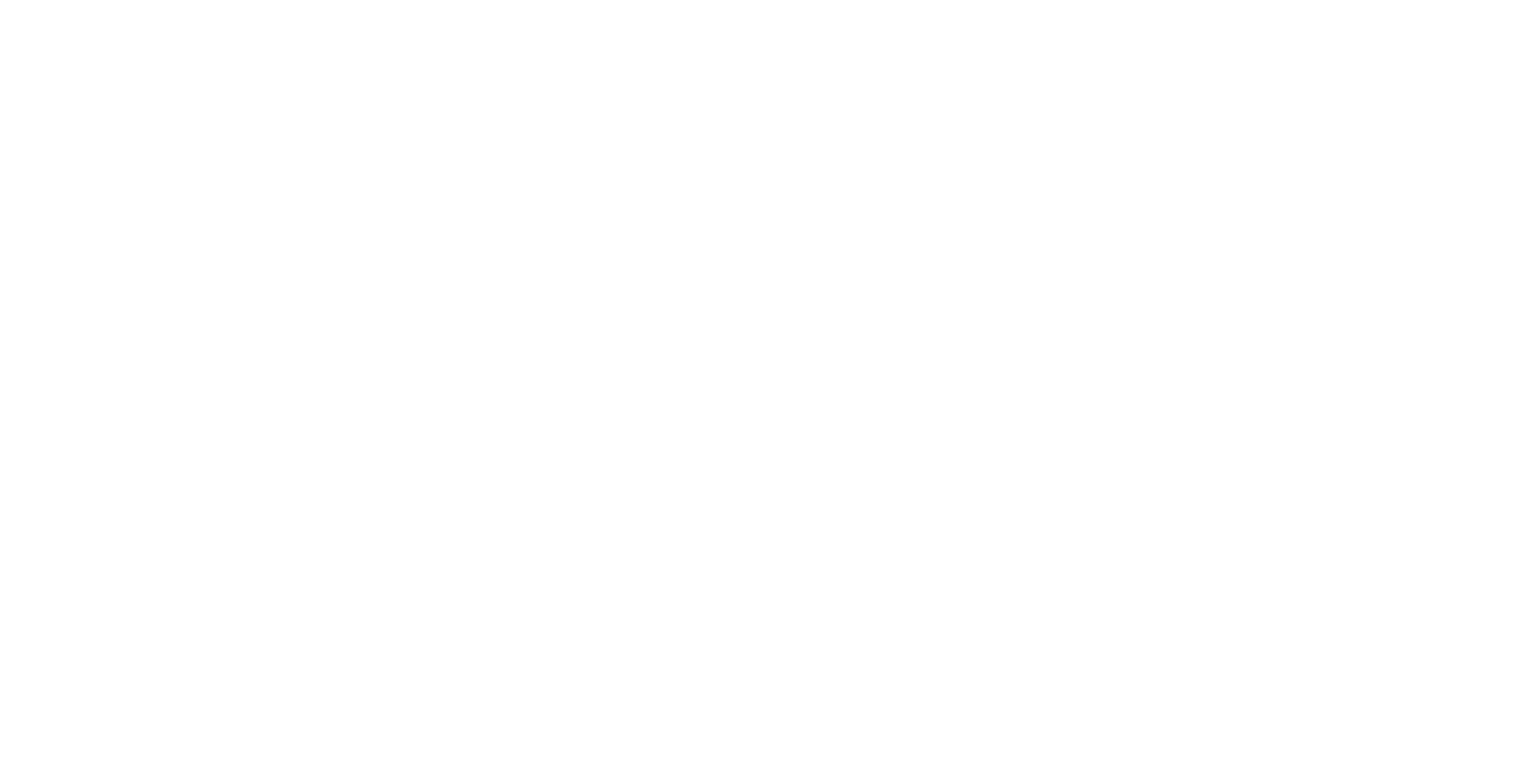 scroll, scrollTop: 0, scrollLeft: 0, axis: both 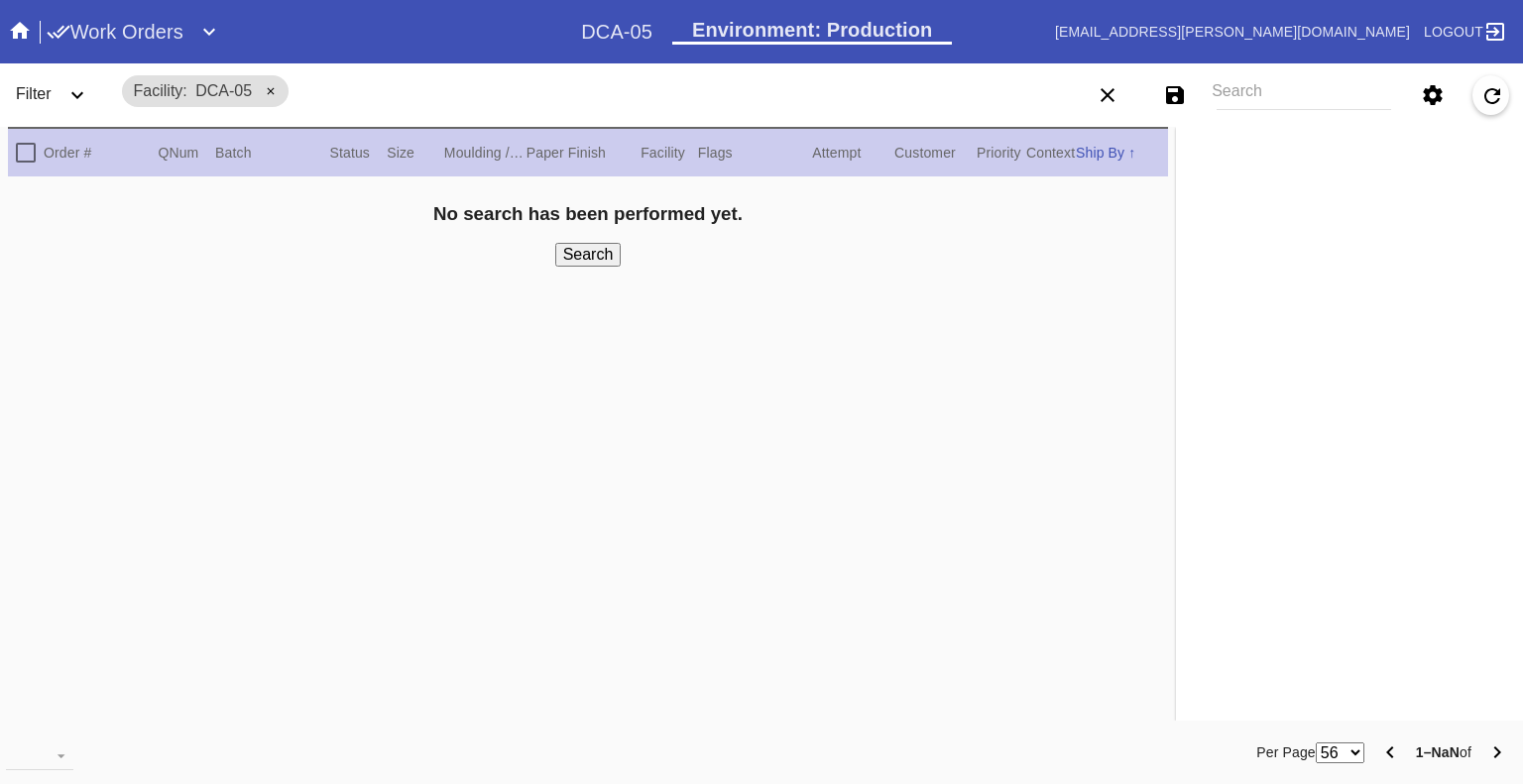 click on "Search" at bounding box center (1304, 95) 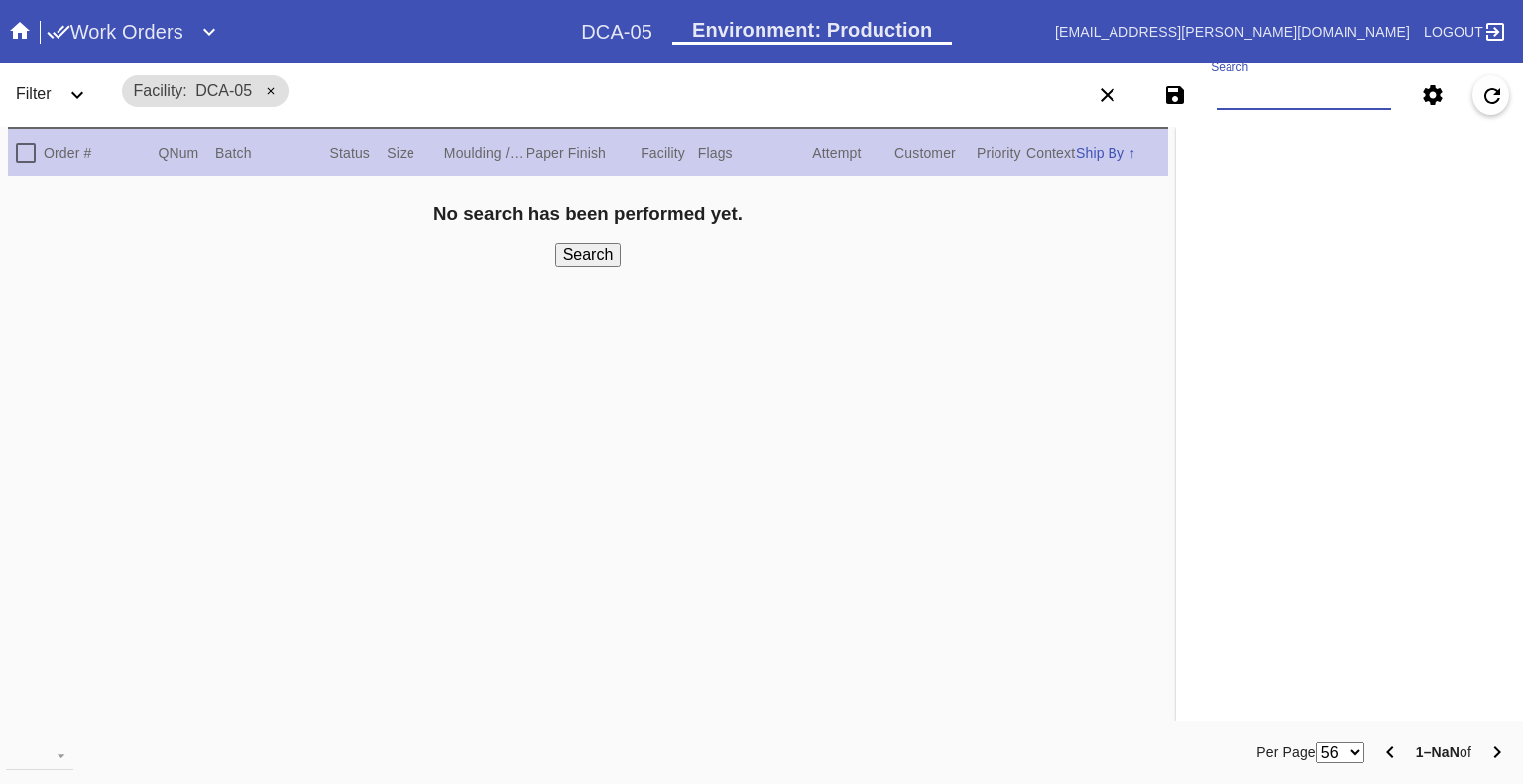 paste on "W201925098370445 W998222238645320 W120466755090076 W574518439610807 W639416852685114 W659954432098783 W854930293944313 W816204724257744 W891029463788973 W744663183352376 W520256087064992" 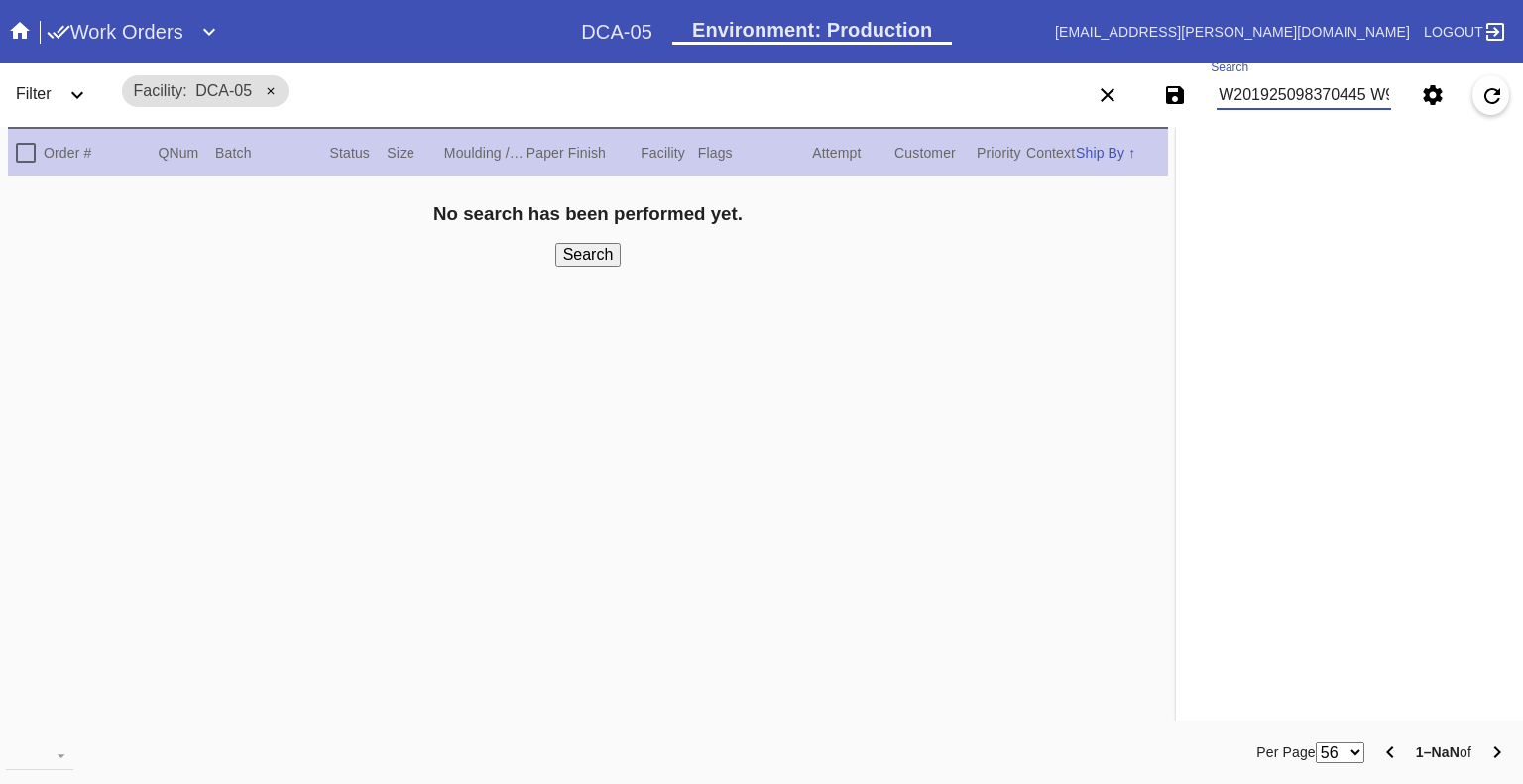 scroll, scrollTop: 0, scrollLeft: 1492, axis: horizontal 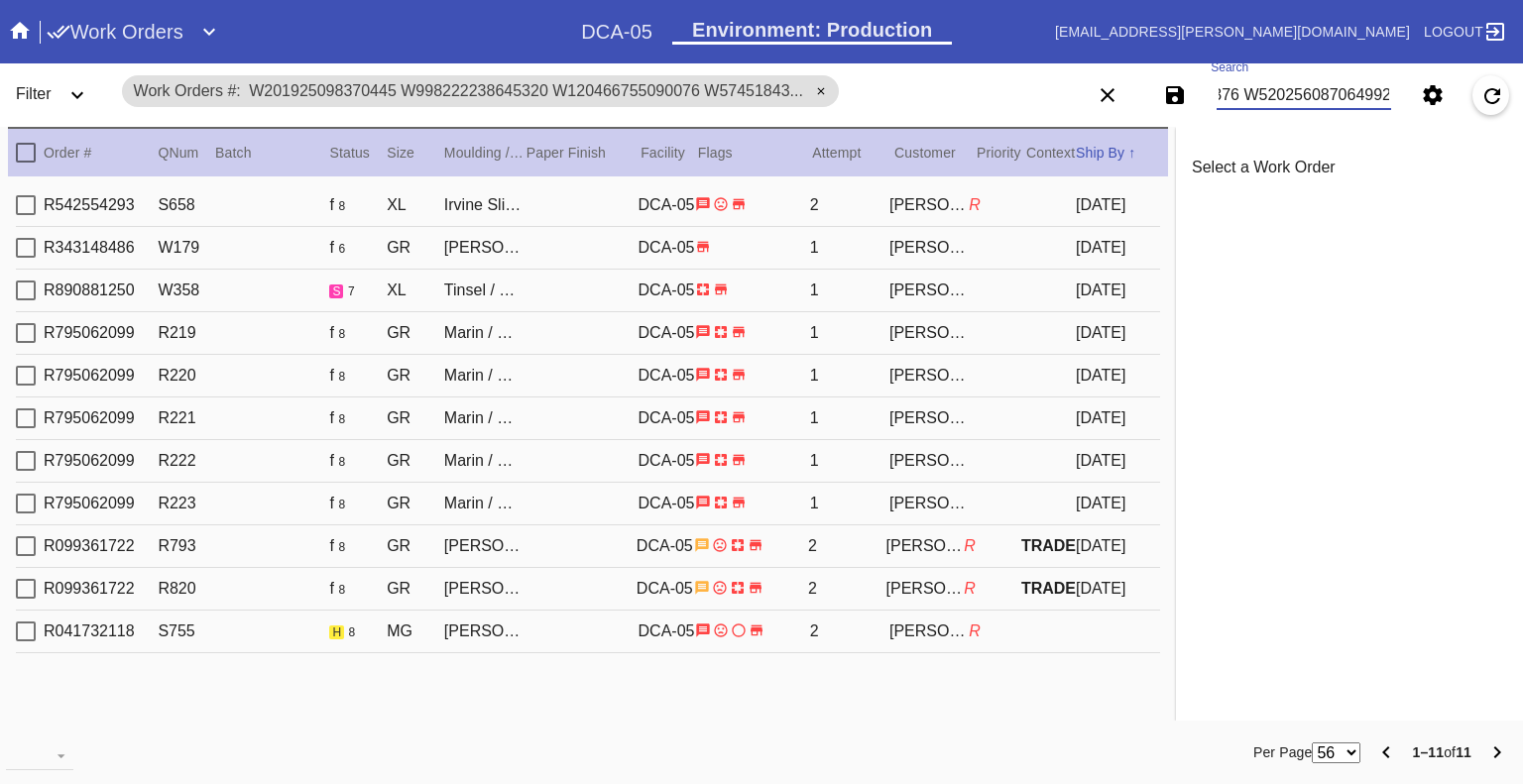 type on "W201925098370445 W998222238645320 W120466755090076 W574518439610807 W639416852685114 W659954432098783 W854930293944313 W816204724257744 W891029463788973 W744663183352376 W520256087064992" 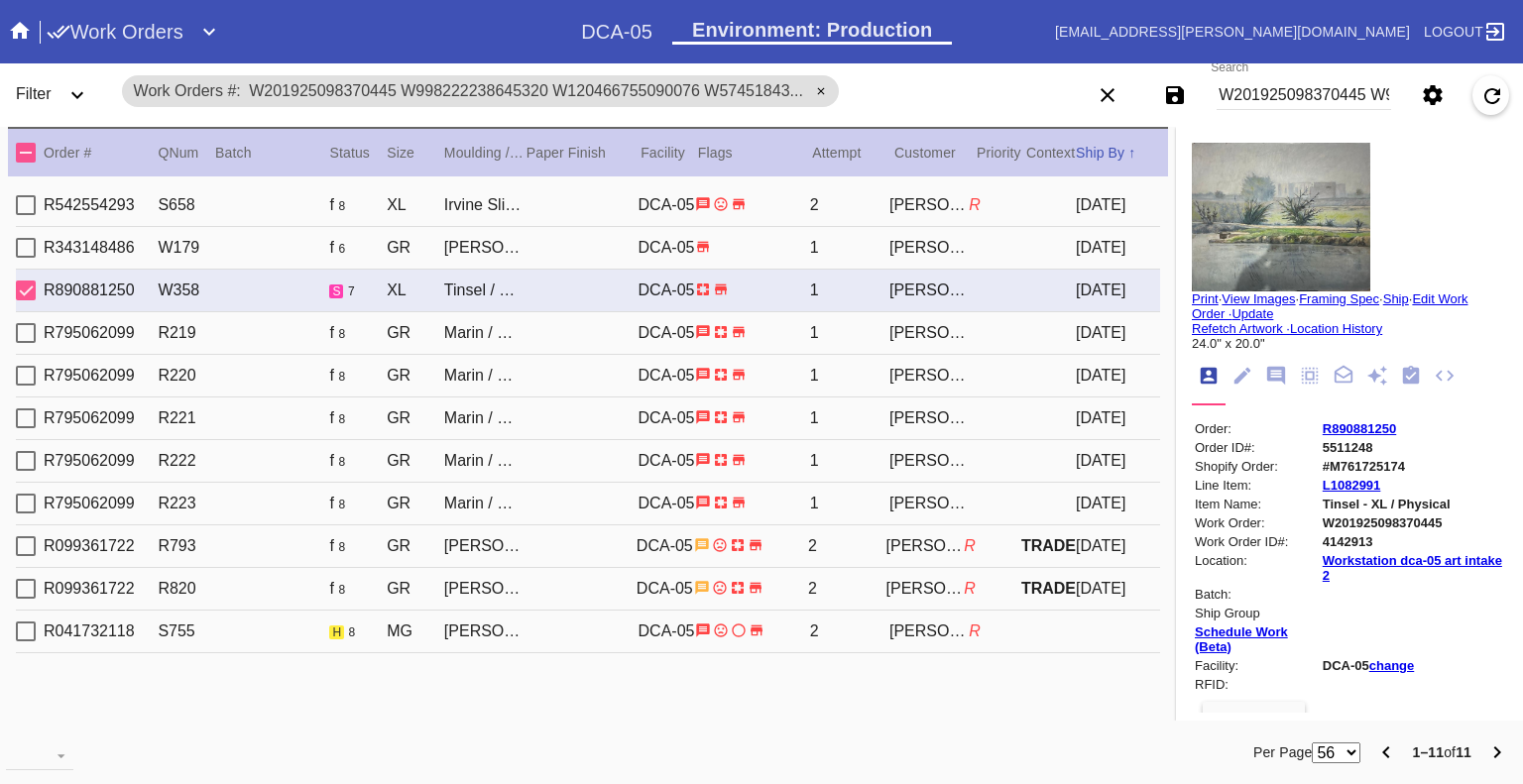 click at bounding box center [26, 290] 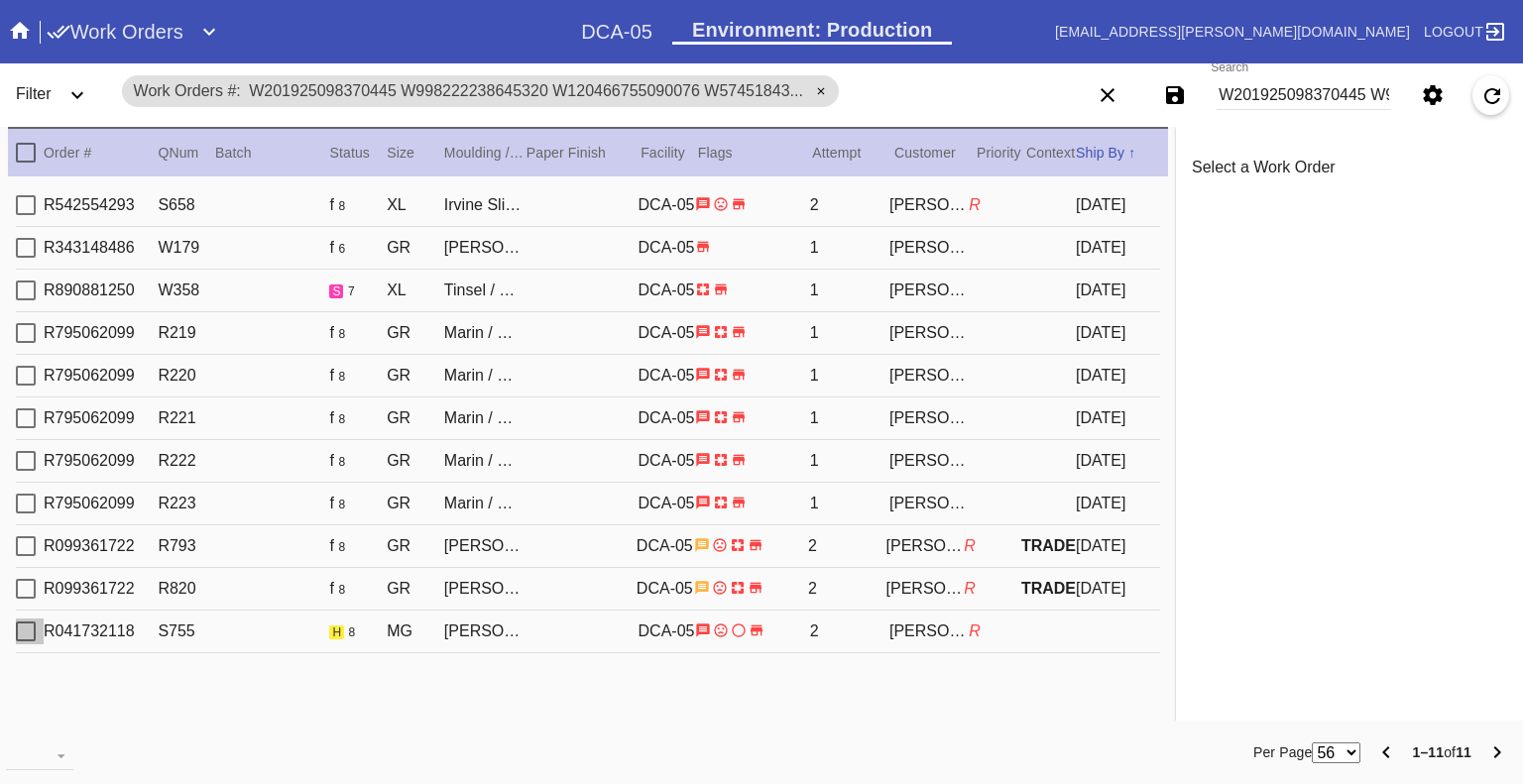 click at bounding box center (26, 631) 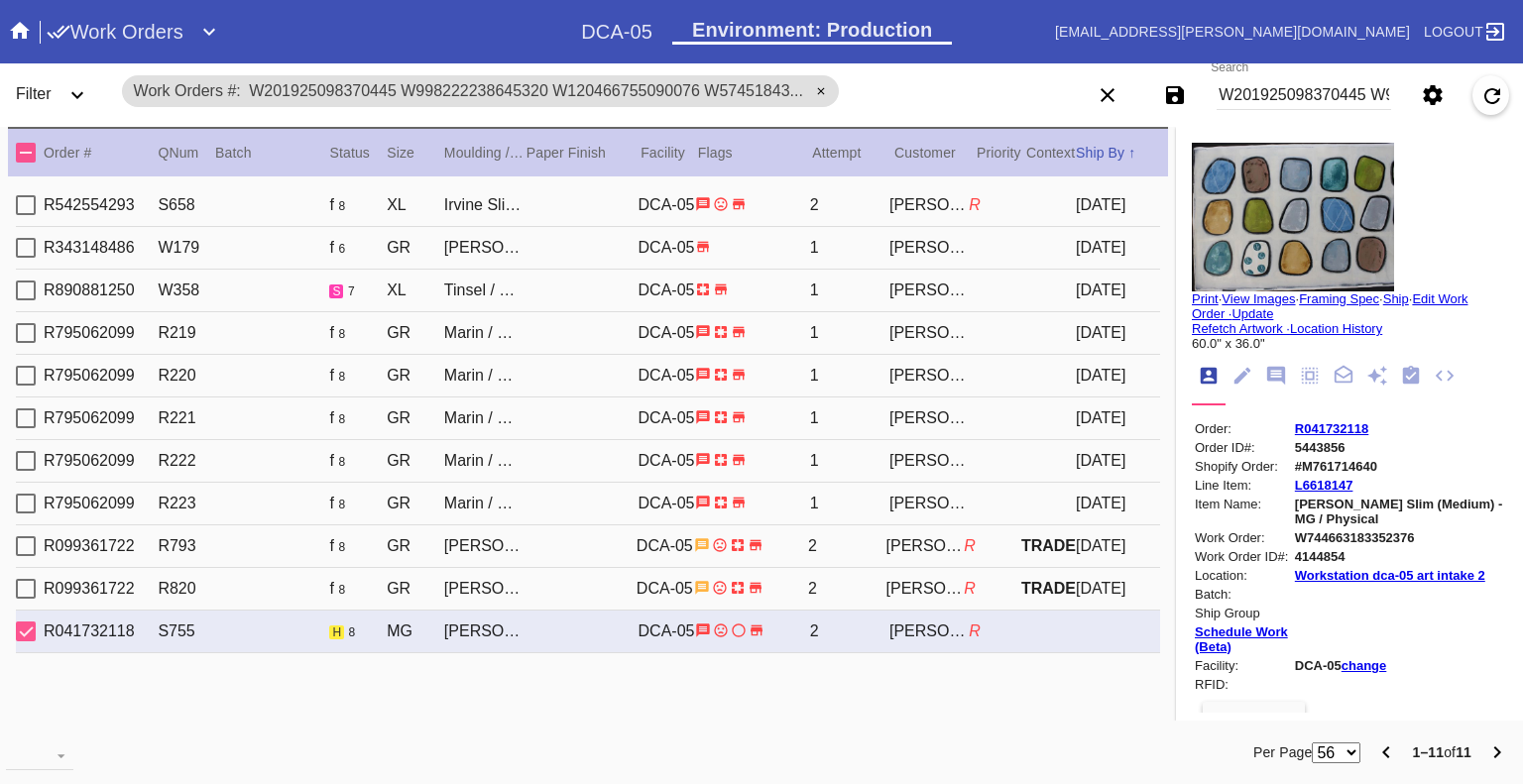 click 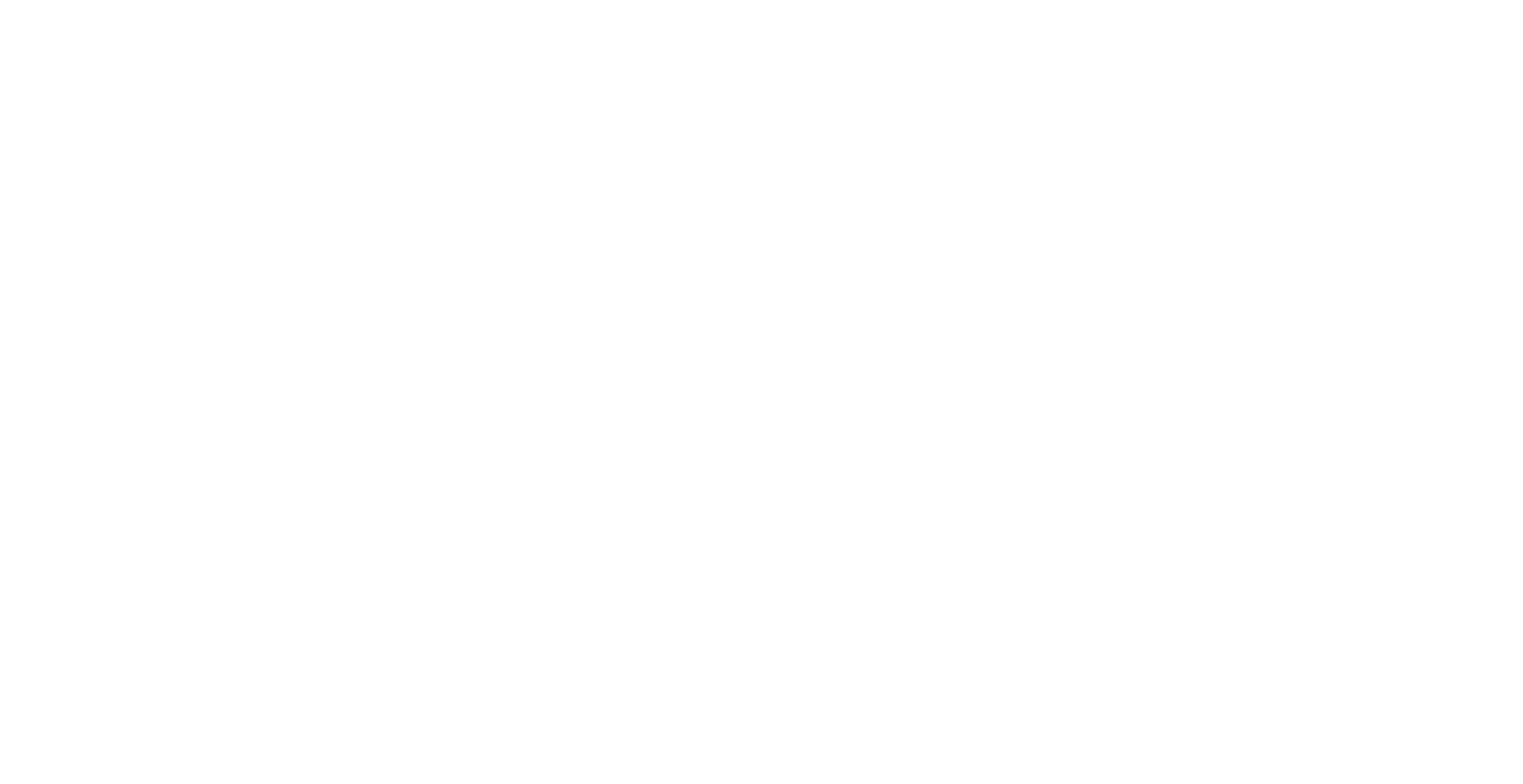 scroll, scrollTop: 0, scrollLeft: 0, axis: both 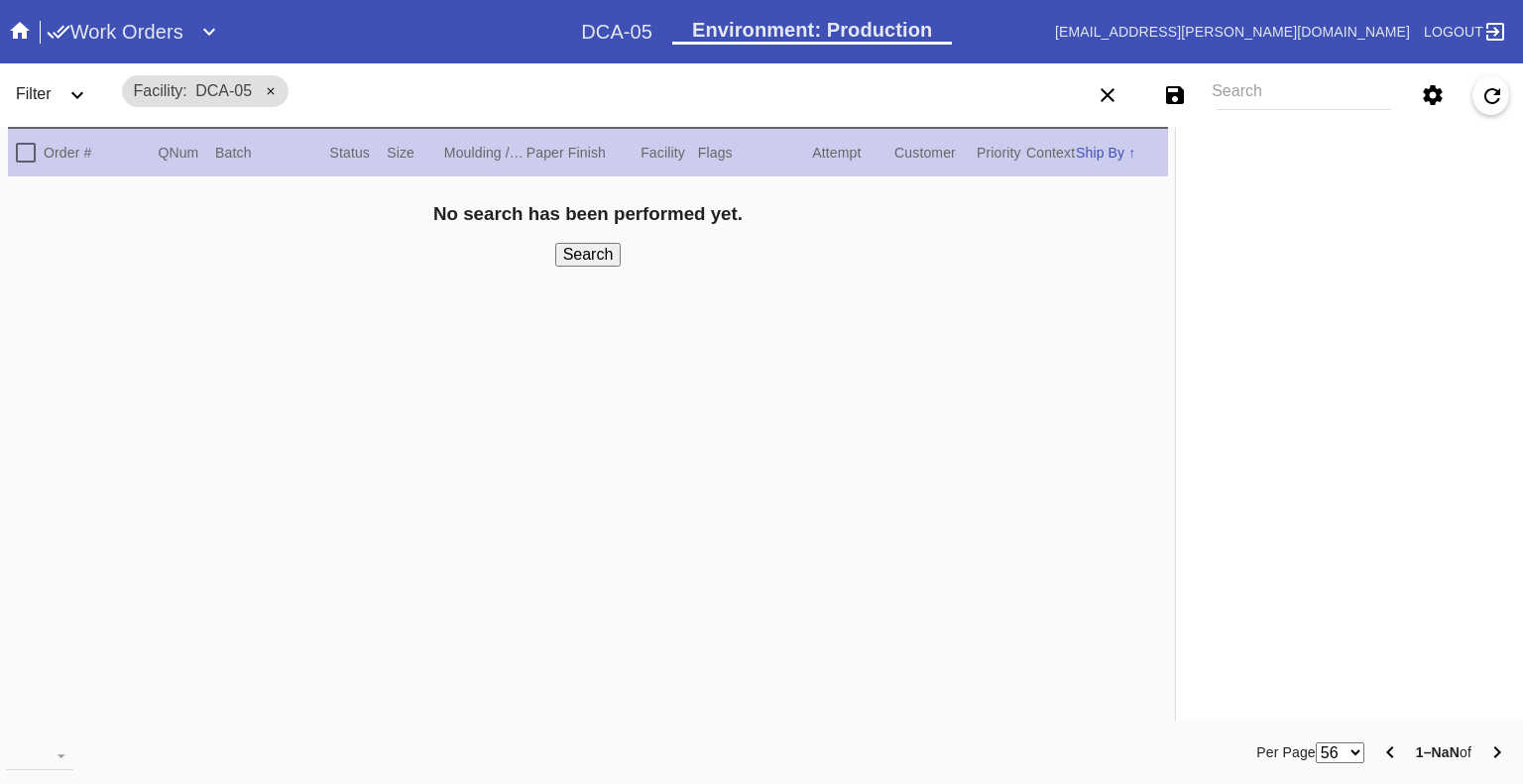 click on "Search" at bounding box center [1304, 95] 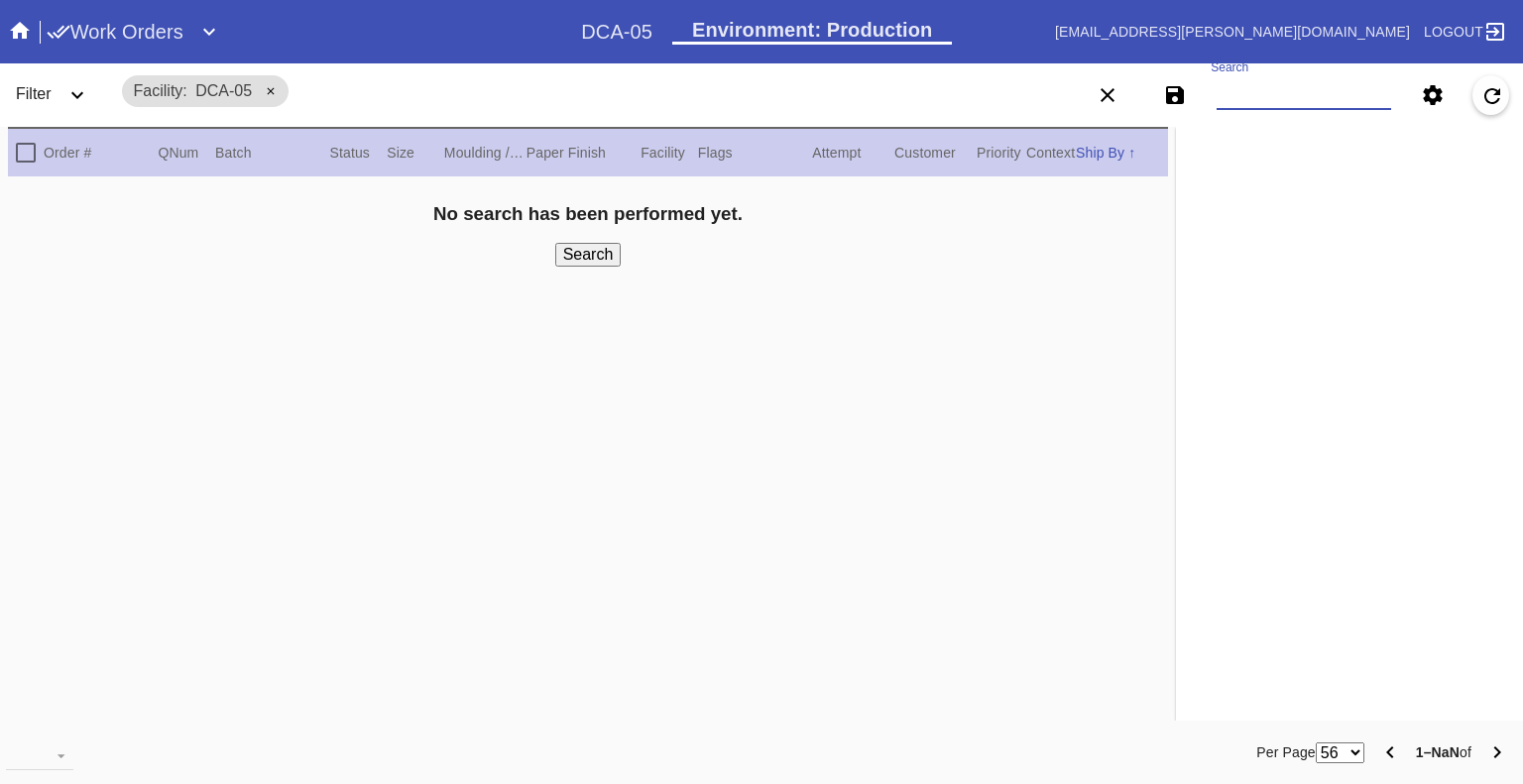paste on "W178988662390611 W925663286395271 W513268422551284 W806098427089634 W305319679688382 W187547210202288 W317613103972637 W100625565244510 W104587284484460 W998222238645320 W289788856873910 W691615089985618 W201925098370445 W809967739660625 W341421665716229 W685714016147001 W675188773223505 W779197605319142 W120466755090076 W659954432098783 W639416852685114" 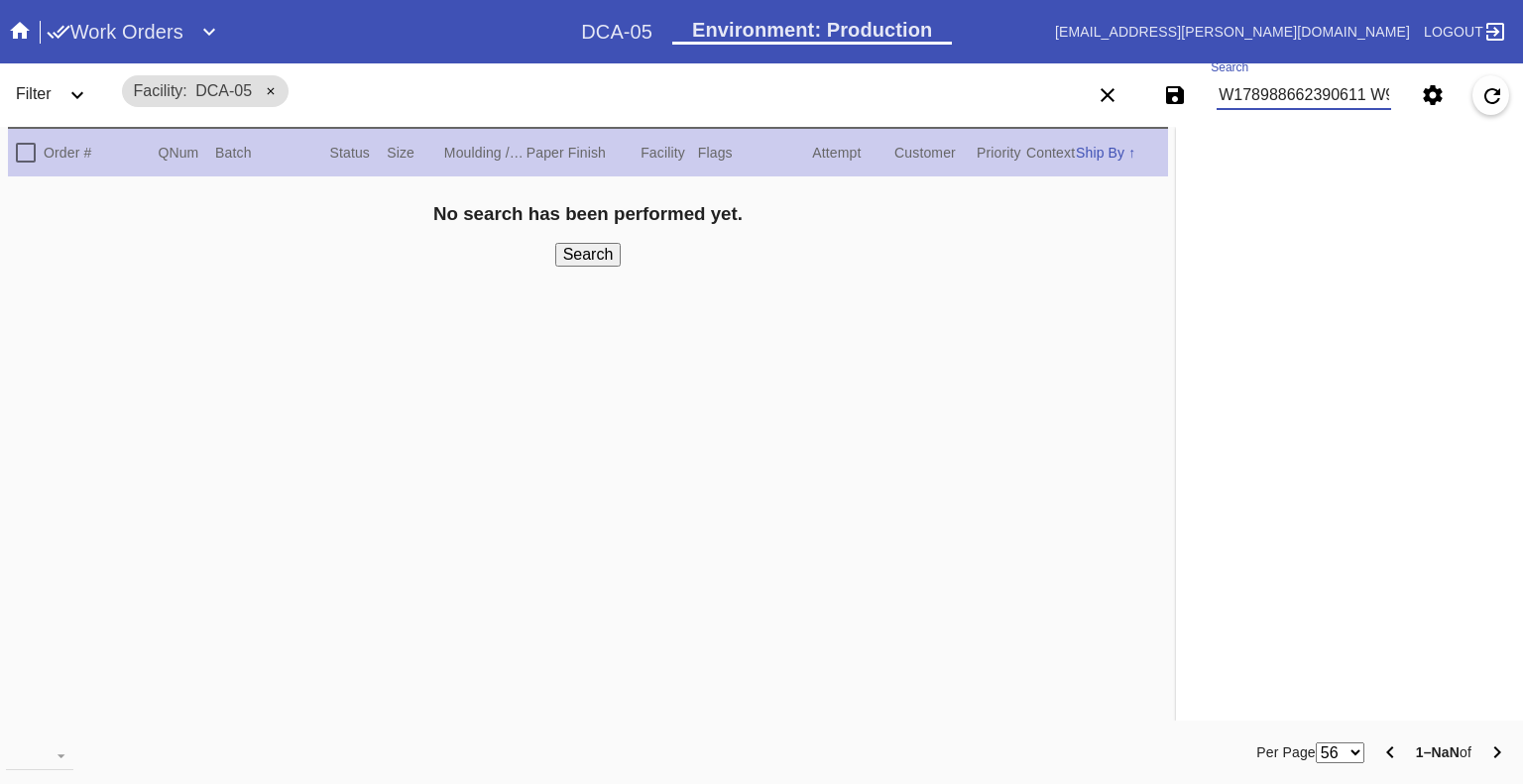 scroll, scrollTop: 0, scrollLeft: 3008, axis: horizontal 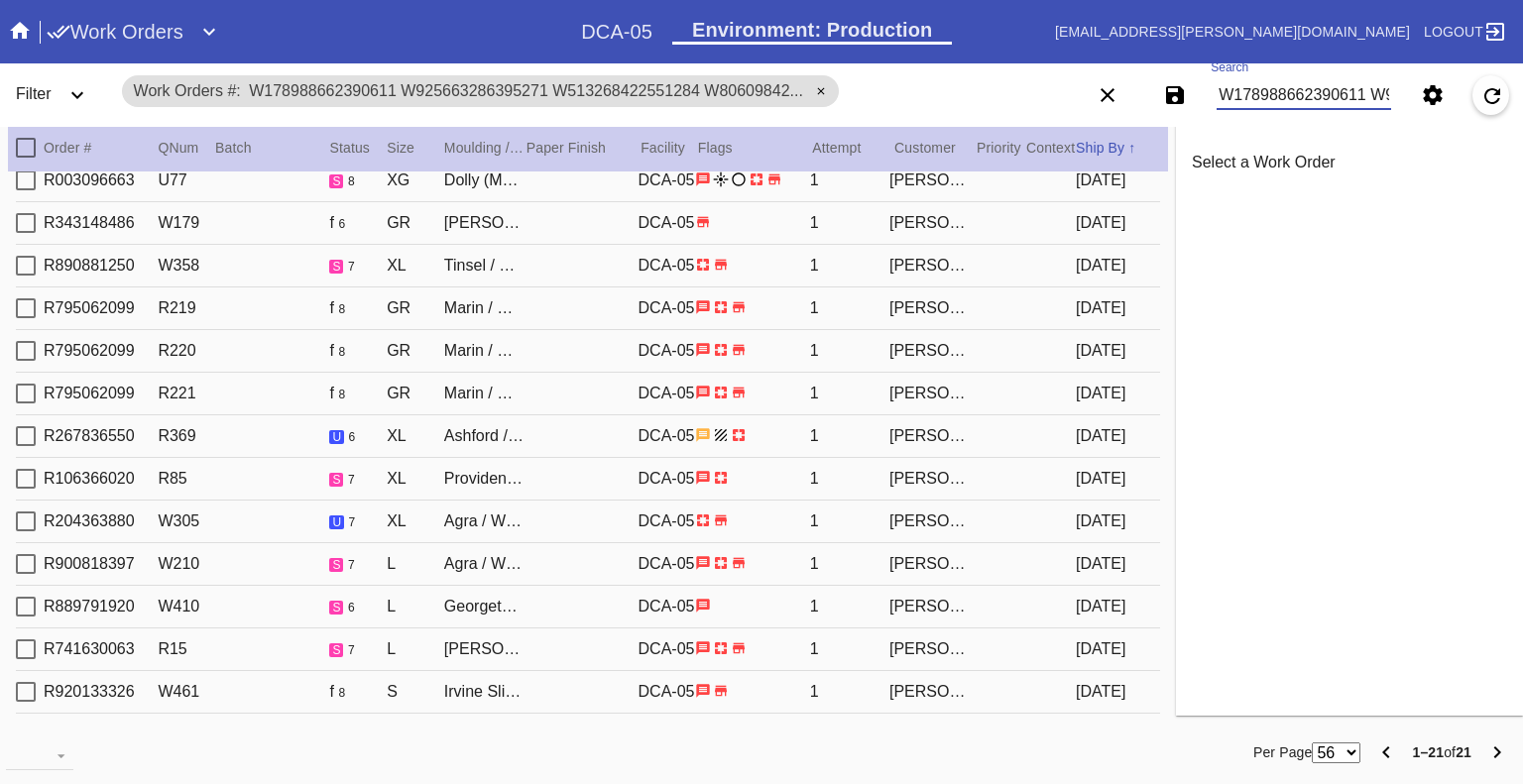 click on "W178988662390611 W925663286395271 W513268422551284 W806098427089634 W305319679688382 W187547210202288 W317613103972637 W100625565244510 W104587284484460 W998222238645320 W289788856873910 W691615089985618 W201925098370445 W809967739660625 W341421665716229 W685714016147001 W675188773223505 W779197605319142 W120466755090076 W659954432098783 W639416852685114" at bounding box center [1304, 95] 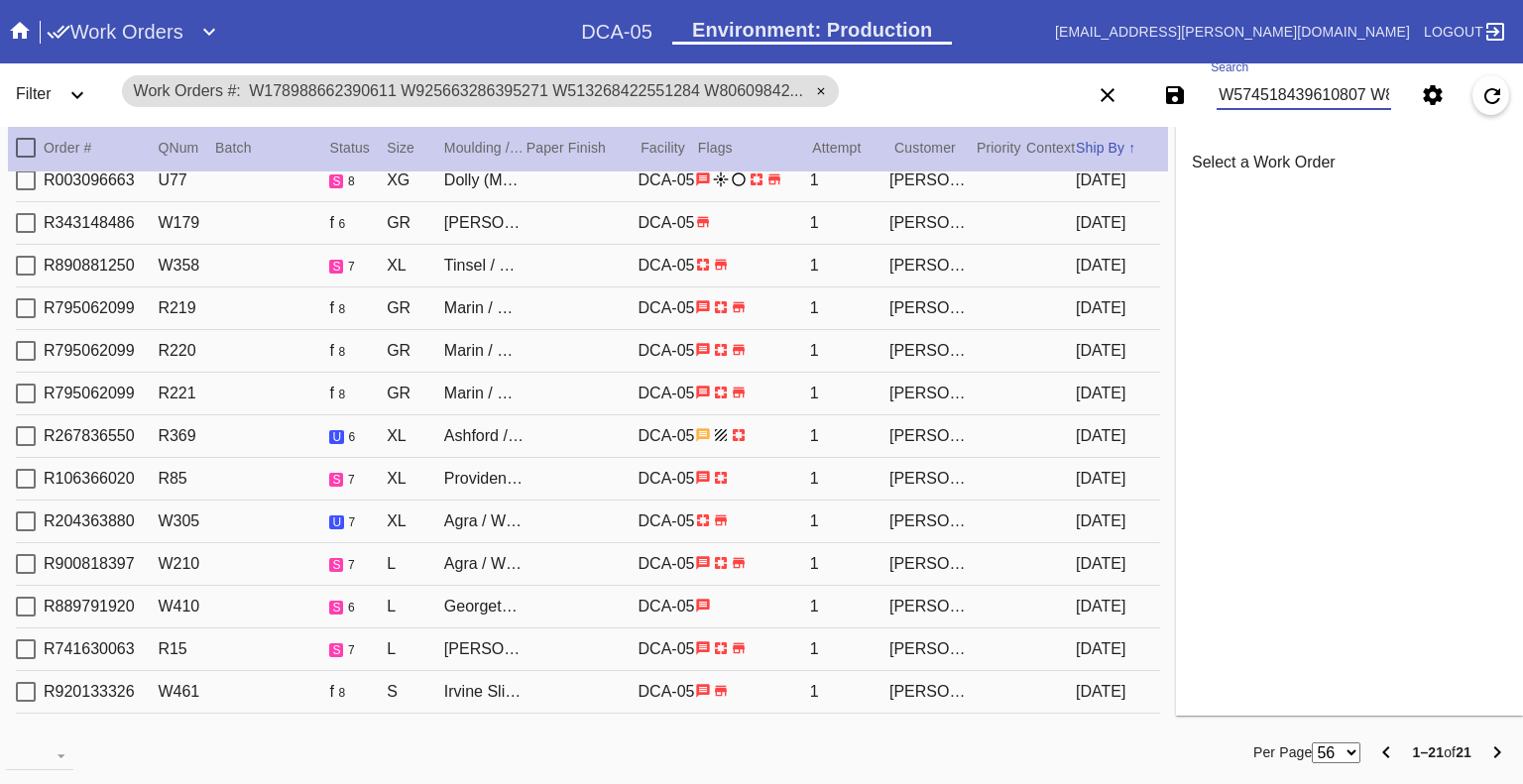 scroll, scrollTop: 0, scrollLeft: 2401, axis: horizontal 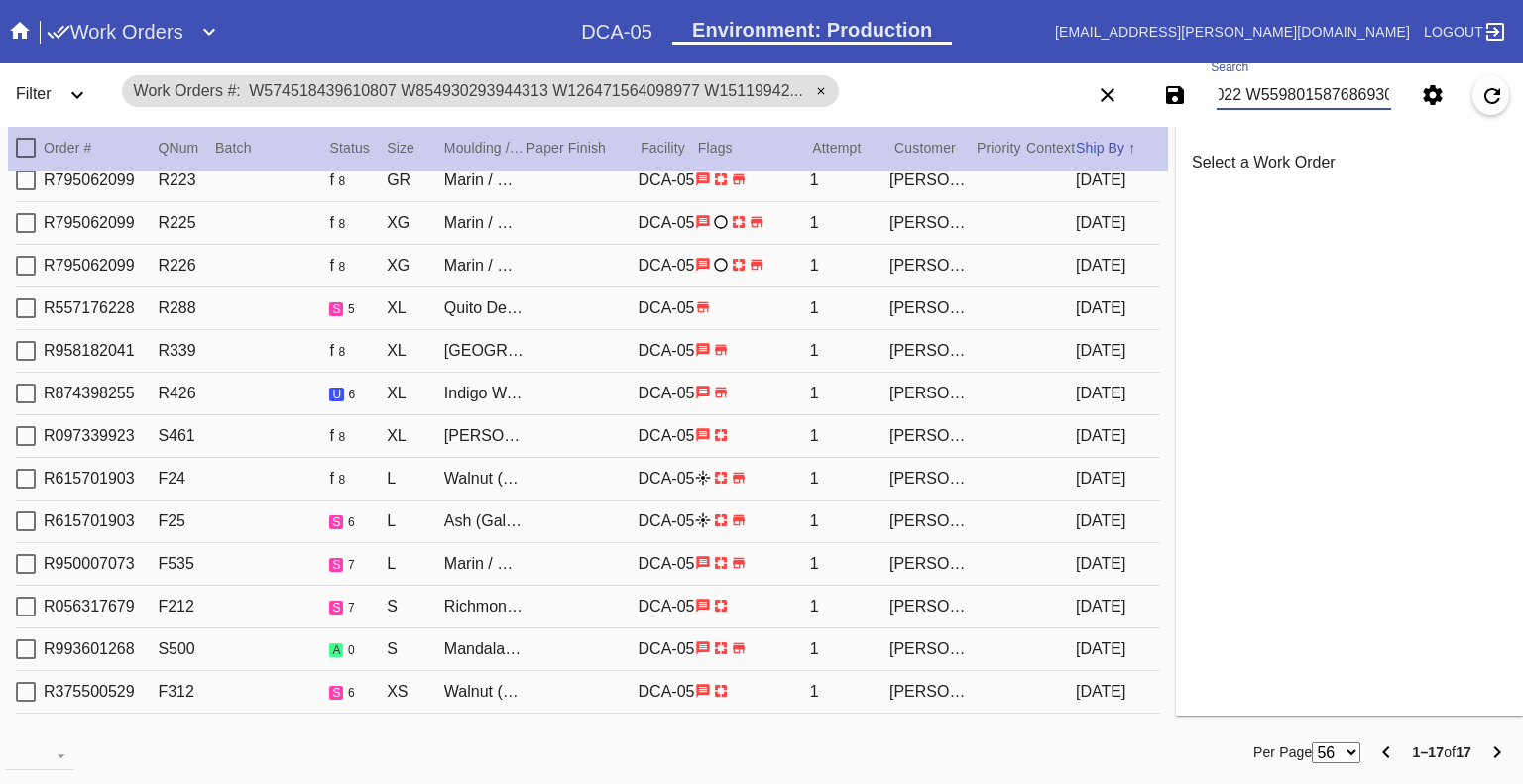 type on "W574518439610807 W854930293944313 W126471564098977 W151199423101667 W958452303139737 W650826018817739 W108952706396308 W967301640098289 W357375885650048 W203125736873193 W520256087064992 W601844427703820 W253992611845320 W211682330668707 W875690790836198 W199189971031022 W559801587686930" 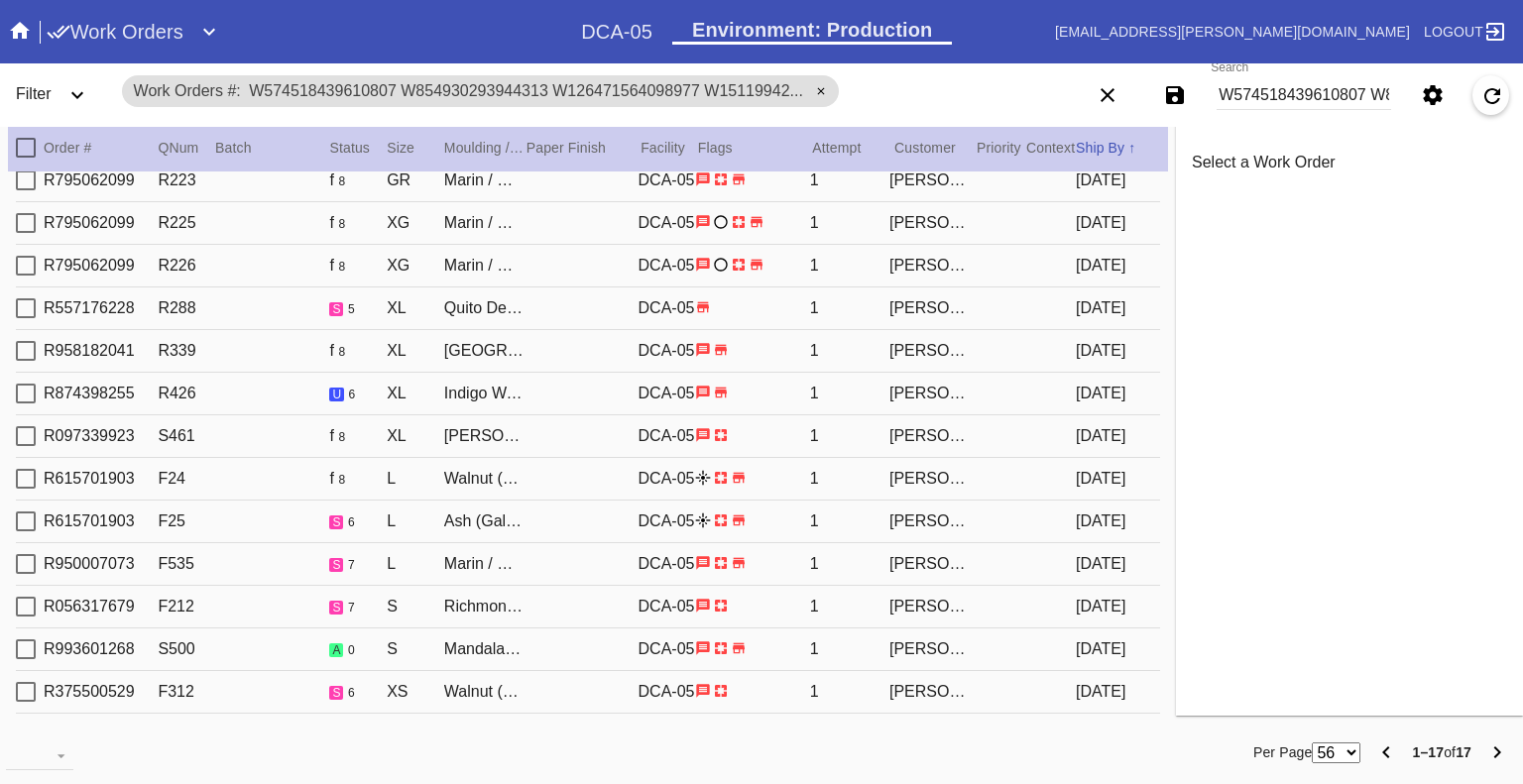 scroll, scrollTop: 0, scrollLeft: 0, axis: both 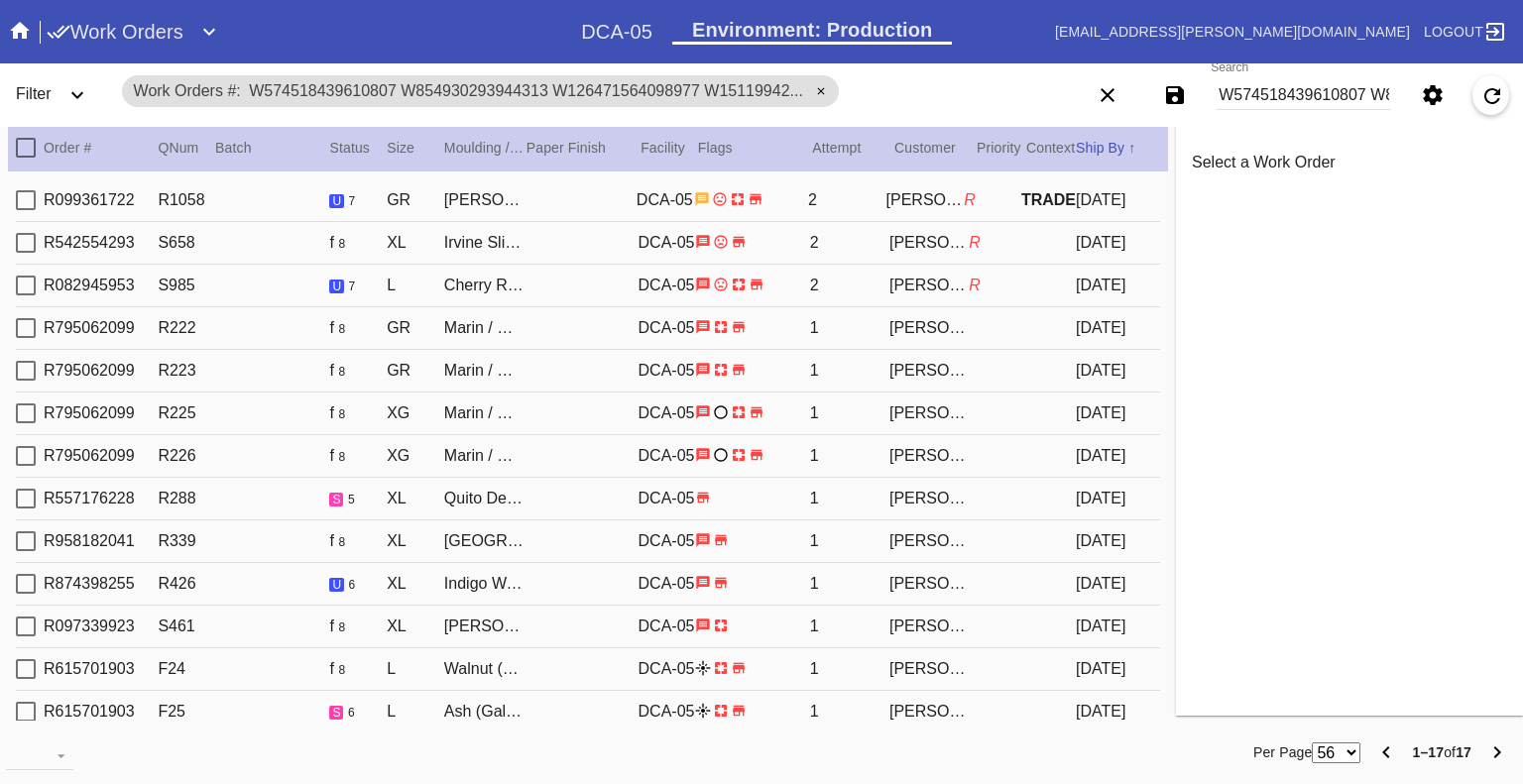 click 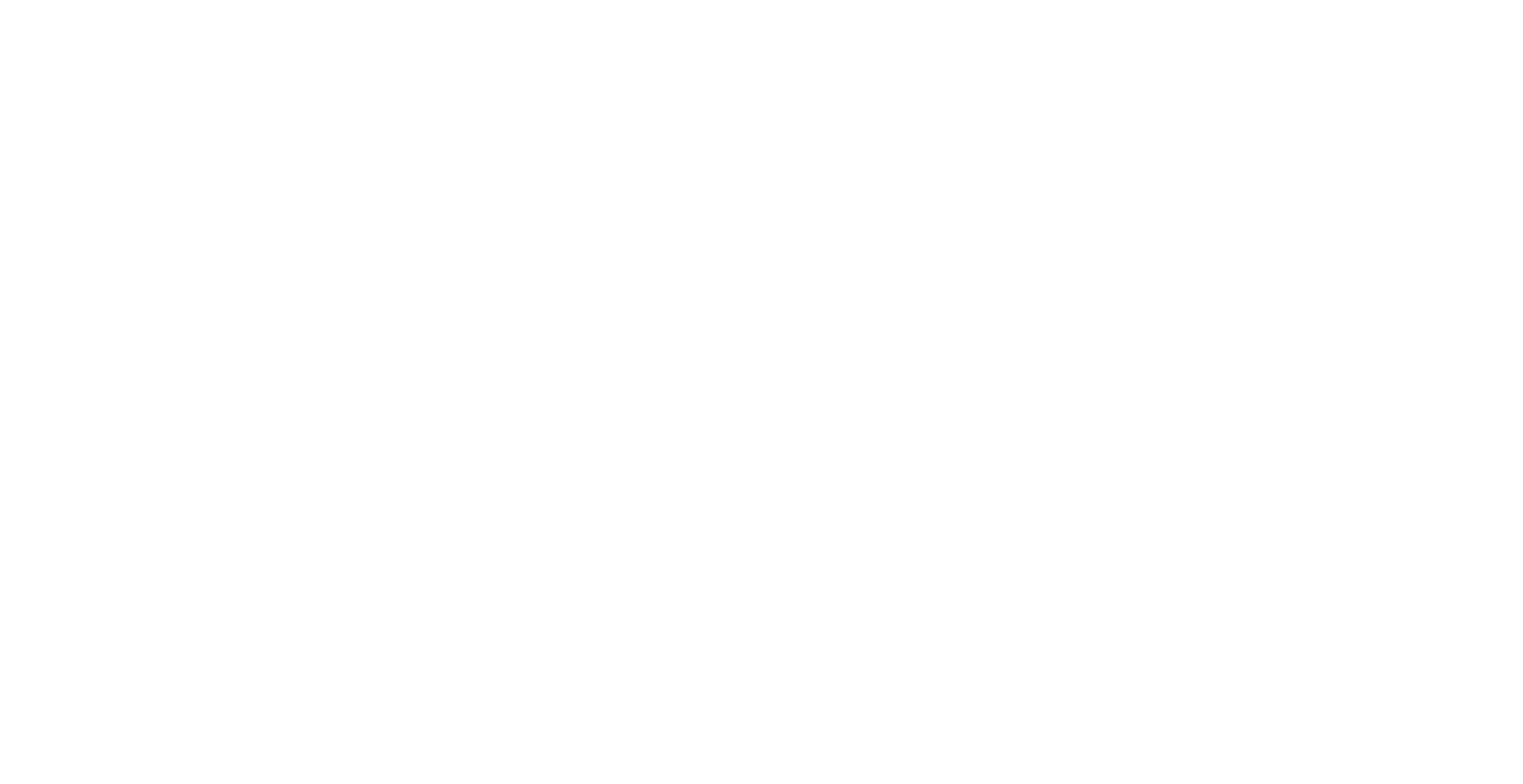 scroll, scrollTop: 0, scrollLeft: 0, axis: both 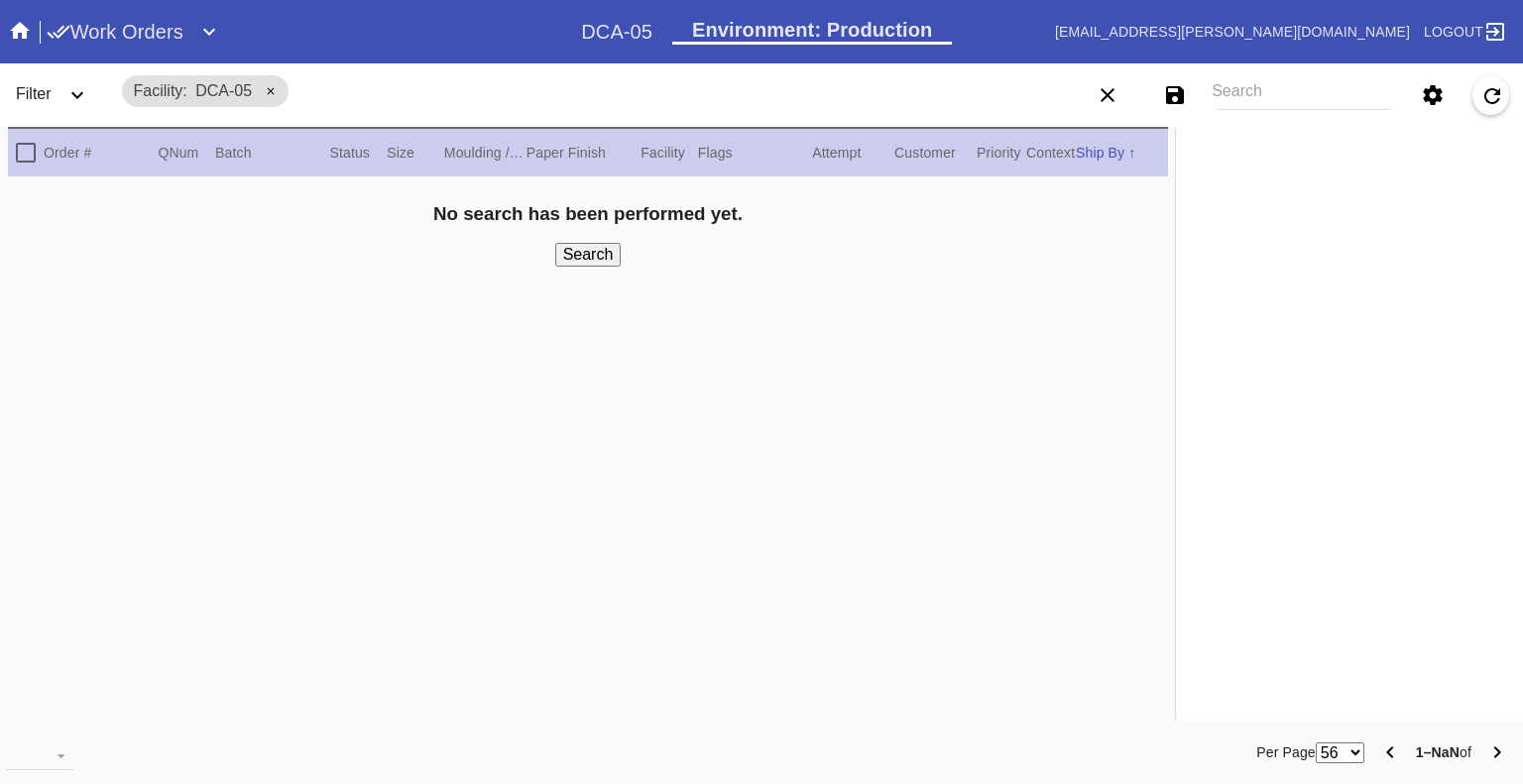 click on "Search" at bounding box center [1304, 95] 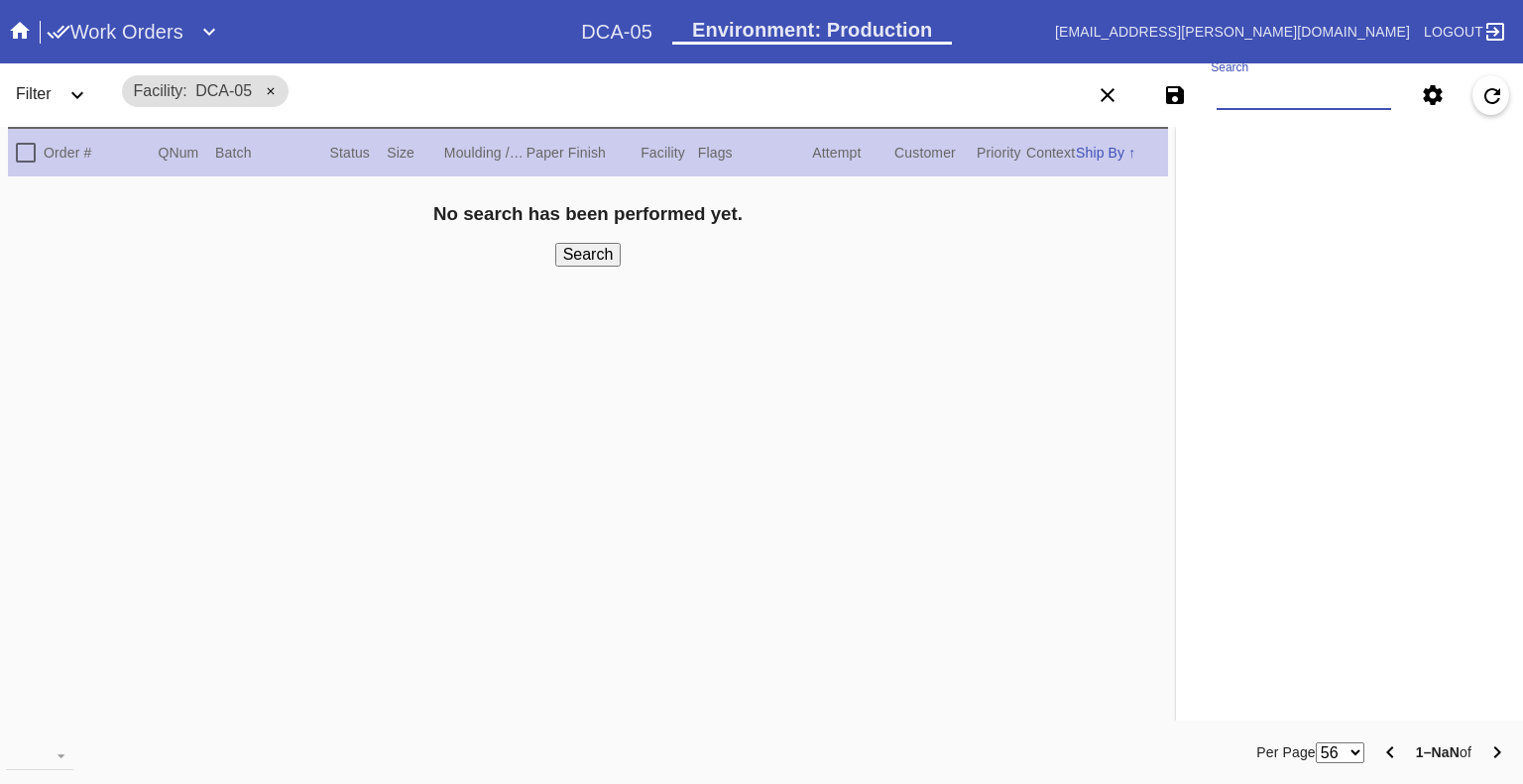 paste on "W998222238645320 W201925098370445 W809967739660625 W341421665716229 W120466755090076 W659954432098783 W639416852685114 W574518439610807 W854930293944313 W126471564098977 W151199423101667 W650826018817739 W108952706396308 W357375885650048 W203125736873193 W520256087064992 W601844427703820 W199189971031022" 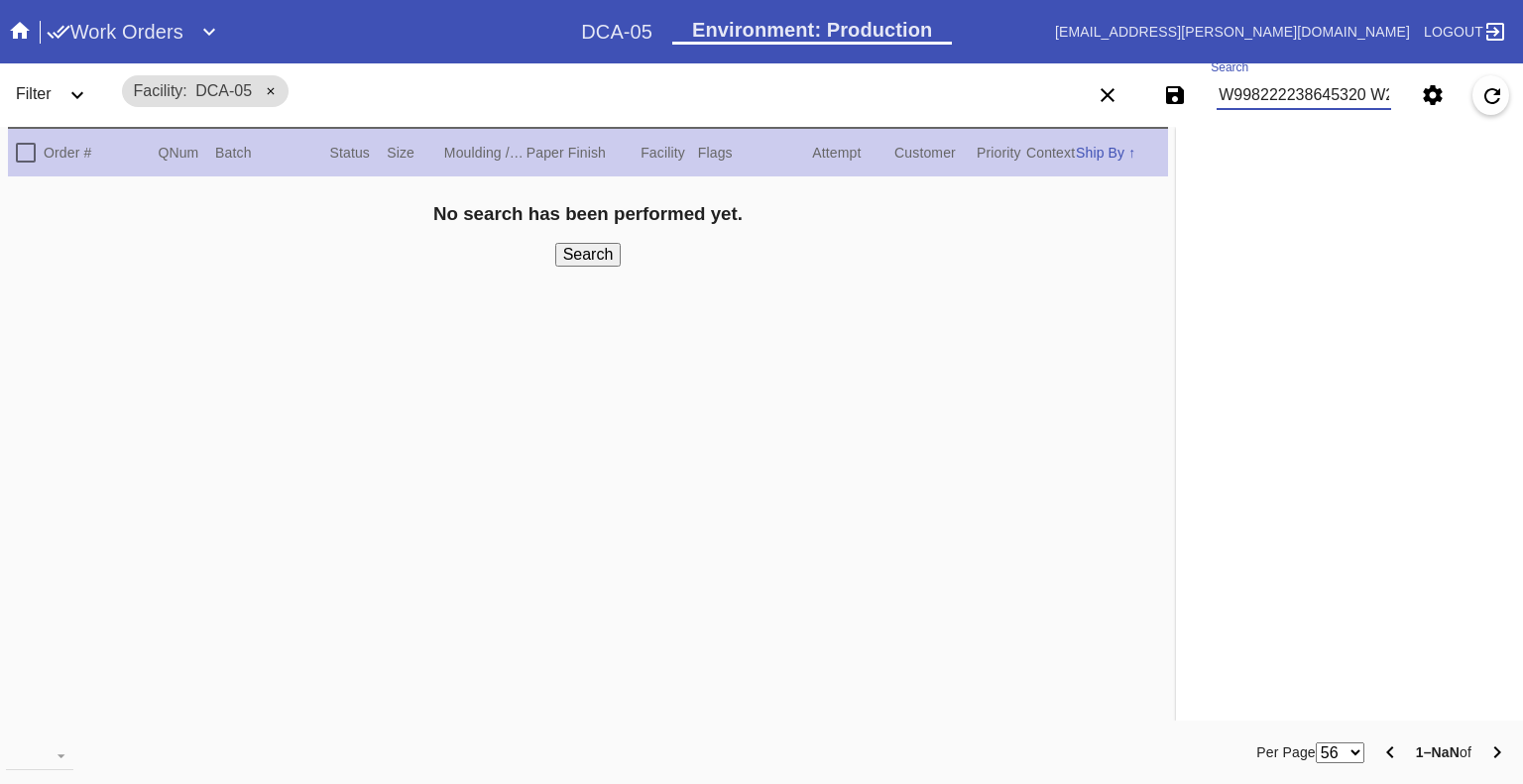scroll, scrollTop: 0, scrollLeft: 2554, axis: horizontal 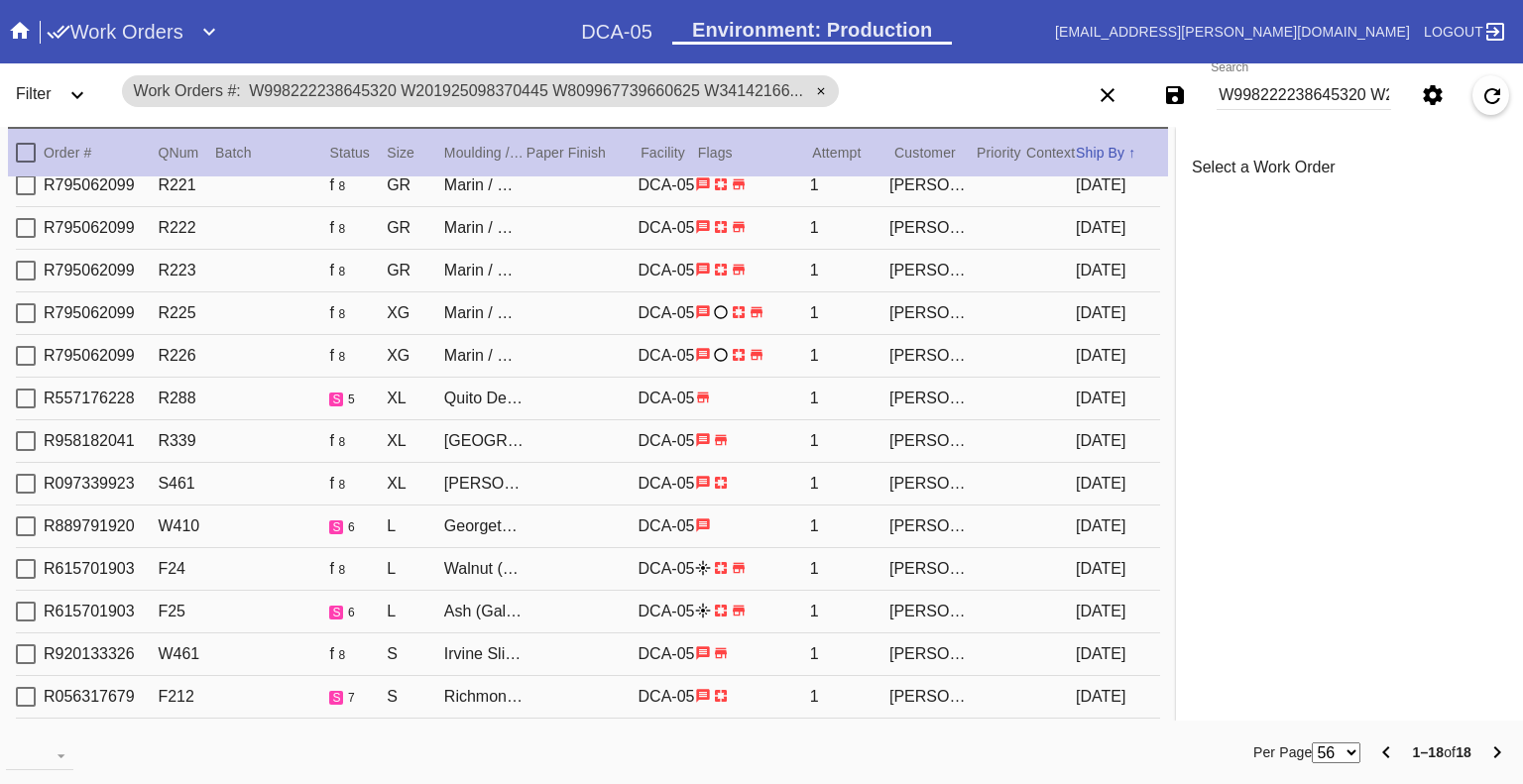 click on "W998222238645320 W201925098370445 W809967739660625 W341421665716229 W120466755090076 W659954432098783 W639416852685114 W574518439610807 W854930293944313 W126471564098977 W151199423101667 W650826018817739 W108952706396308 W357375885650048 W203125736873193 W520256087064992 W601844427703820 W199189971031022" at bounding box center [1304, 95] 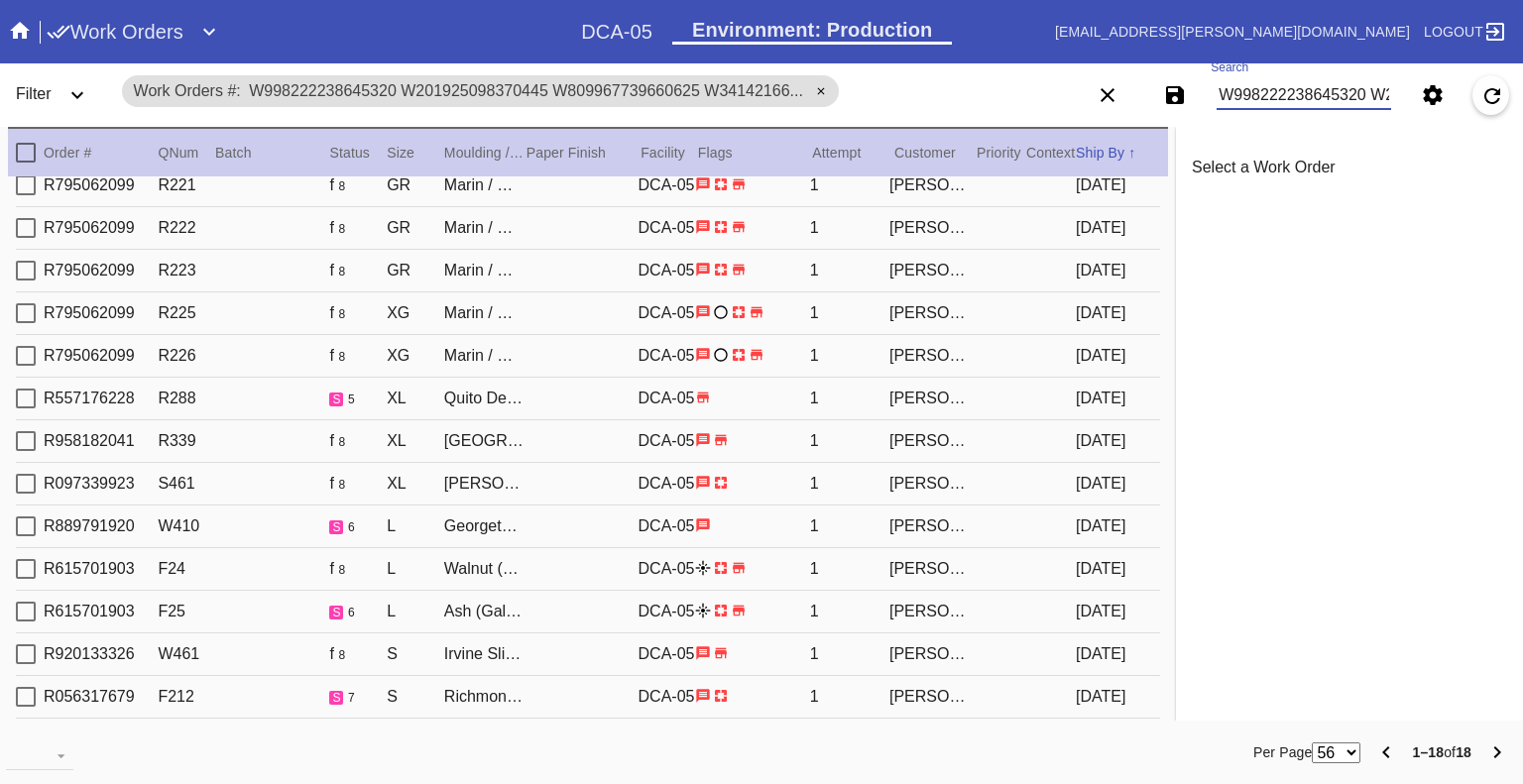 click on "W998222238645320 W201925098370445 W809967739660625 W341421665716229 W120466755090076 W659954432098783 W639416852685114 W574518439610807 W854930293944313 W126471564098977 W151199423101667 W650826018817739 W108952706396308 W357375885650048 W203125736873193 W520256087064992 W601844427703820 W199189971031022" at bounding box center [1304, 95] 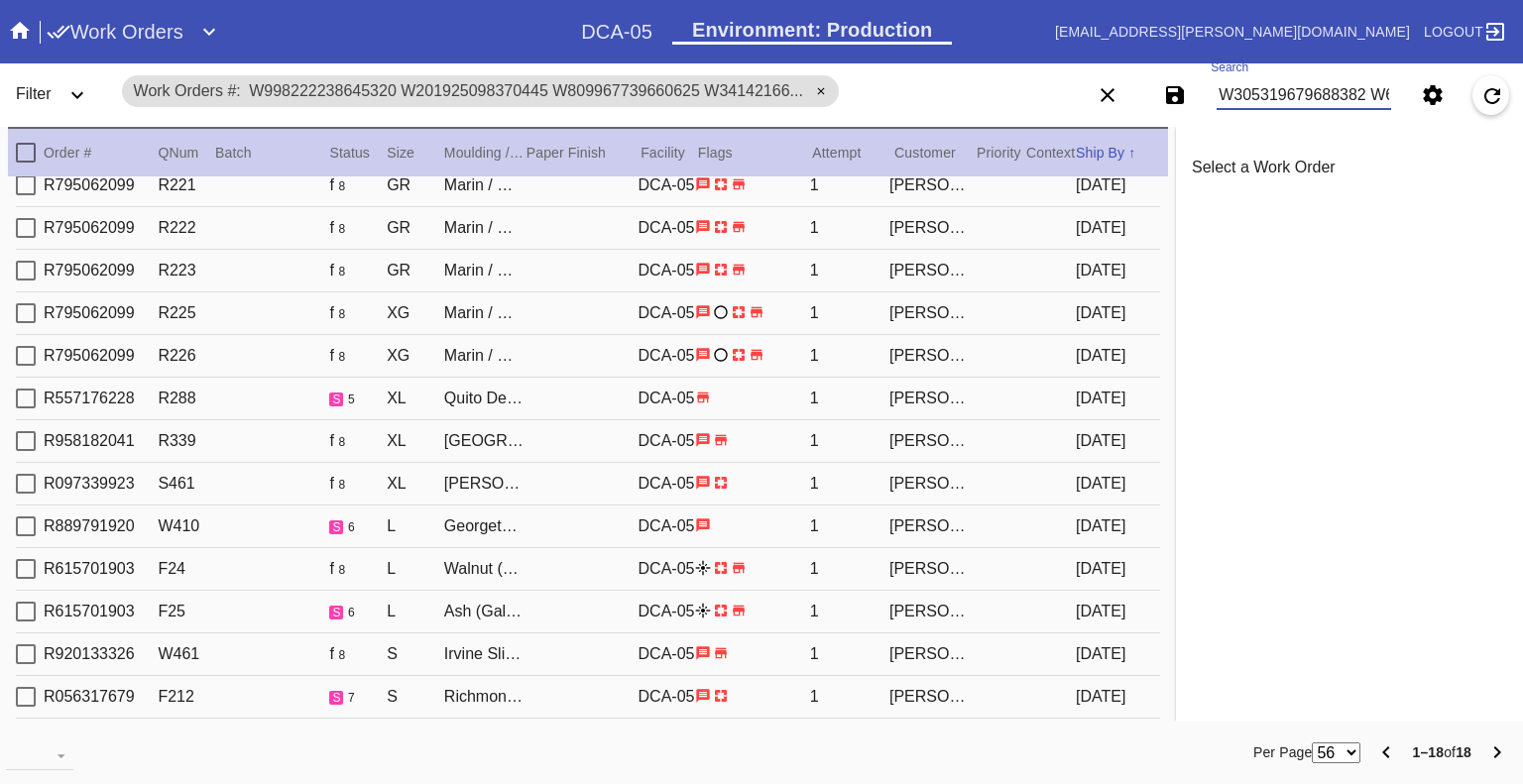 scroll, scrollTop: 0, scrollLeft: 734, axis: horizontal 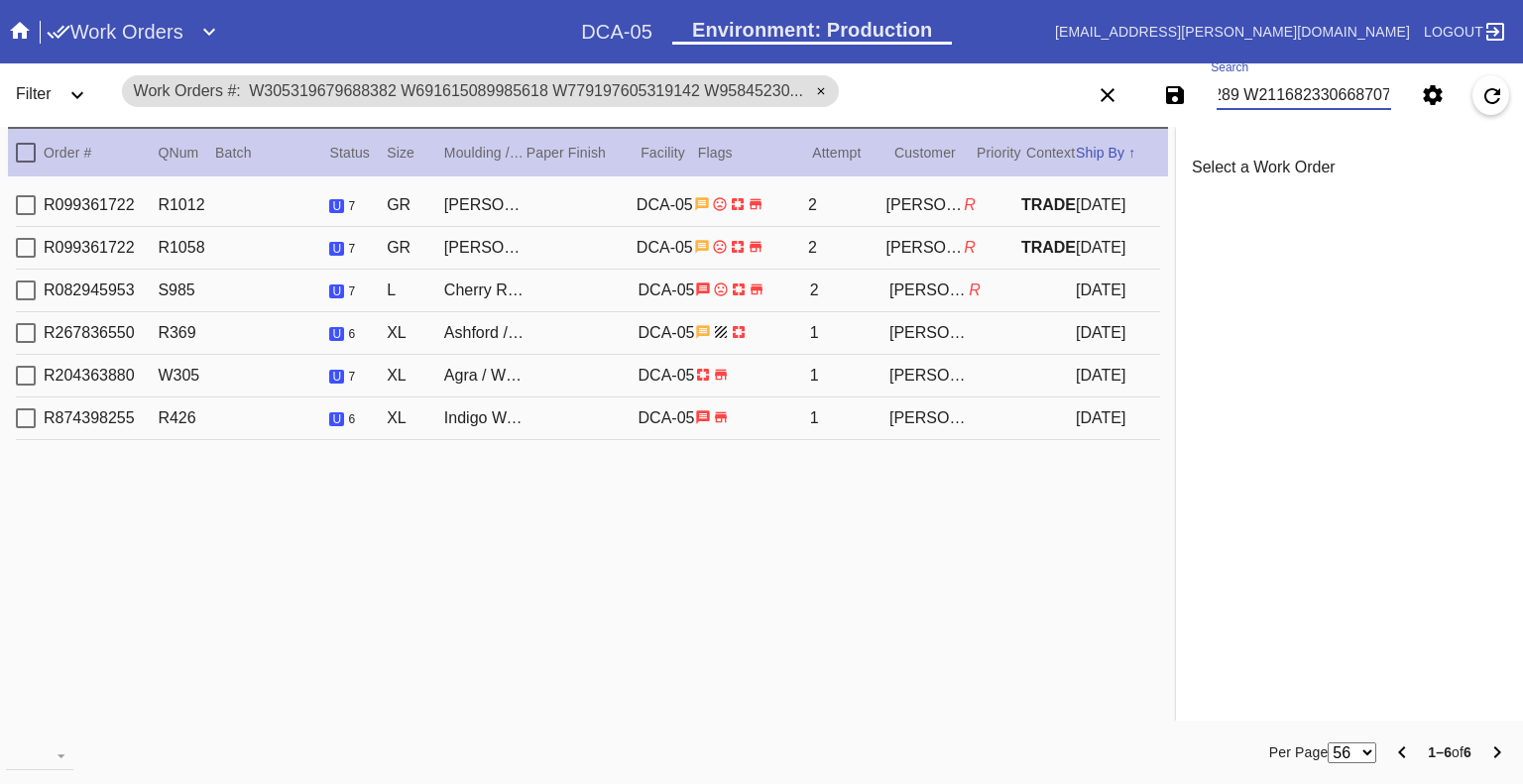 type on "W305319679688382 W691615089985618 W779197605319142 W958452303139737 W967301640098289 W211682330668707" 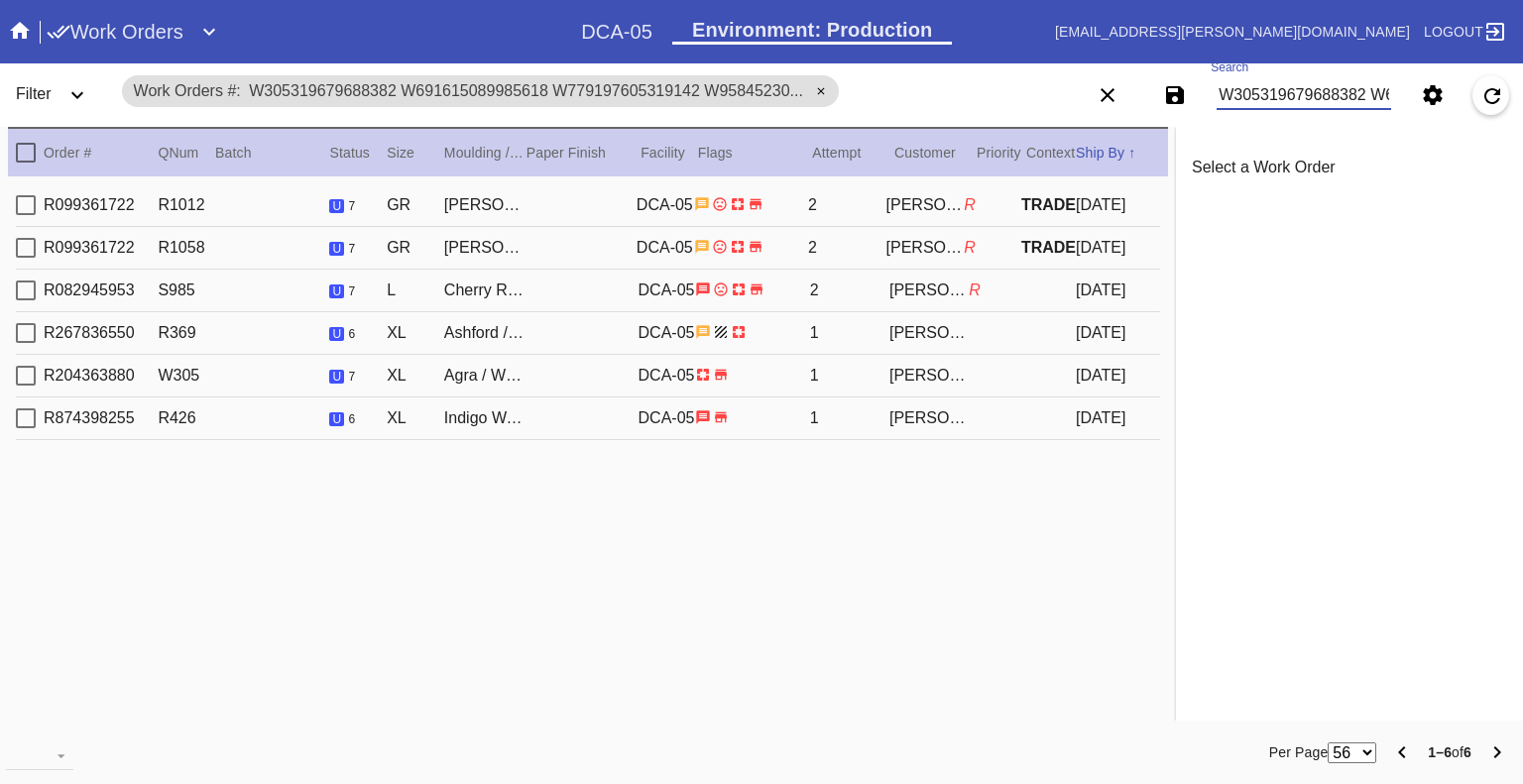 click 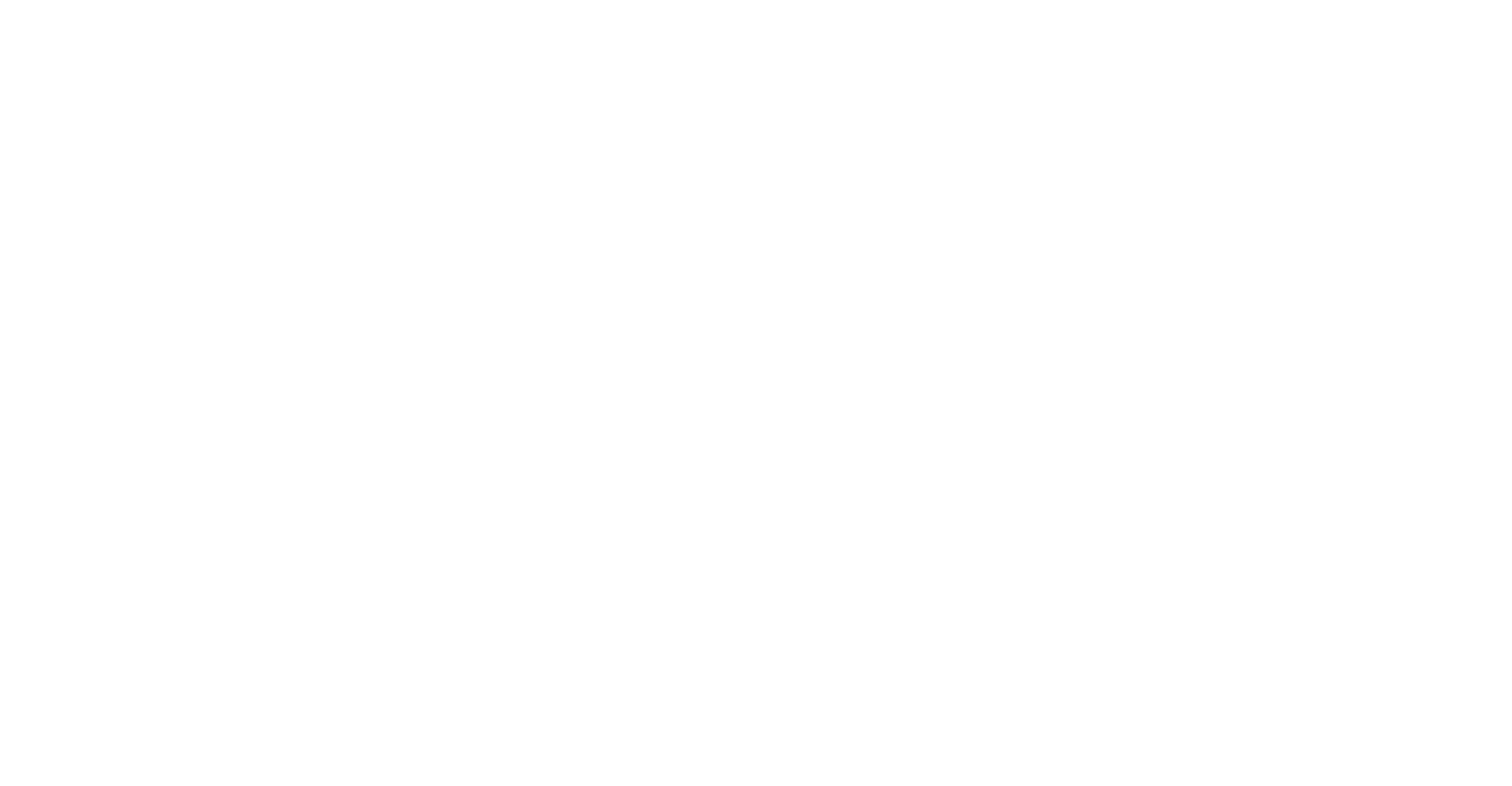 scroll, scrollTop: 0, scrollLeft: 0, axis: both 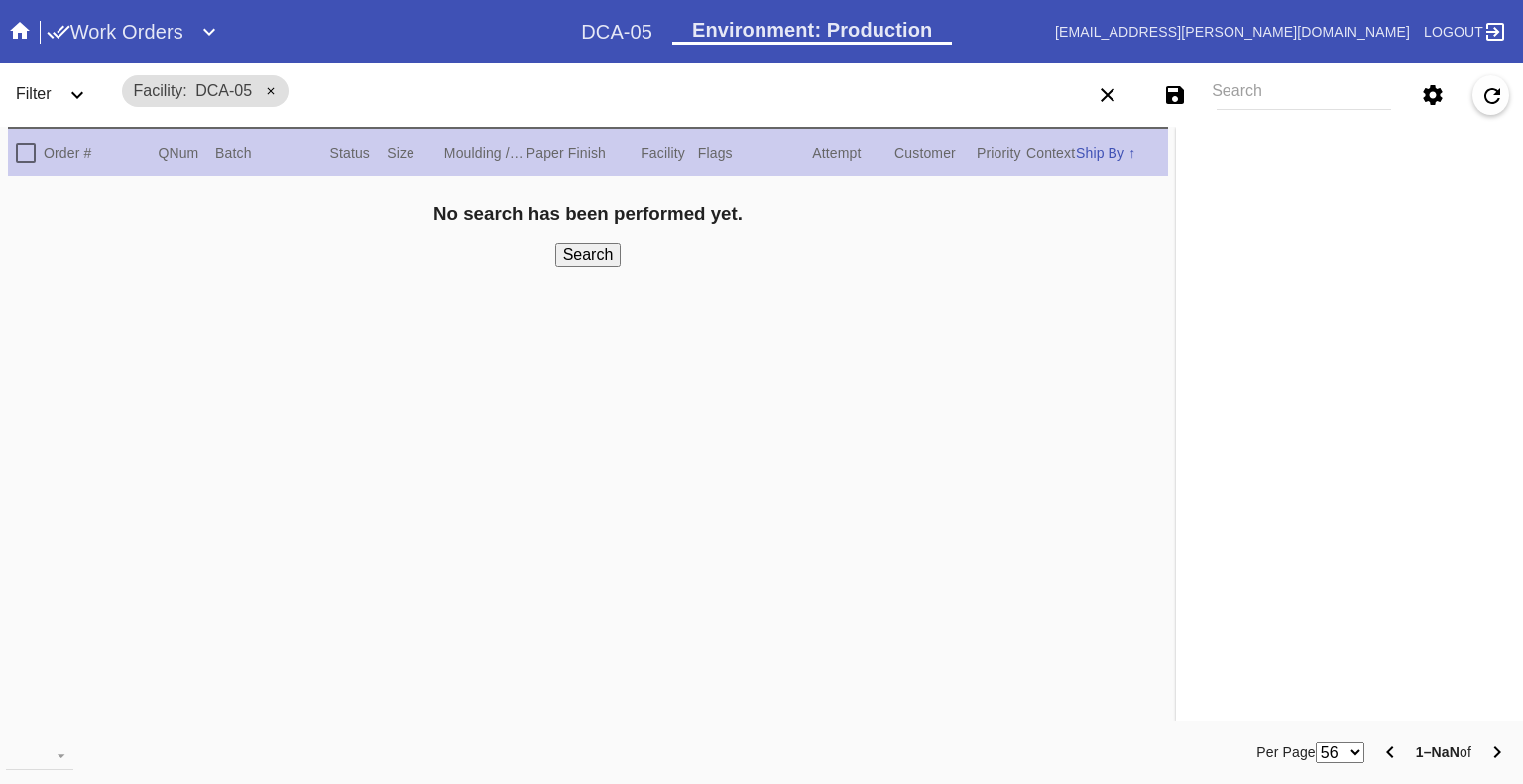 click on "Work Orders" at bounding box center (314, 32) 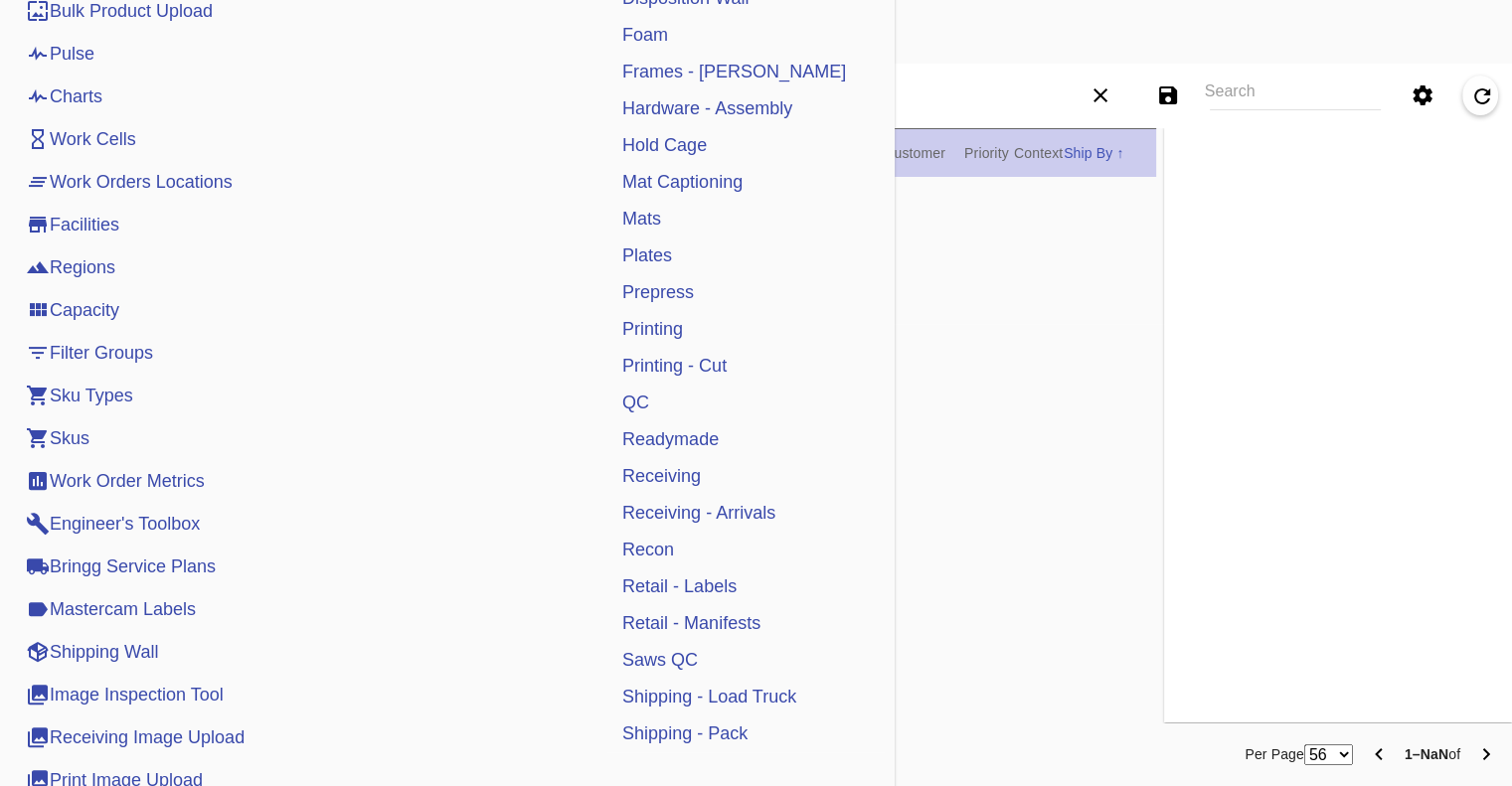 scroll, scrollTop: 497, scrollLeft: 0, axis: vertical 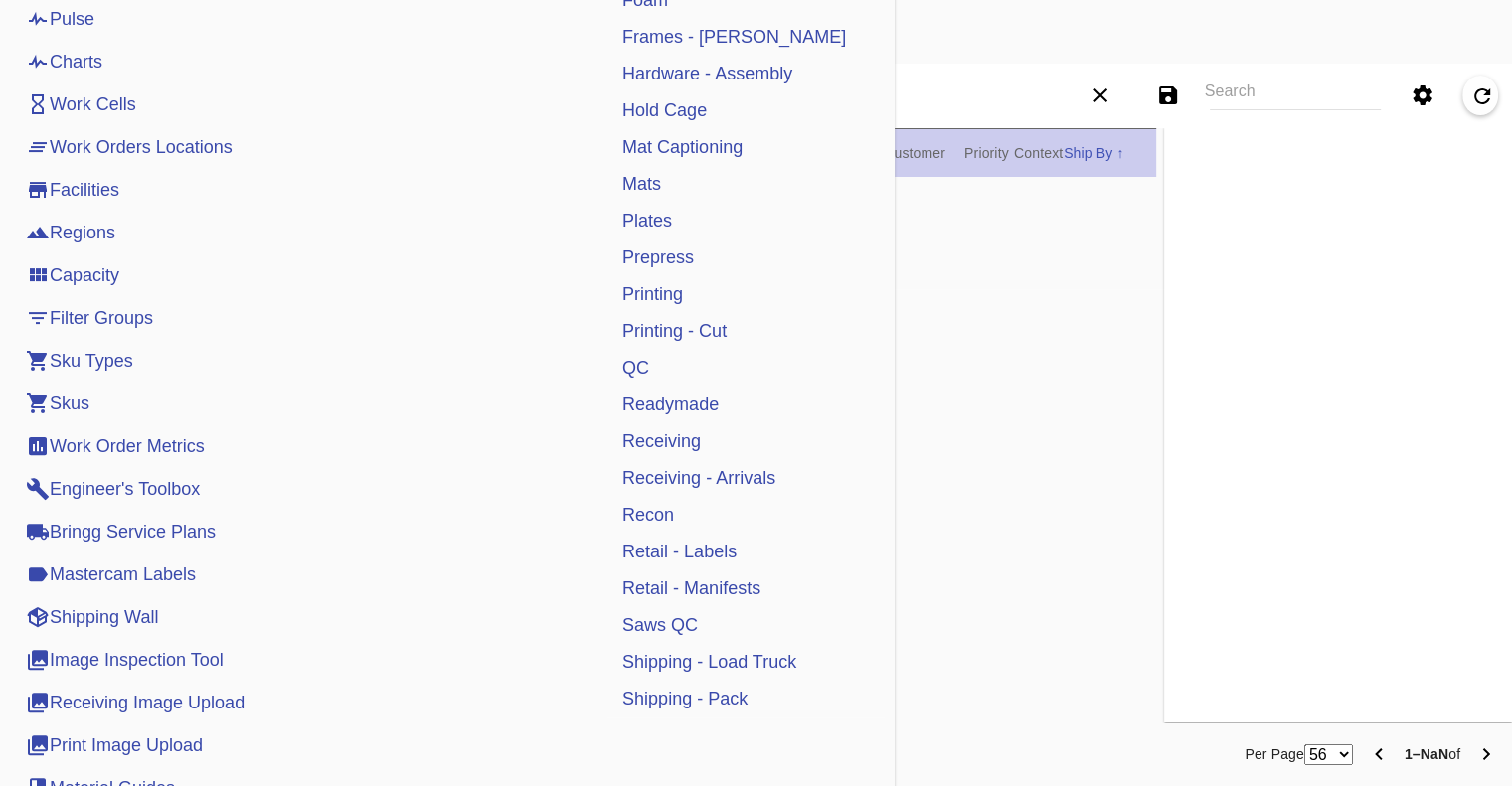 click on "Shipping Wall" at bounding box center (91, 617) 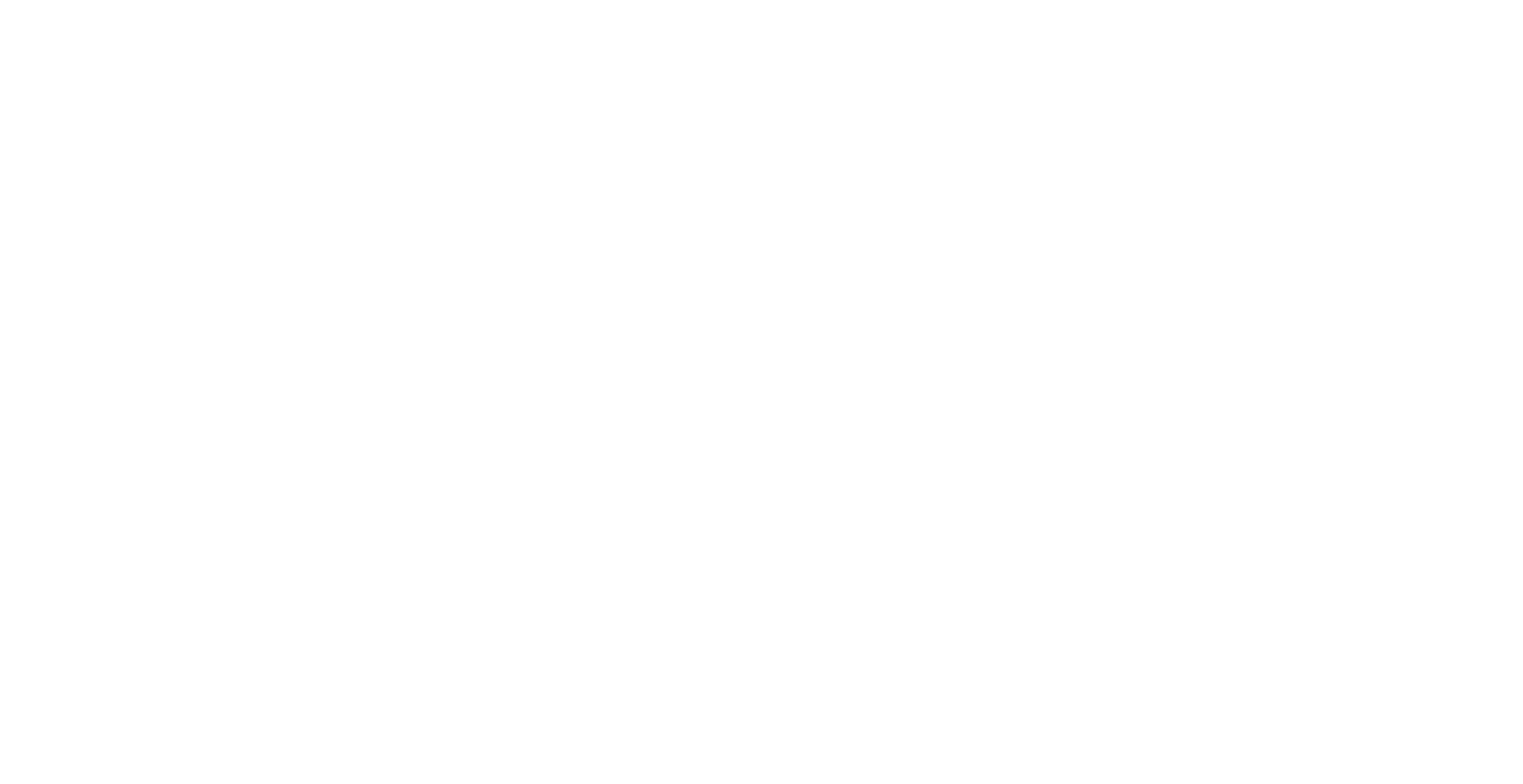 scroll, scrollTop: 0, scrollLeft: 0, axis: both 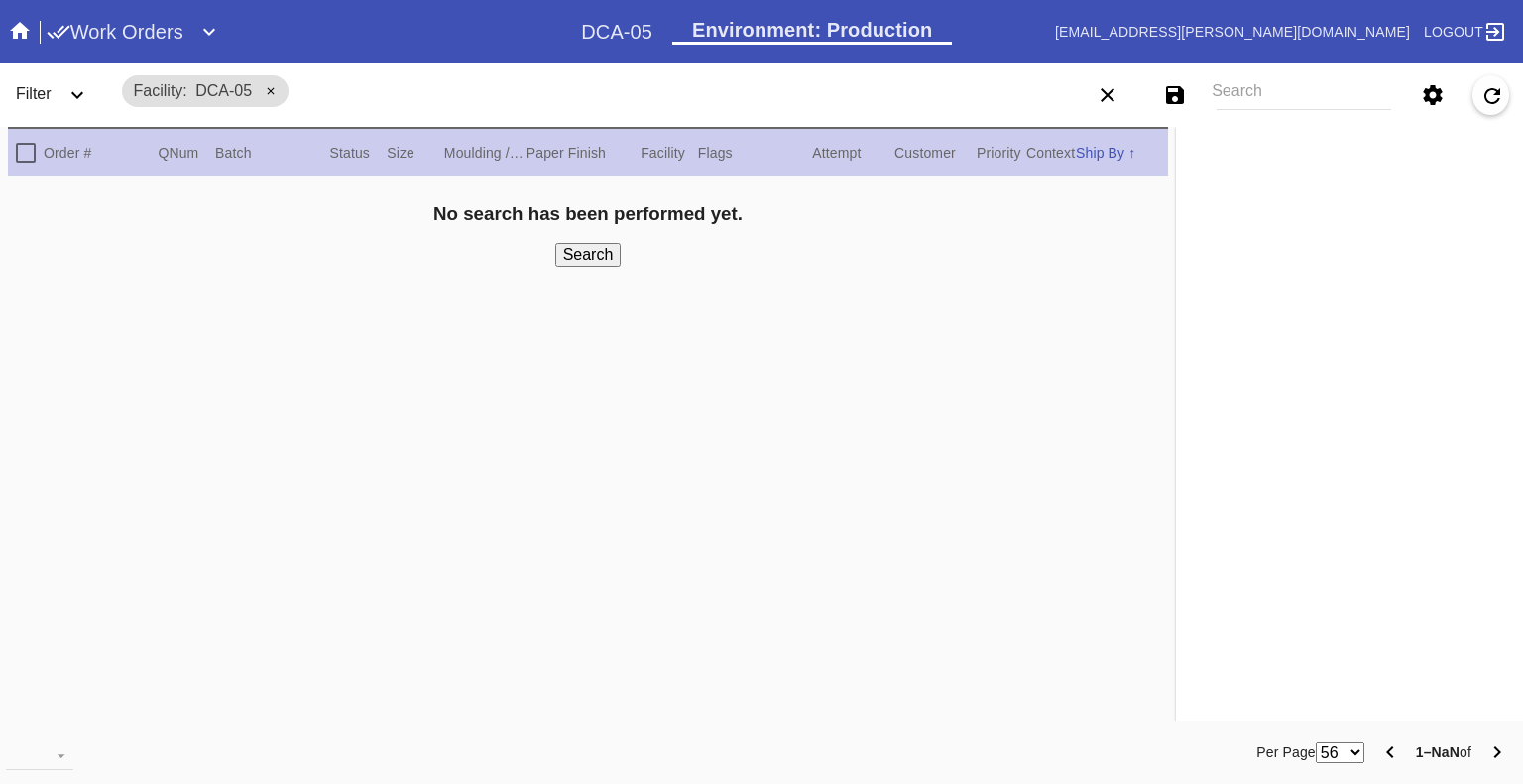 click on "Search" at bounding box center (1304, 95) 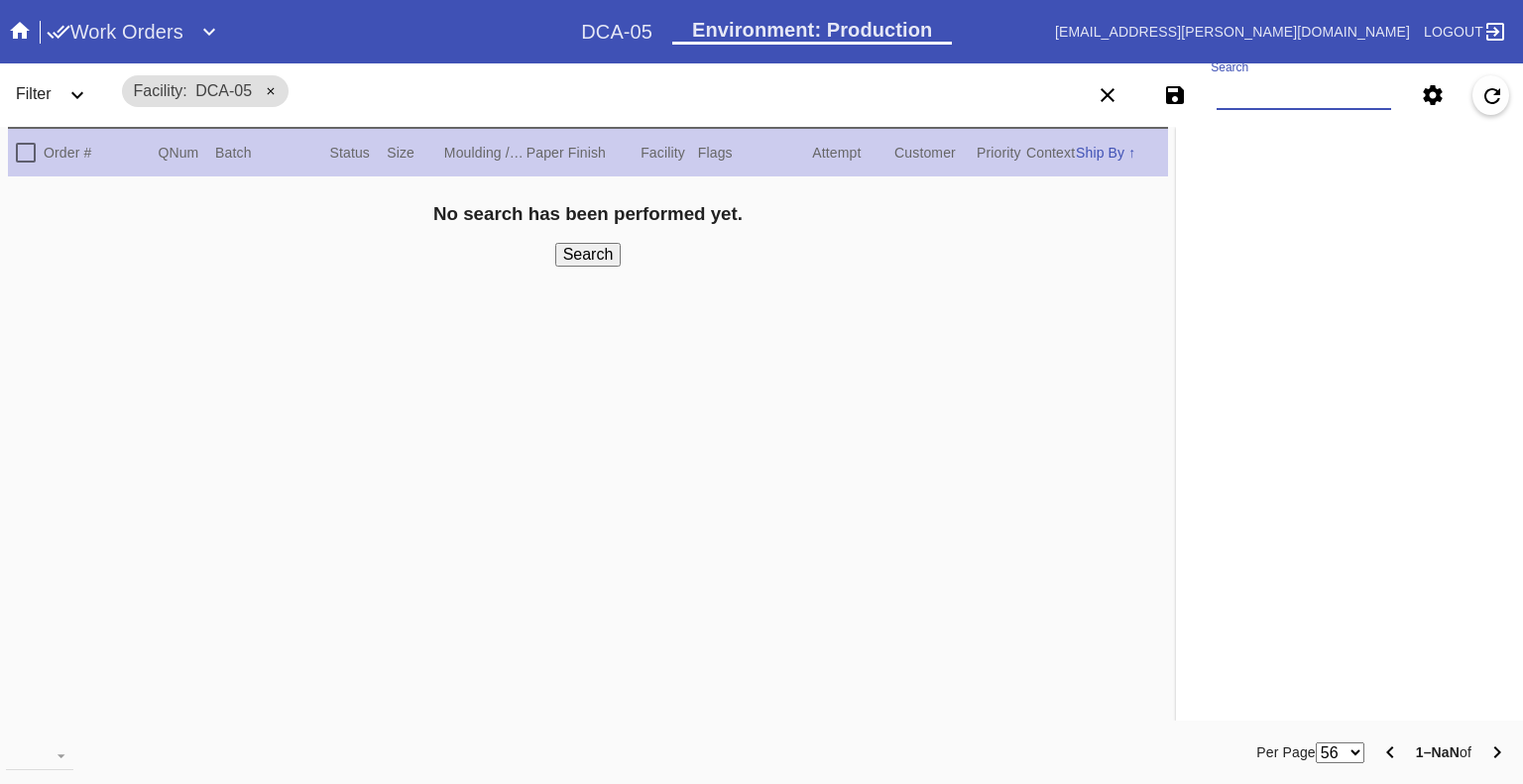 click on "Search" at bounding box center (1304, 95) 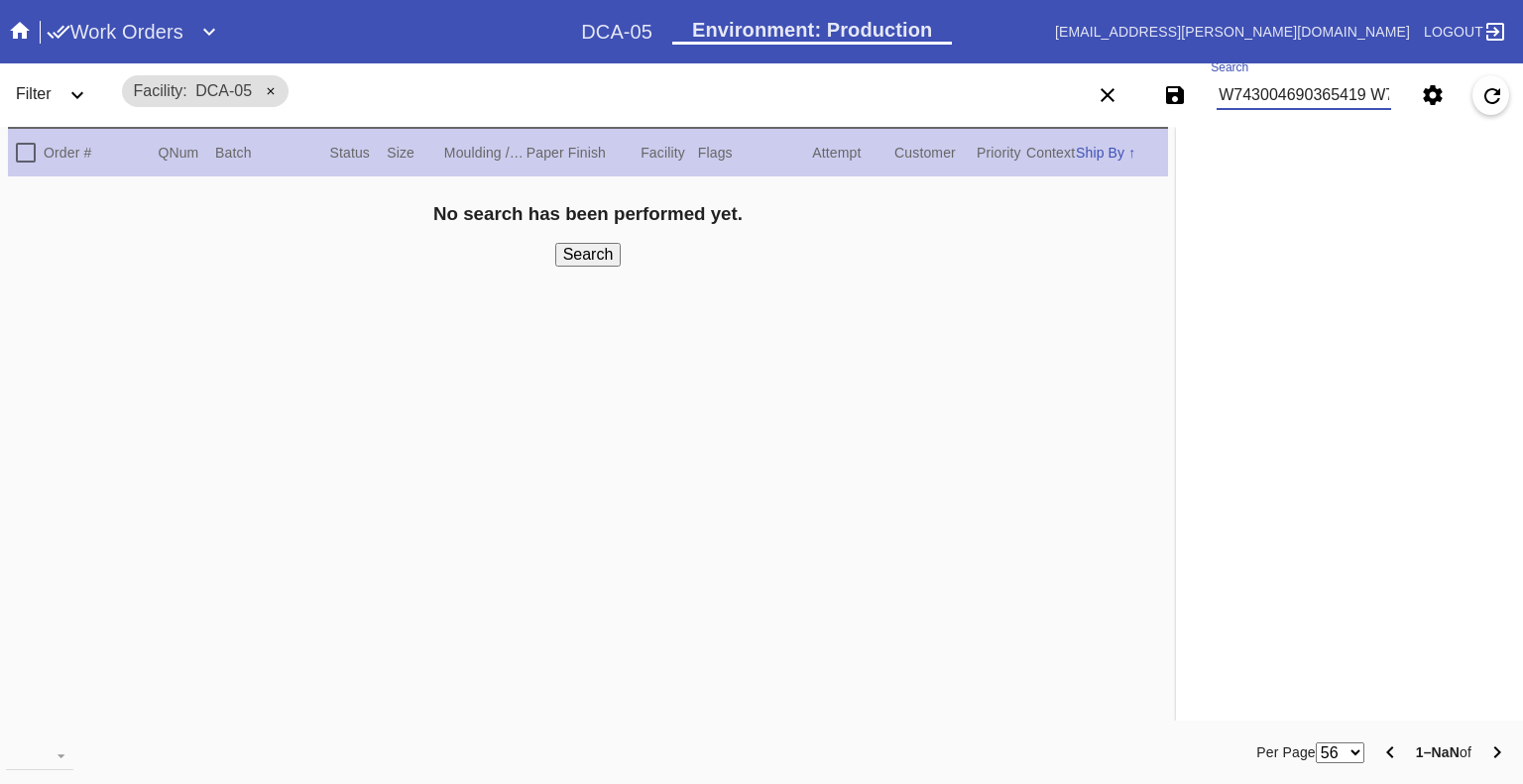 scroll, scrollTop: 0, scrollLeft: 3919, axis: horizontal 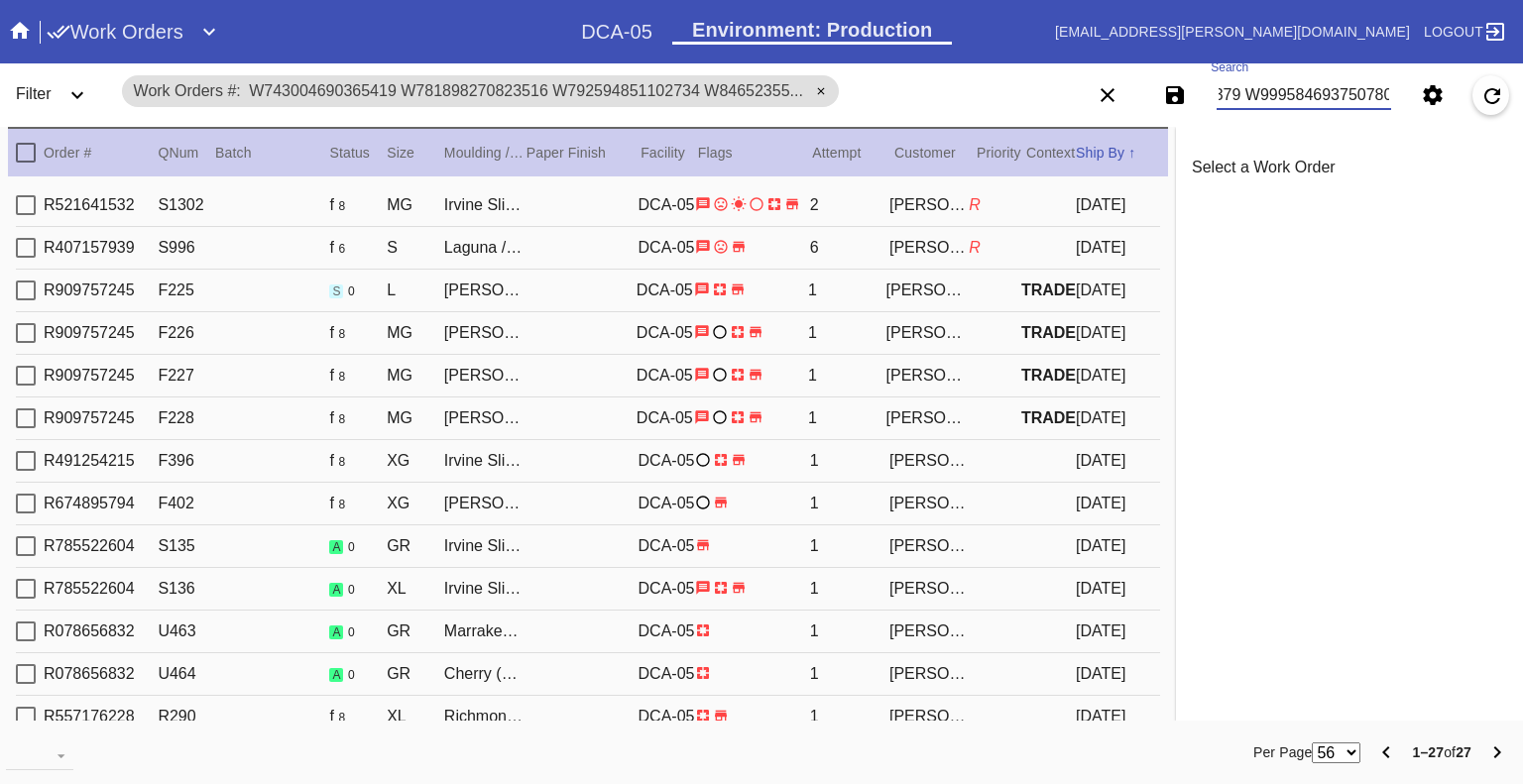 type on "W743004690365419 W781898270823516 W792594851102734 W846523550187928 W852353163918687 W875500429504271 W908814102489170 W937476294644434 W946824803792259 W775166925026500 W190015739568660 W215514738712926 W311723956464154 W318694995653894 W480064381693222 W523432656599915 W652394582944283 W689801074533731 W775006585804562 W819895434854801 W838345652458014 W861155931044826 W905217014688316 W920743681221716 W930607994706741 W961238713895379 W999584693750780" 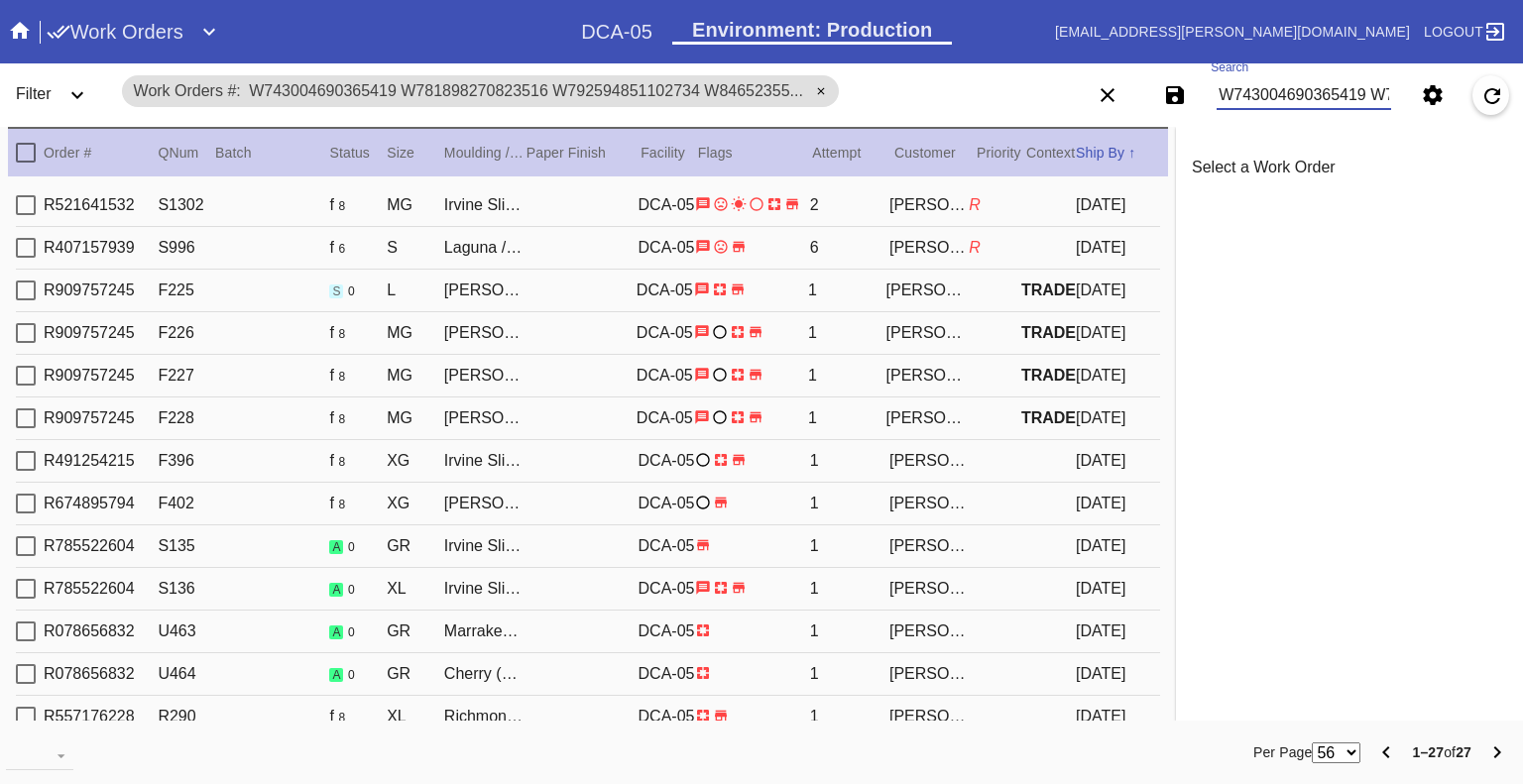 click at bounding box center [26, 153] 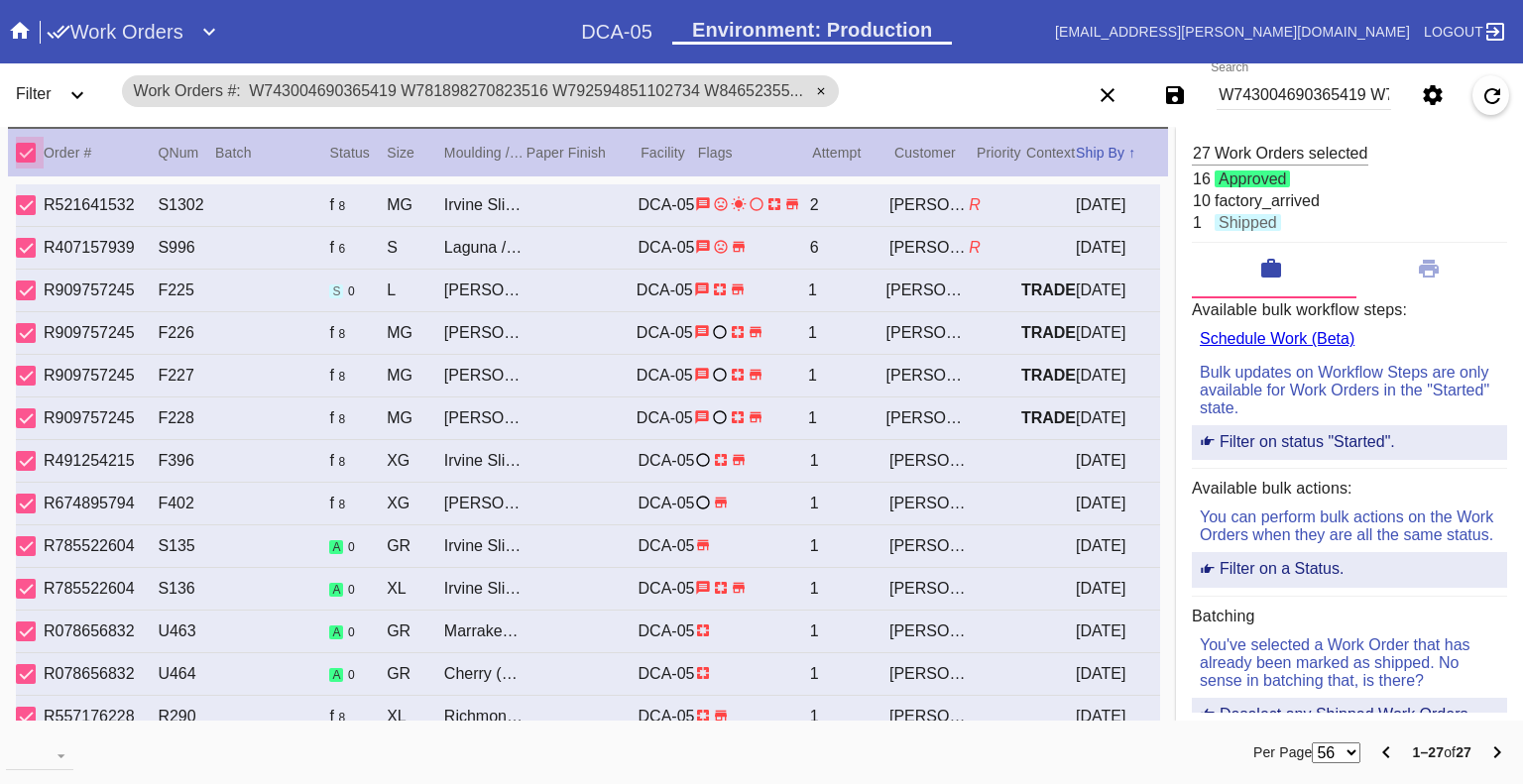 click at bounding box center (26, 153) 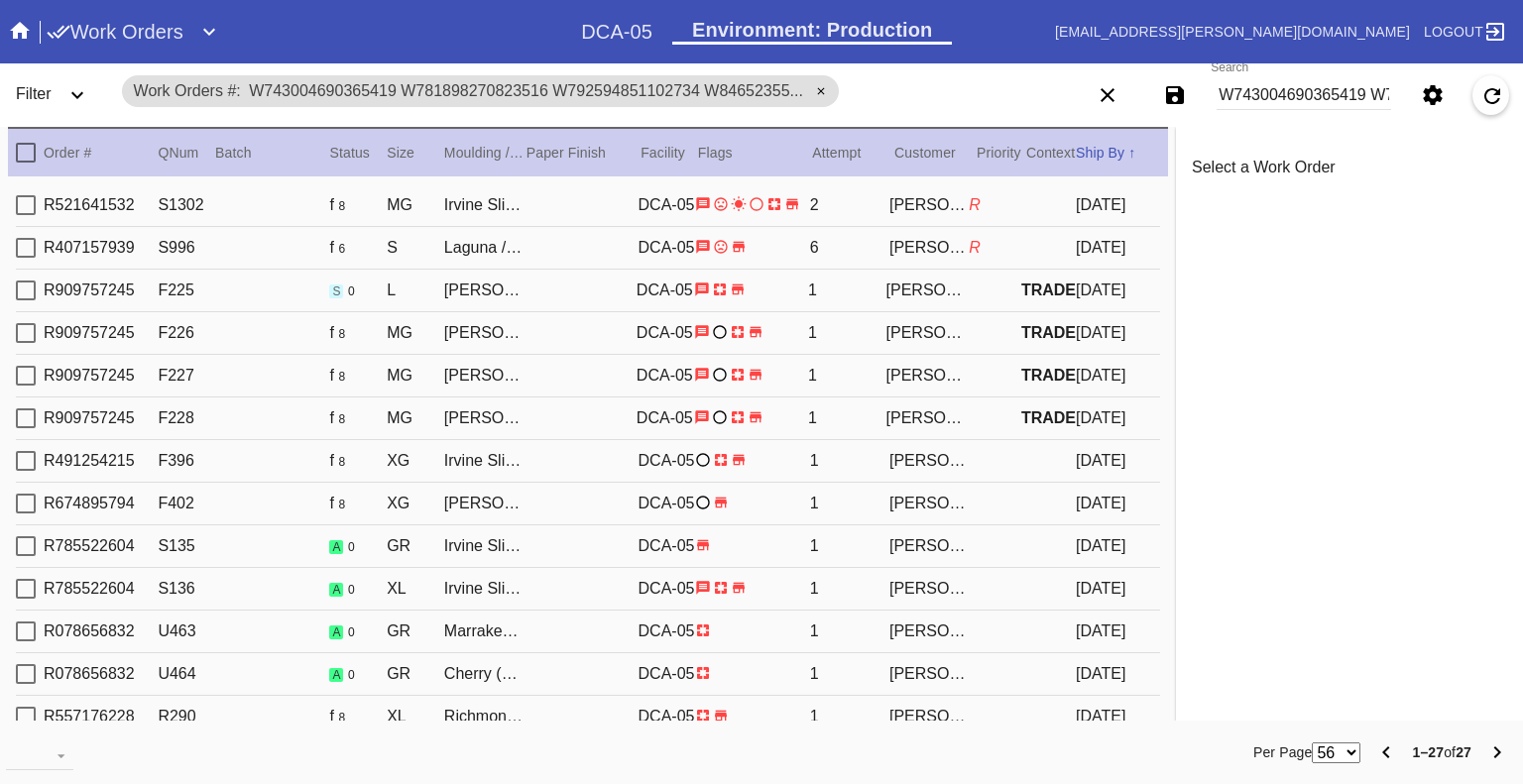 click 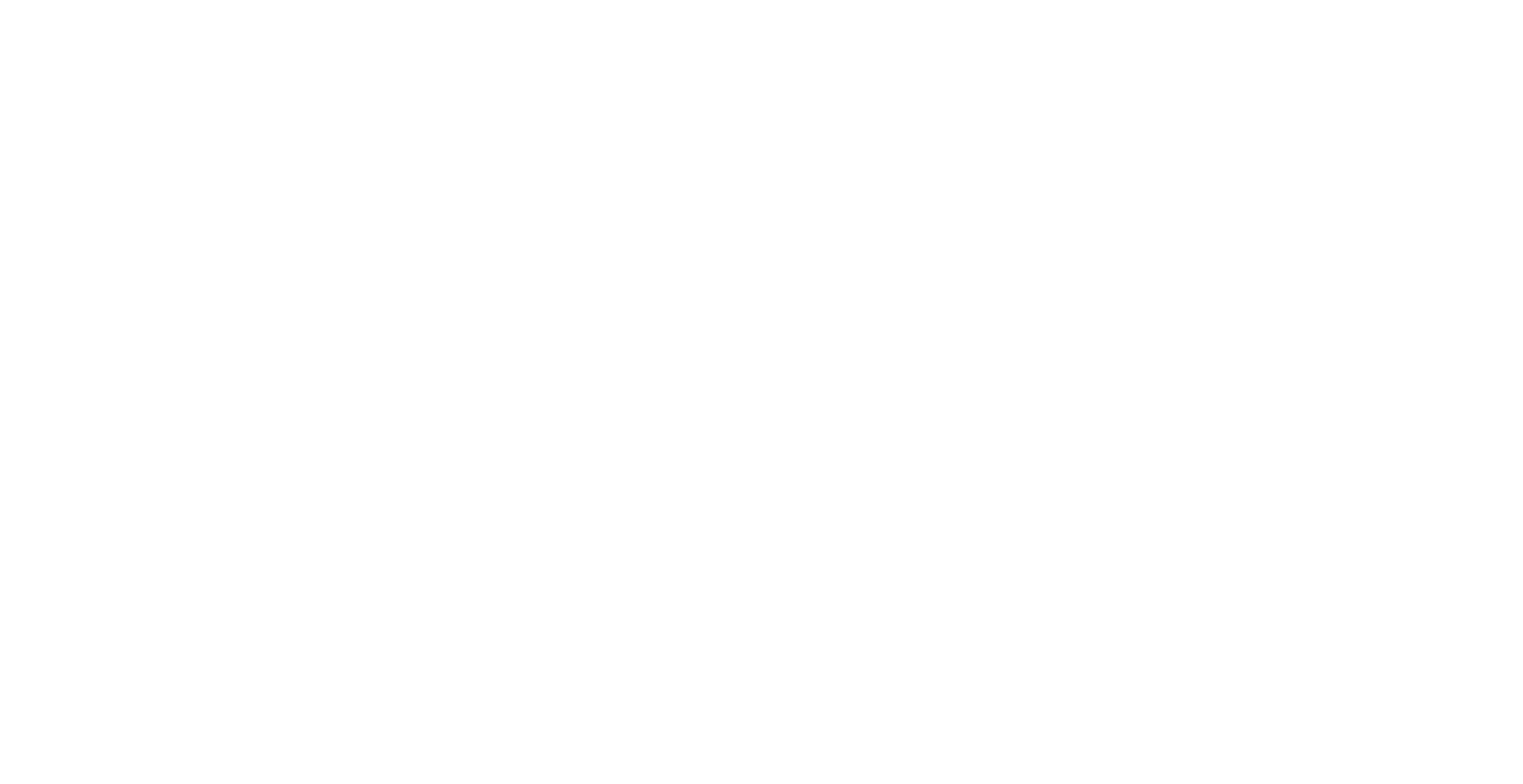 scroll, scrollTop: 0, scrollLeft: 0, axis: both 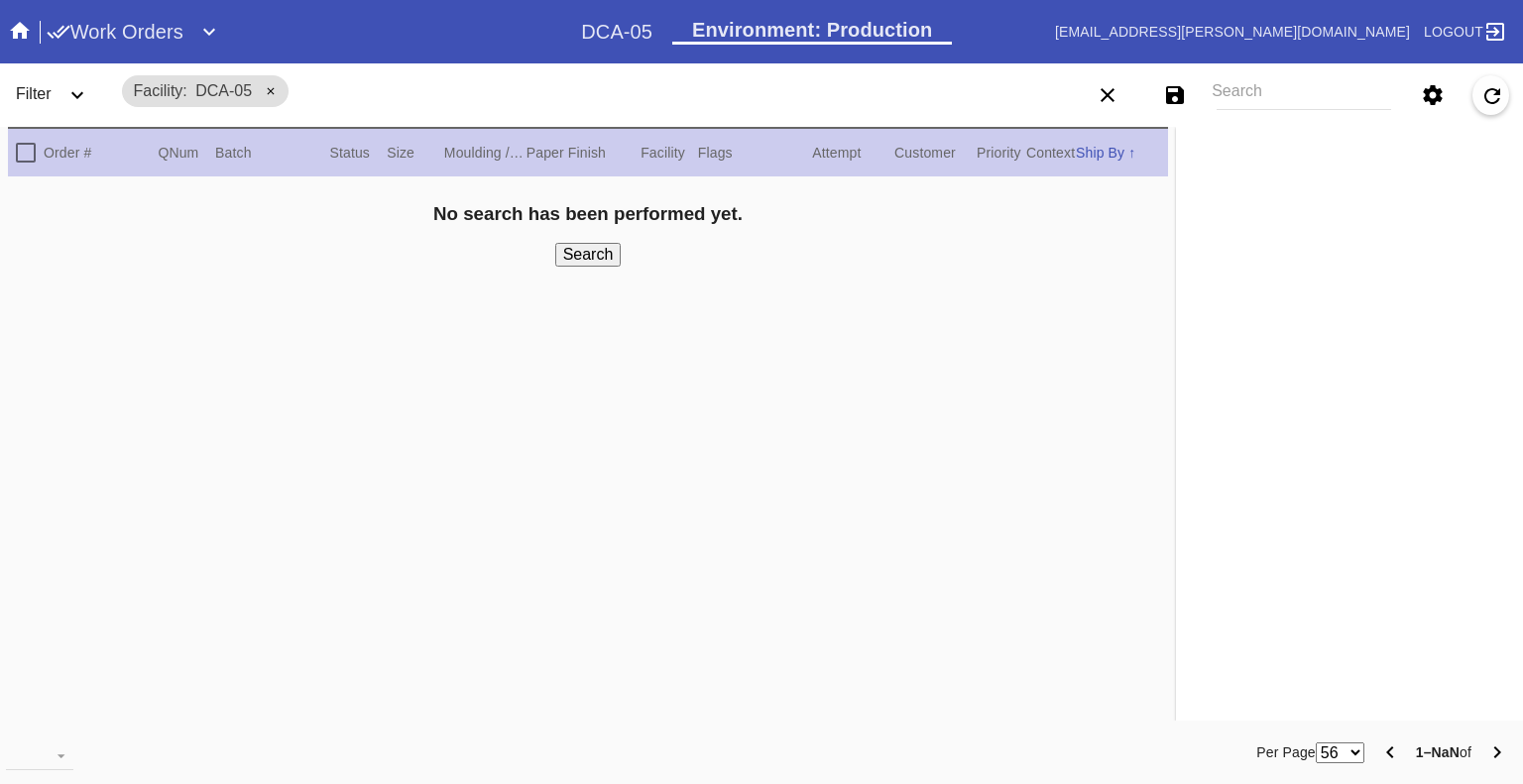 click on "Search" at bounding box center (1304, 95) 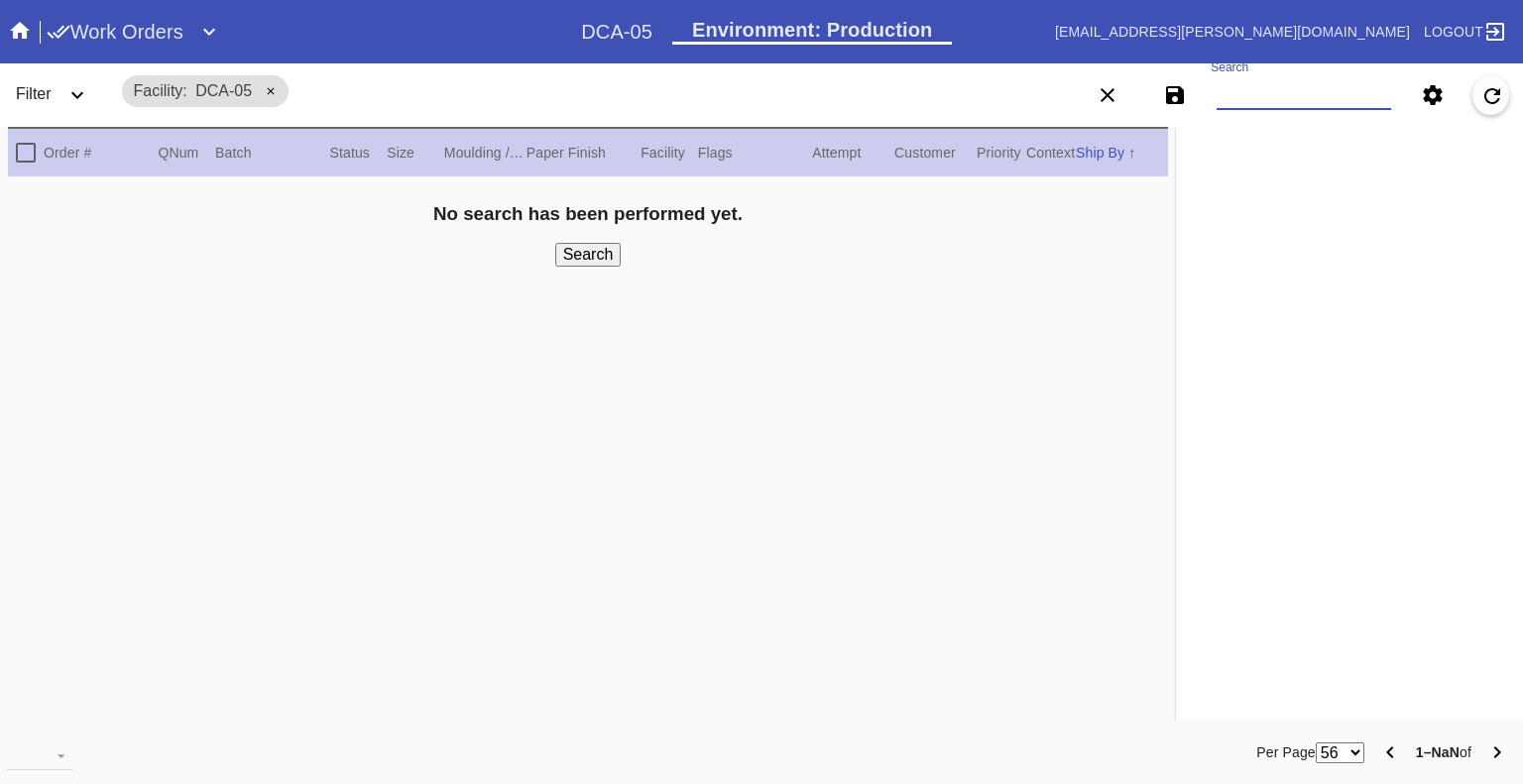 paste on "W998222238645320 W120466755090076 W574518439610807 W639416852685114 W659954432098783 W854930293944313 W816204724257744 W891029463788973 W520256087064992" 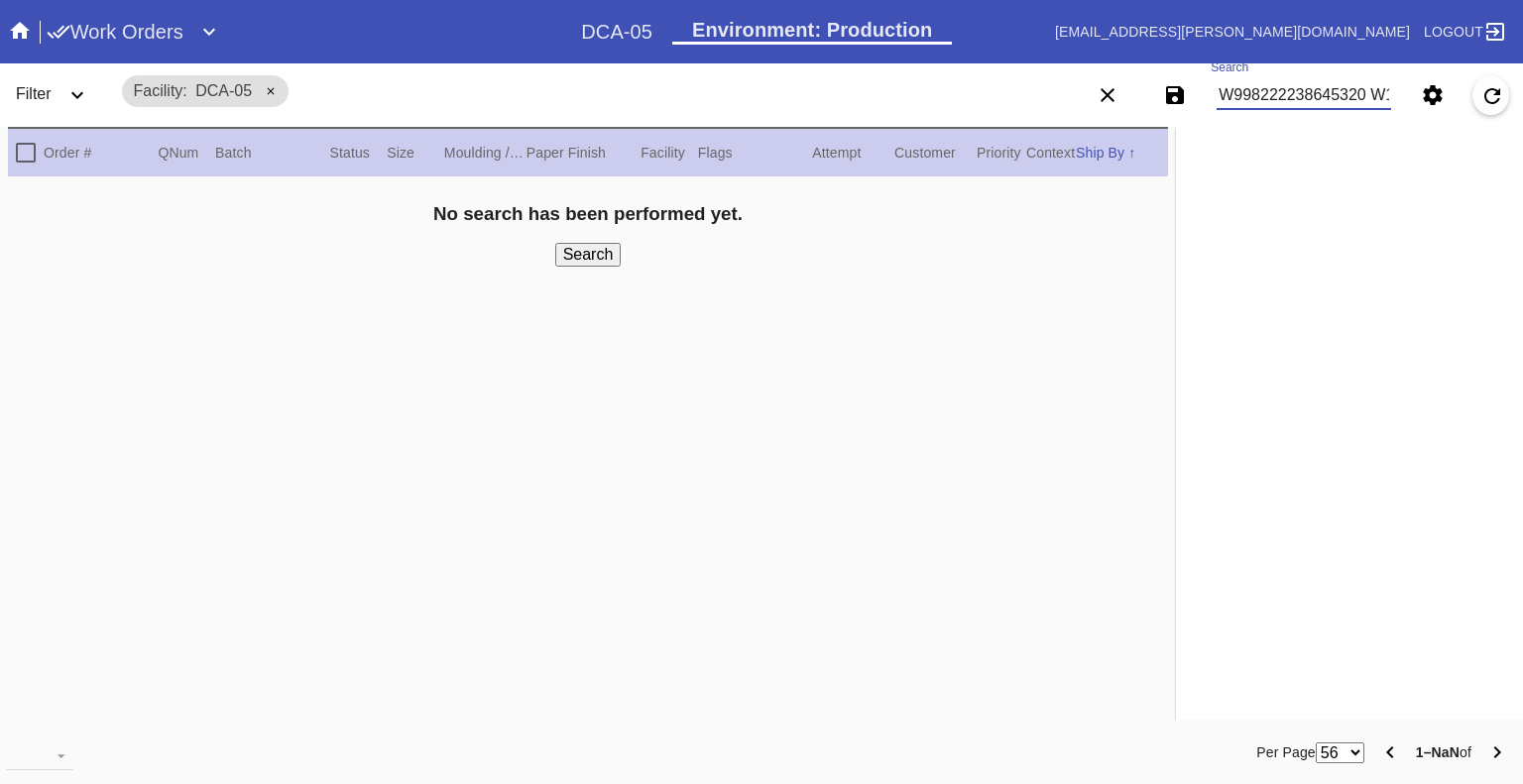 scroll, scrollTop: 0, scrollLeft: 1189, axis: horizontal 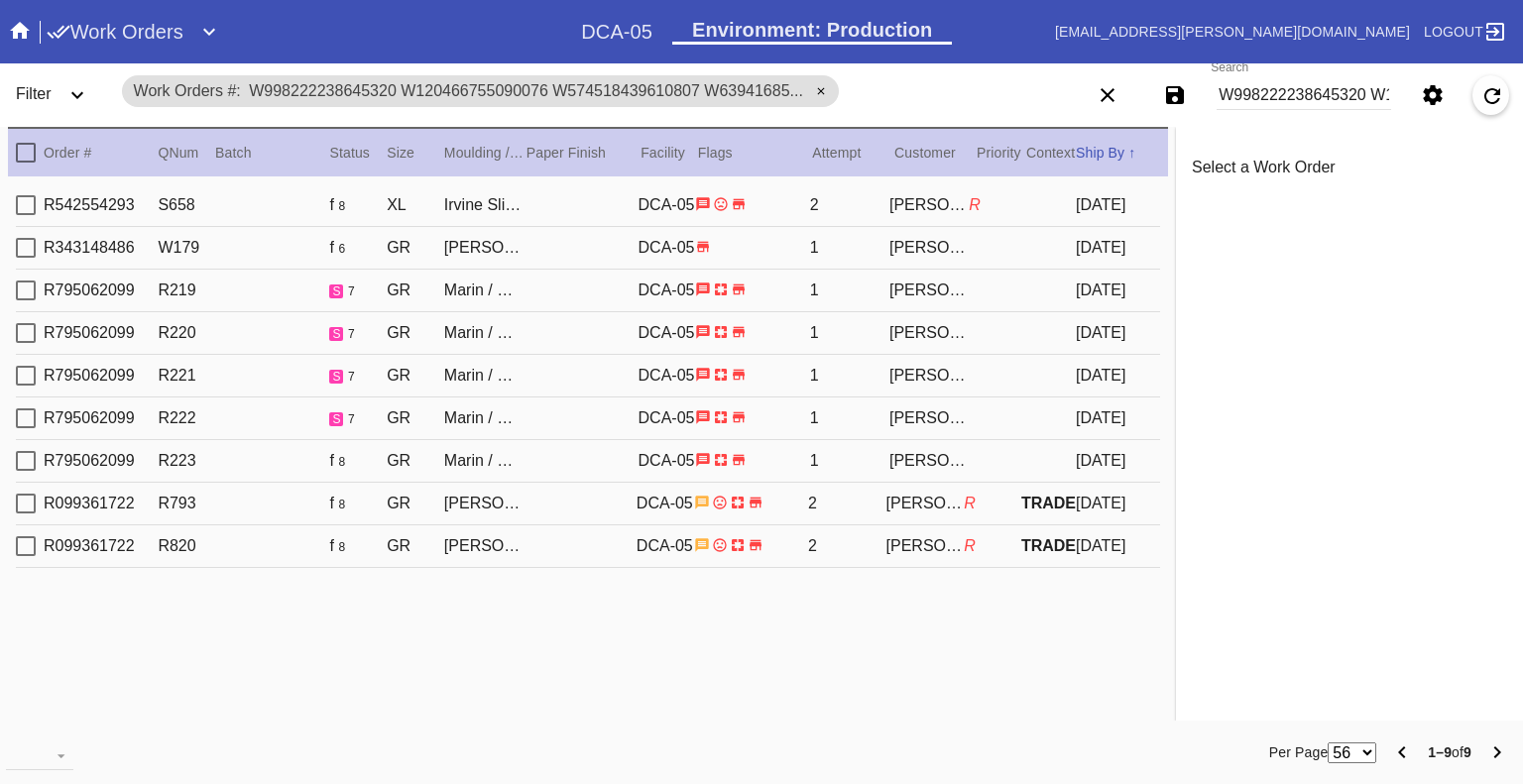 click on "W998222238645320 W120466755090076 W574518439610807 W639416852685114 W659954432098783 W854930293944313 W816204724257744 W891029463788973 W520256087064992" at bounding box center [1304, 95] 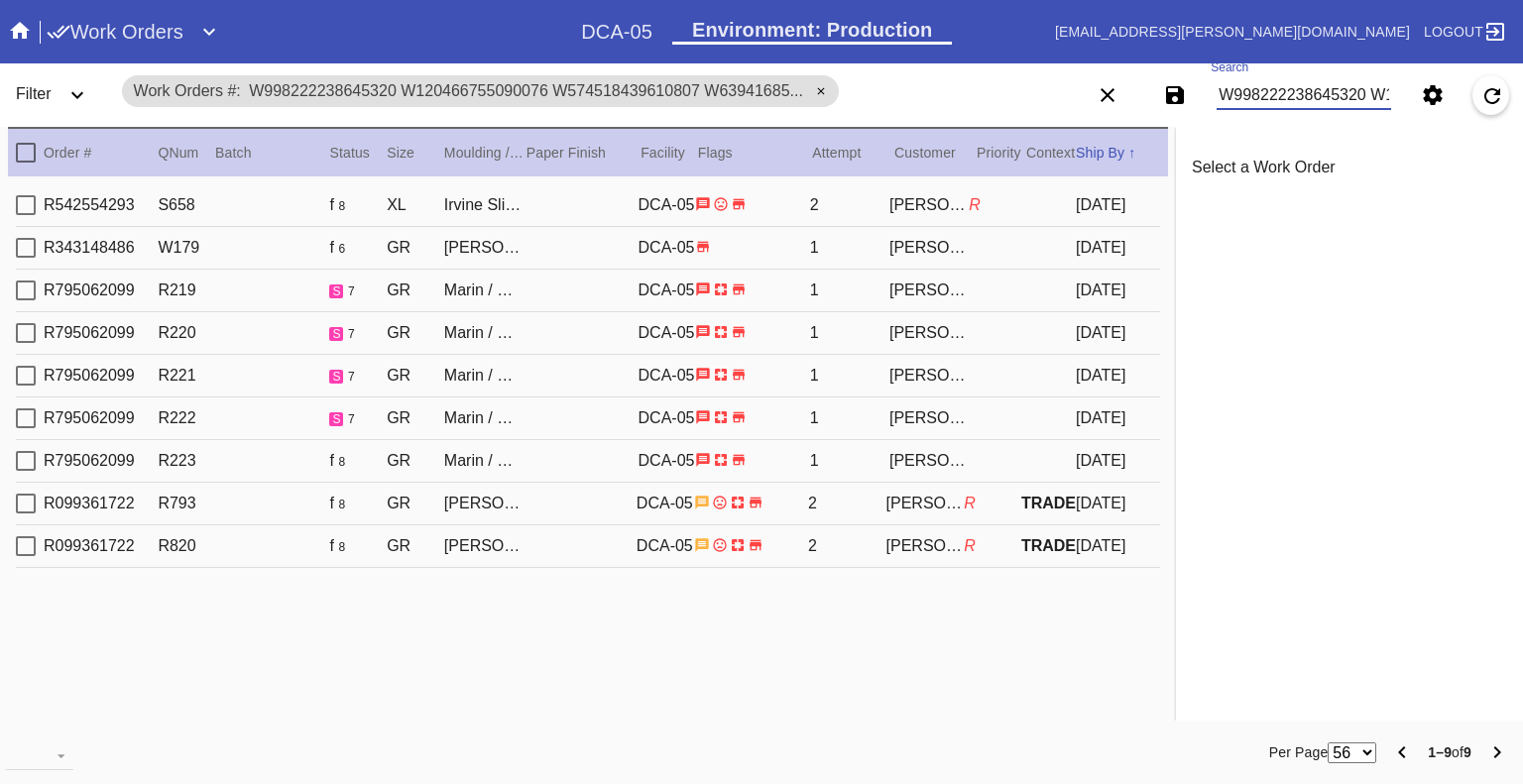 click on "W998222238645320 W120466755090076 W574518439610807 W639416852685114 W659954432098783 W854930293944313 W816204724257744 W891029463788973 W520256087064992" at bounding box center (1304, 95) 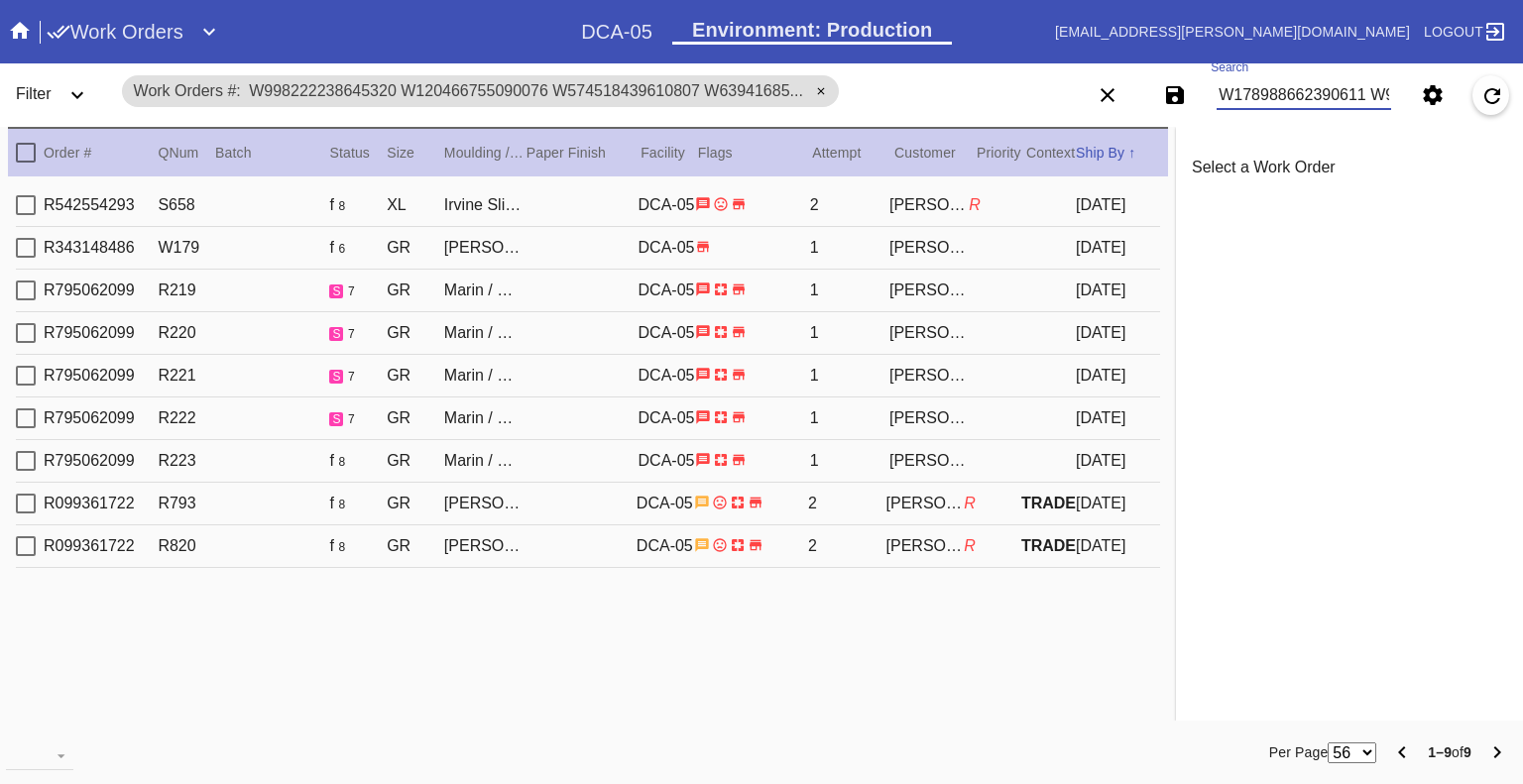 scroll, scrollTop: 0, scrollLeft: 3008, axis: horizontal 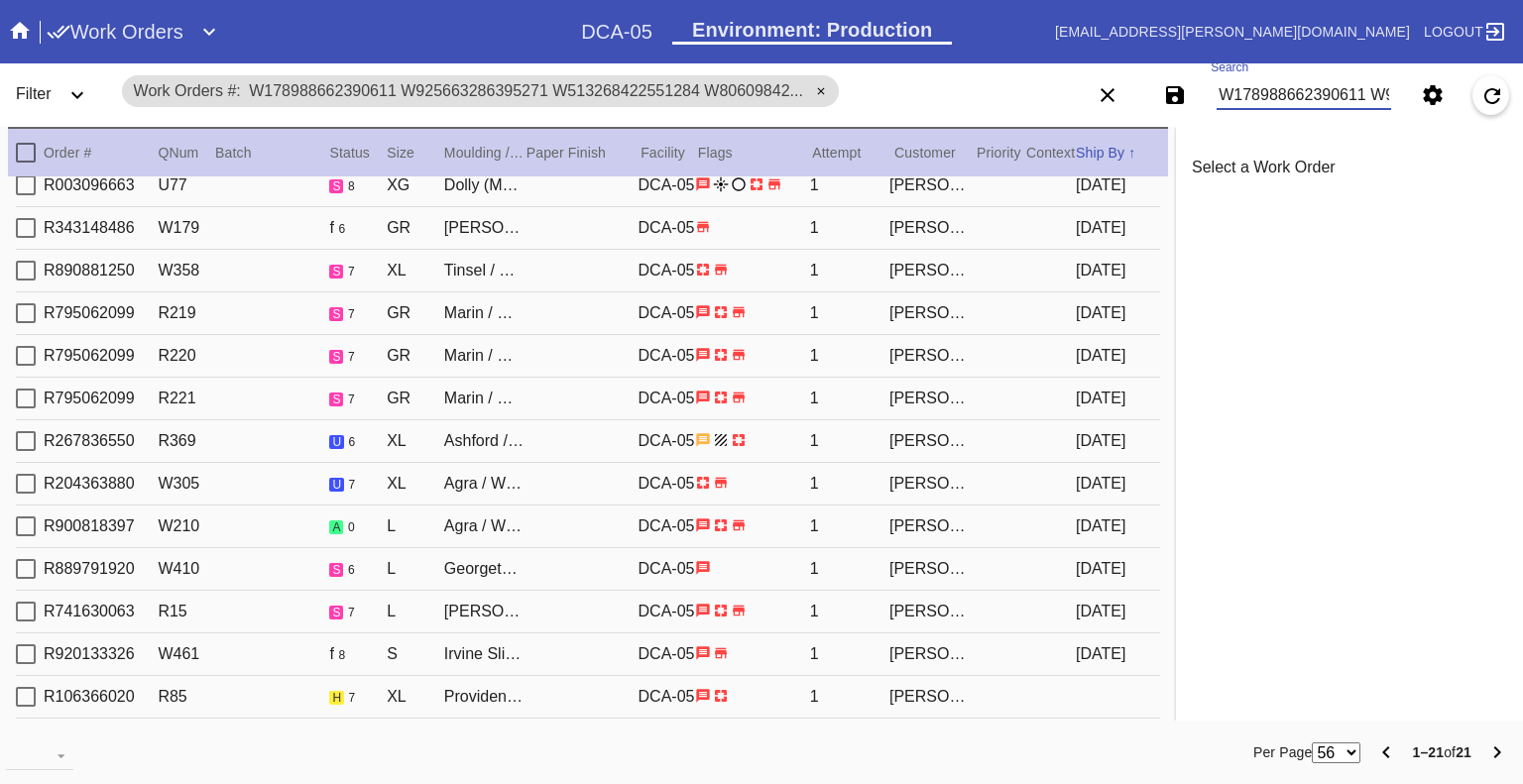 click on "W178988662390611 W925663286395271 W513268422551284 W806098427089634 W305319679688382 W187547210202288 W317613103972637 W100625565244510 W104587284484460 W998222238645320 W289788856873910 W691615089985618 W201925098370445 W809967739660625 W341421665716229 W685714016147001 W675188773223505 W779197605319142 W120466755090076 W659954432098783 W639416852685114" at bounding box center [1304, 95] 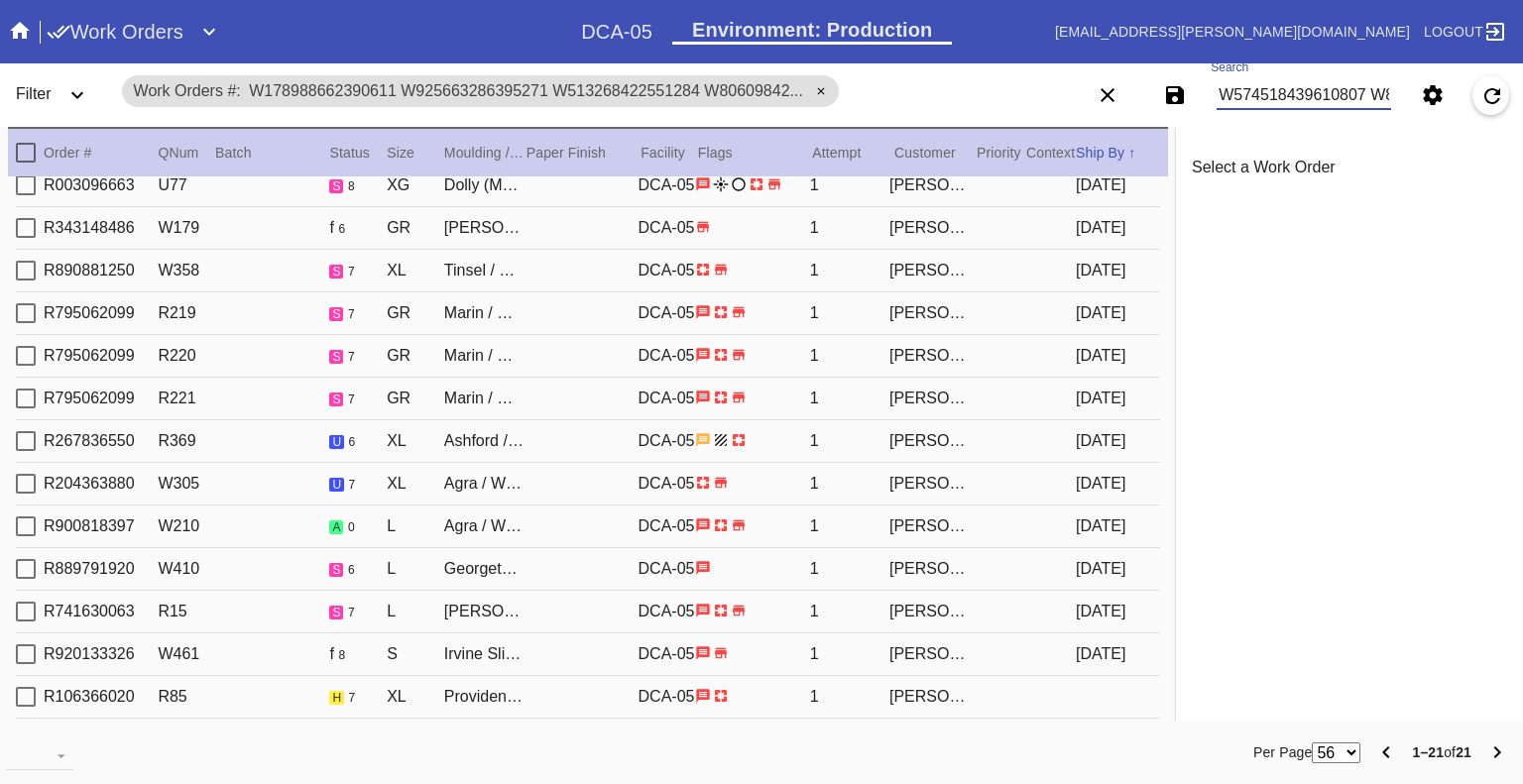 scroll, scrollTop: 0, scrollLeft: 2249, axis: horizontal 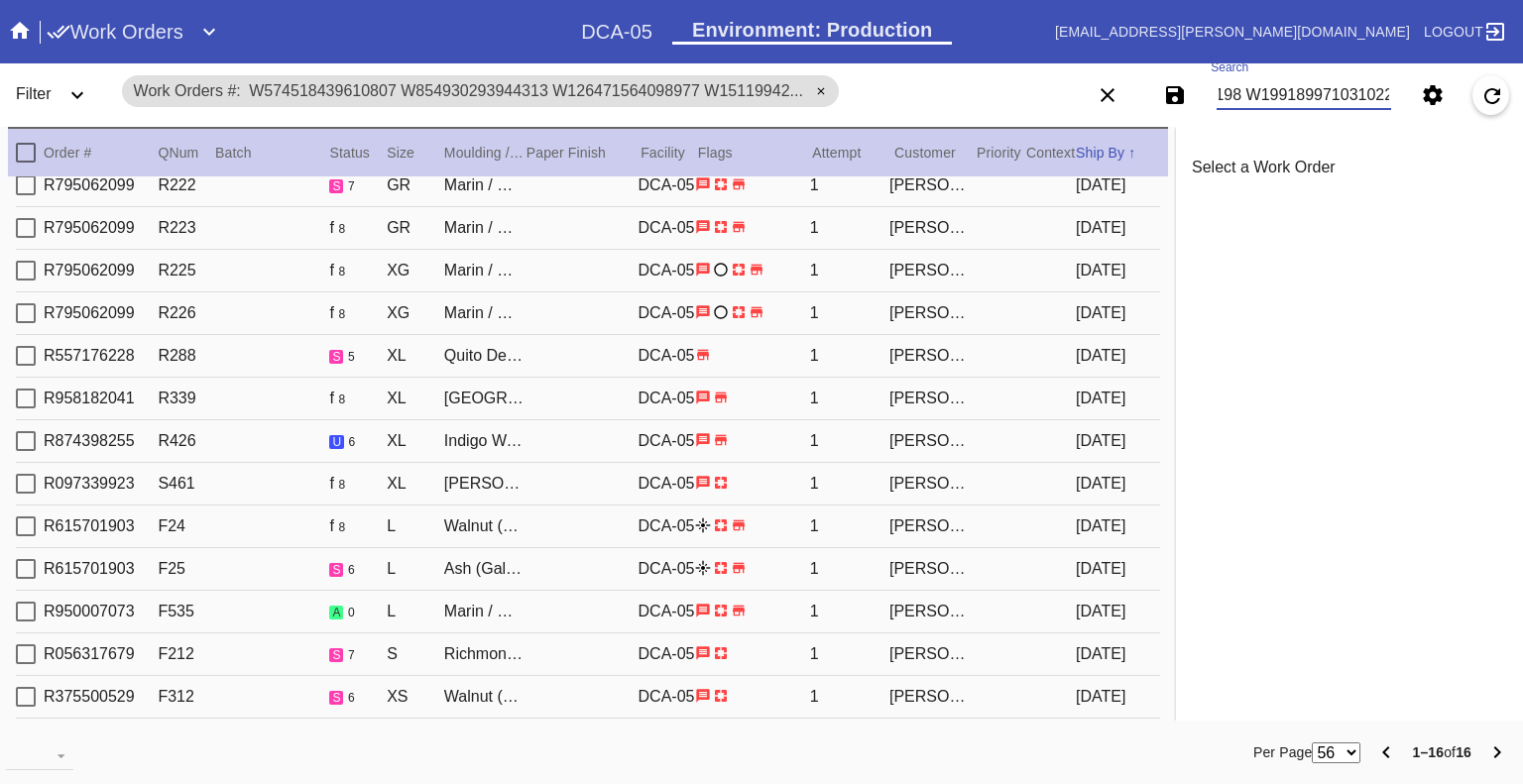 type on "W574518439610807 W854930293944313 W126471564098977 W151199423101667 W958452303139737 W650826018817739 W108952706396308 W967301640098289 W357375885650048 W203125736873193 W520256087064992 W601844427703820 W253992611845320 W211682330668707 W875690790836198 W199189971031022" 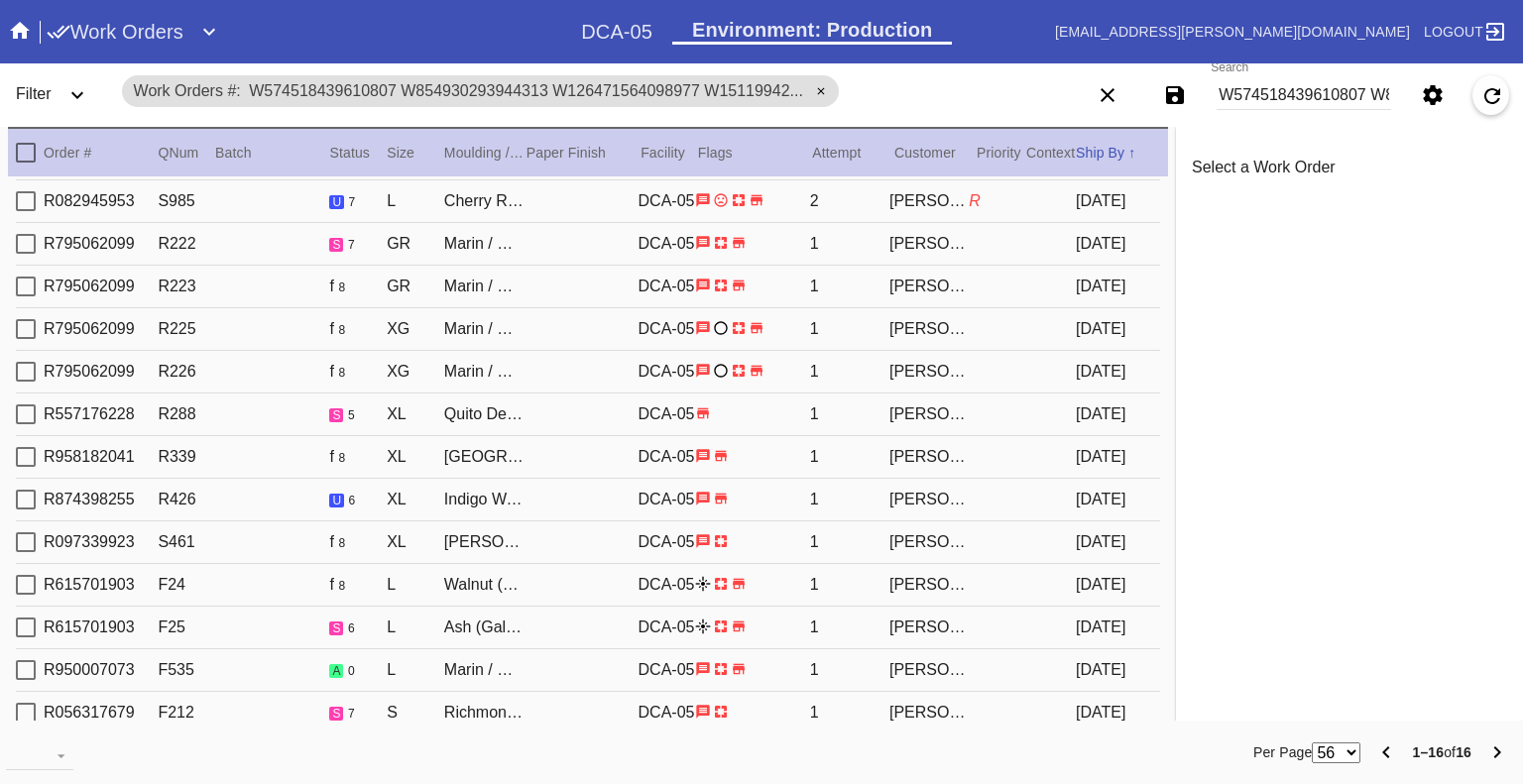 scroll, scrollTop: 151, scrollLeft: 0, axis: vertical 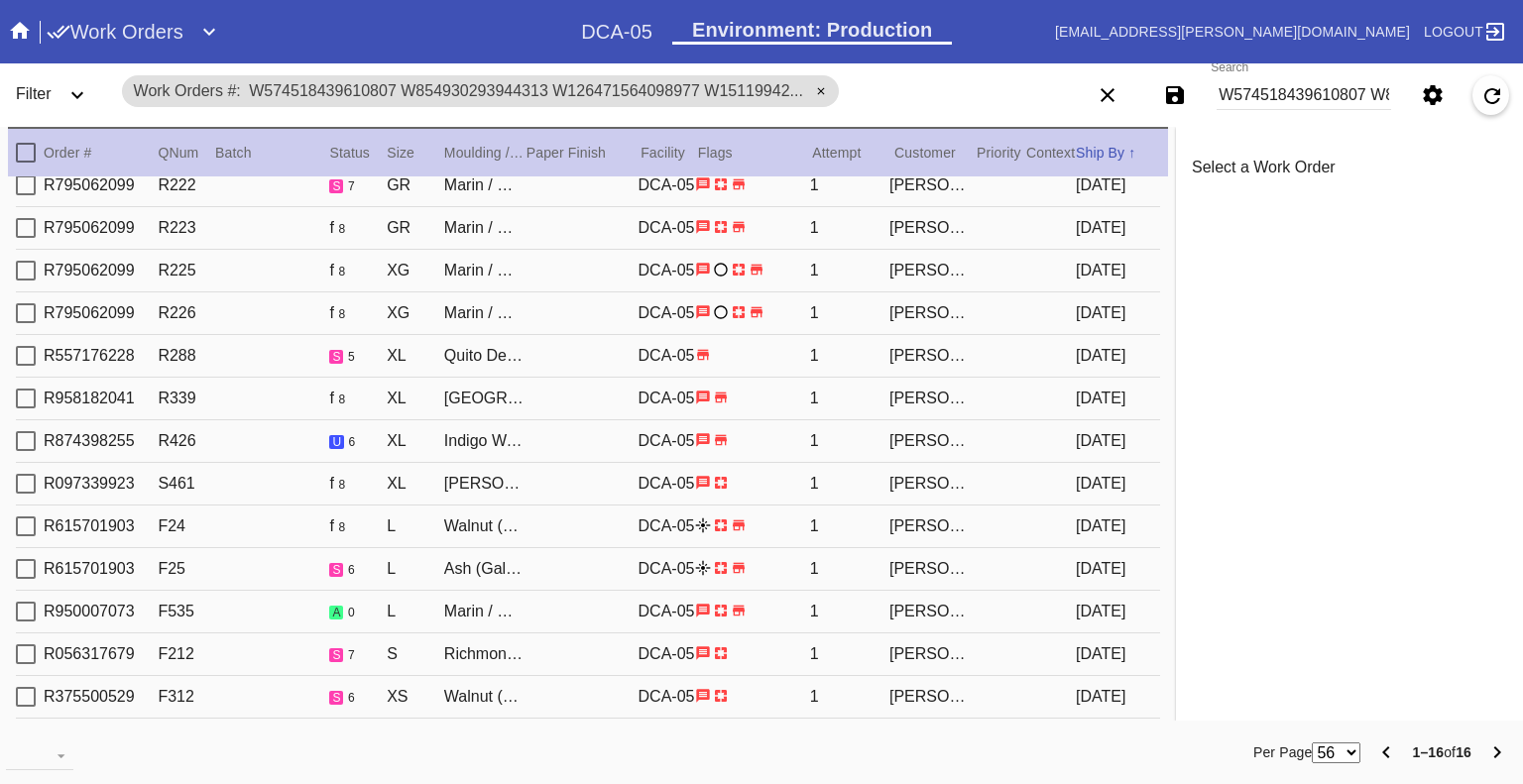 click 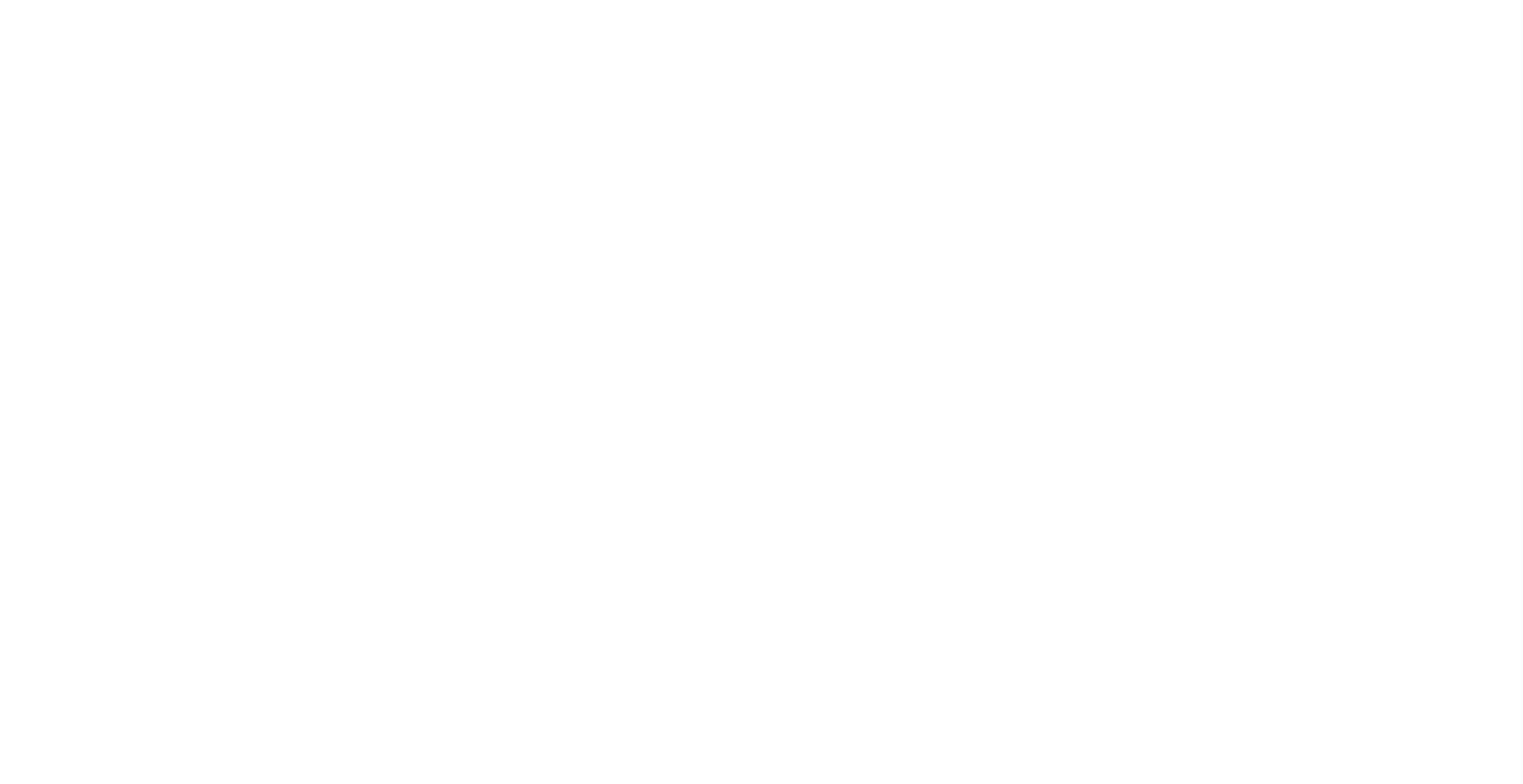 scroll, scrollTop: 0, scrollLeft: 0, axis: both 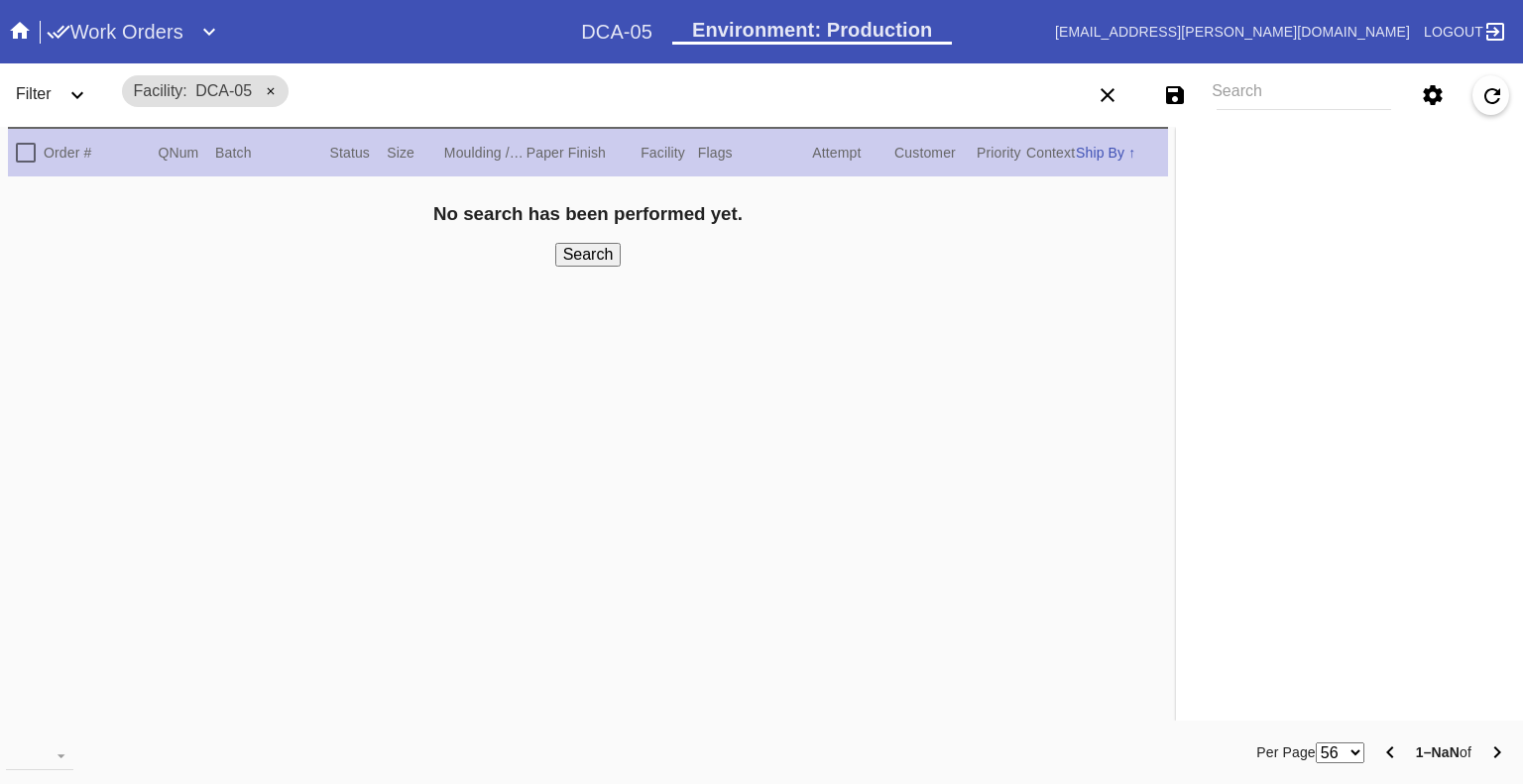 click on "Search" at bounding box center (1304, 95) 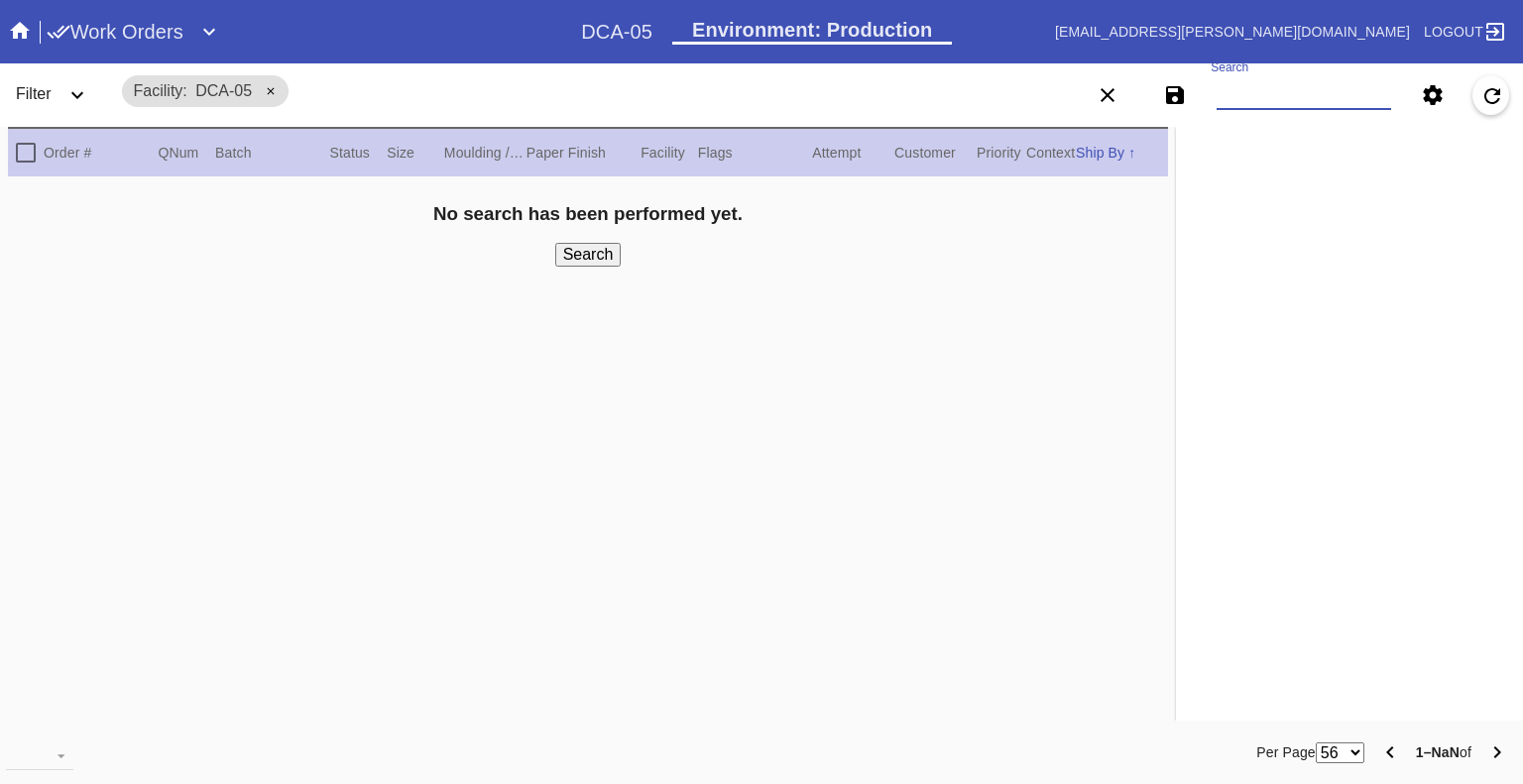 paste on "W958452303139737" 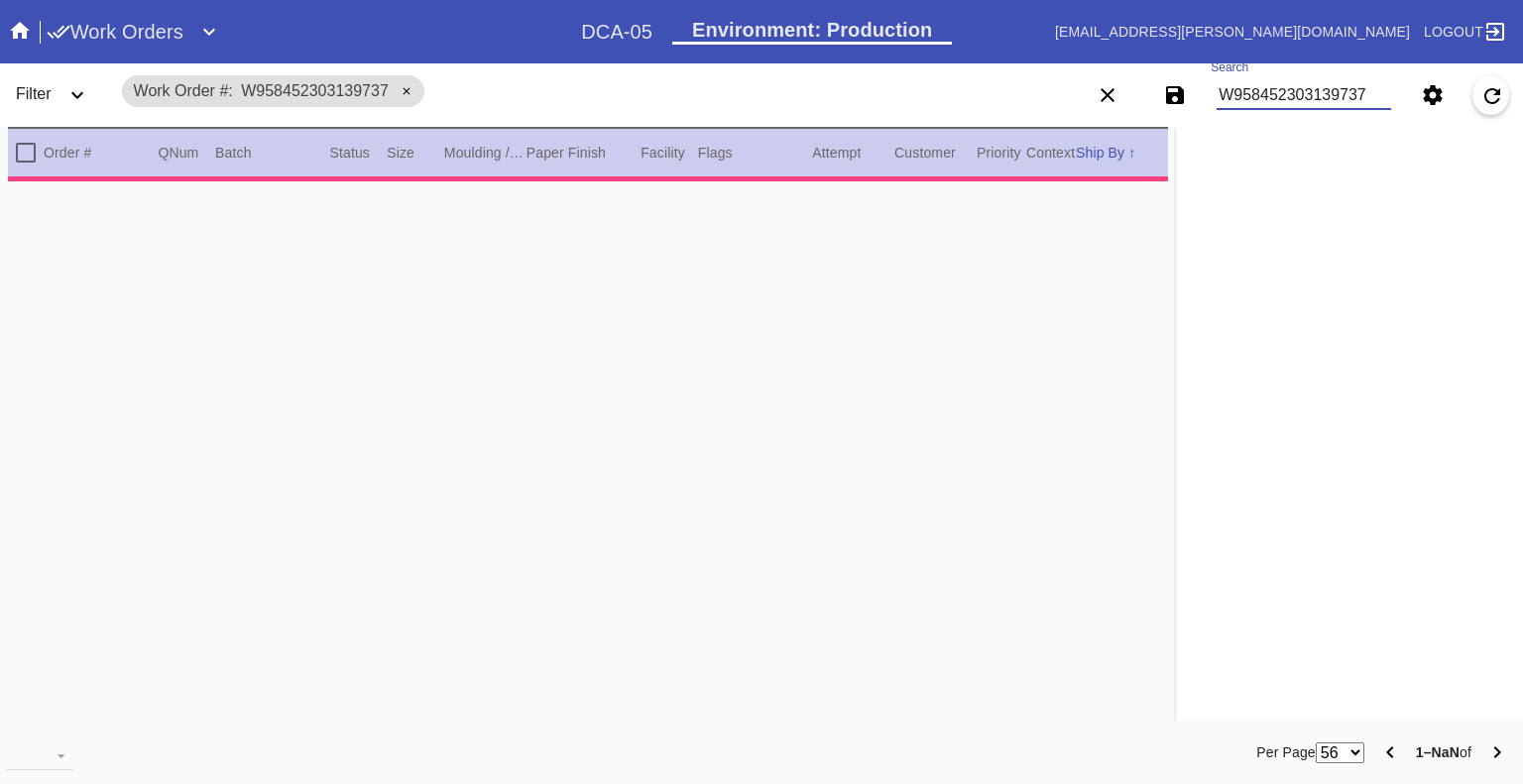 type on "EXTRA QC REQUIRED - IV 7/8" 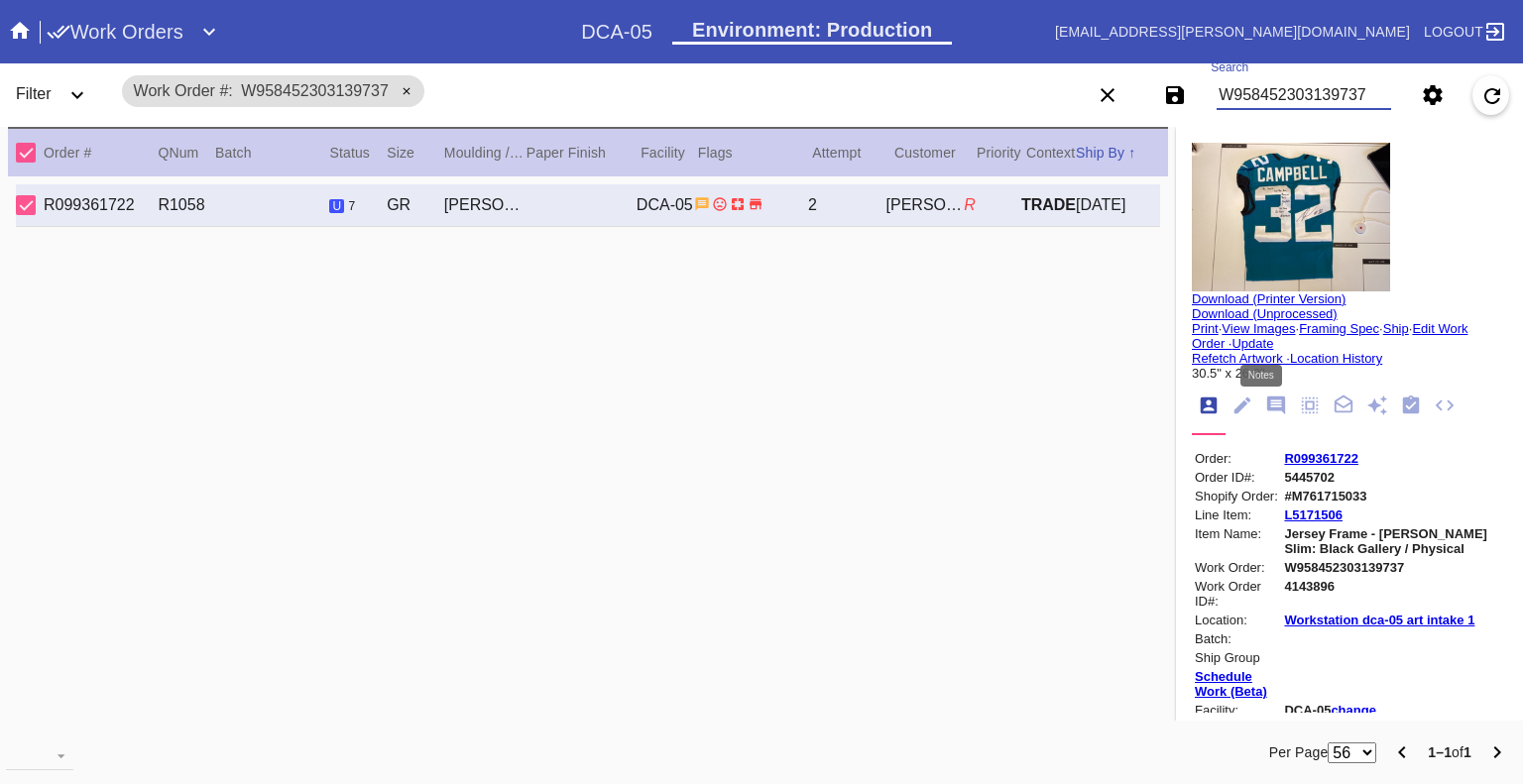 click 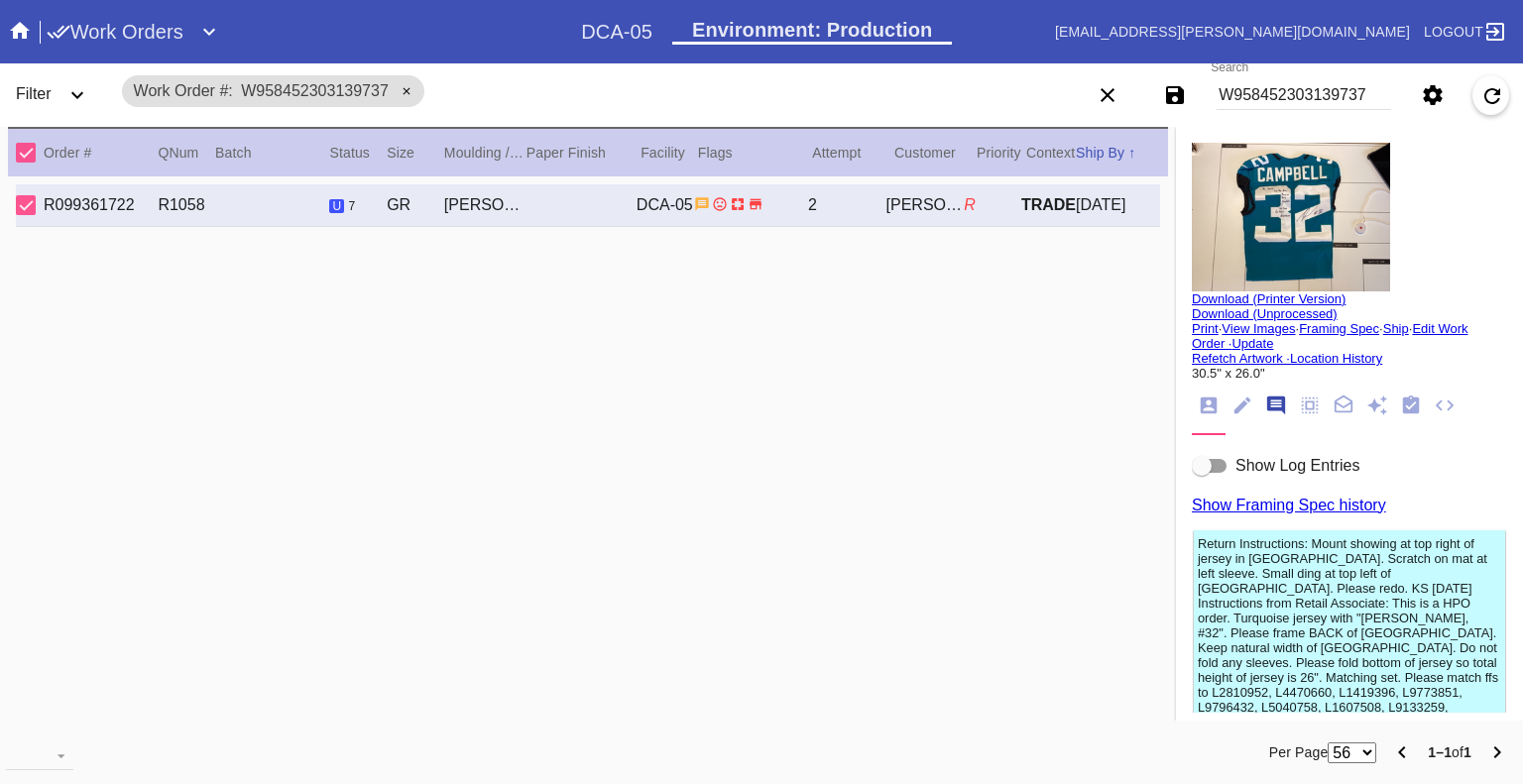 scroll, scrollTop: 122, scrollLeft: 0, axis: vertical 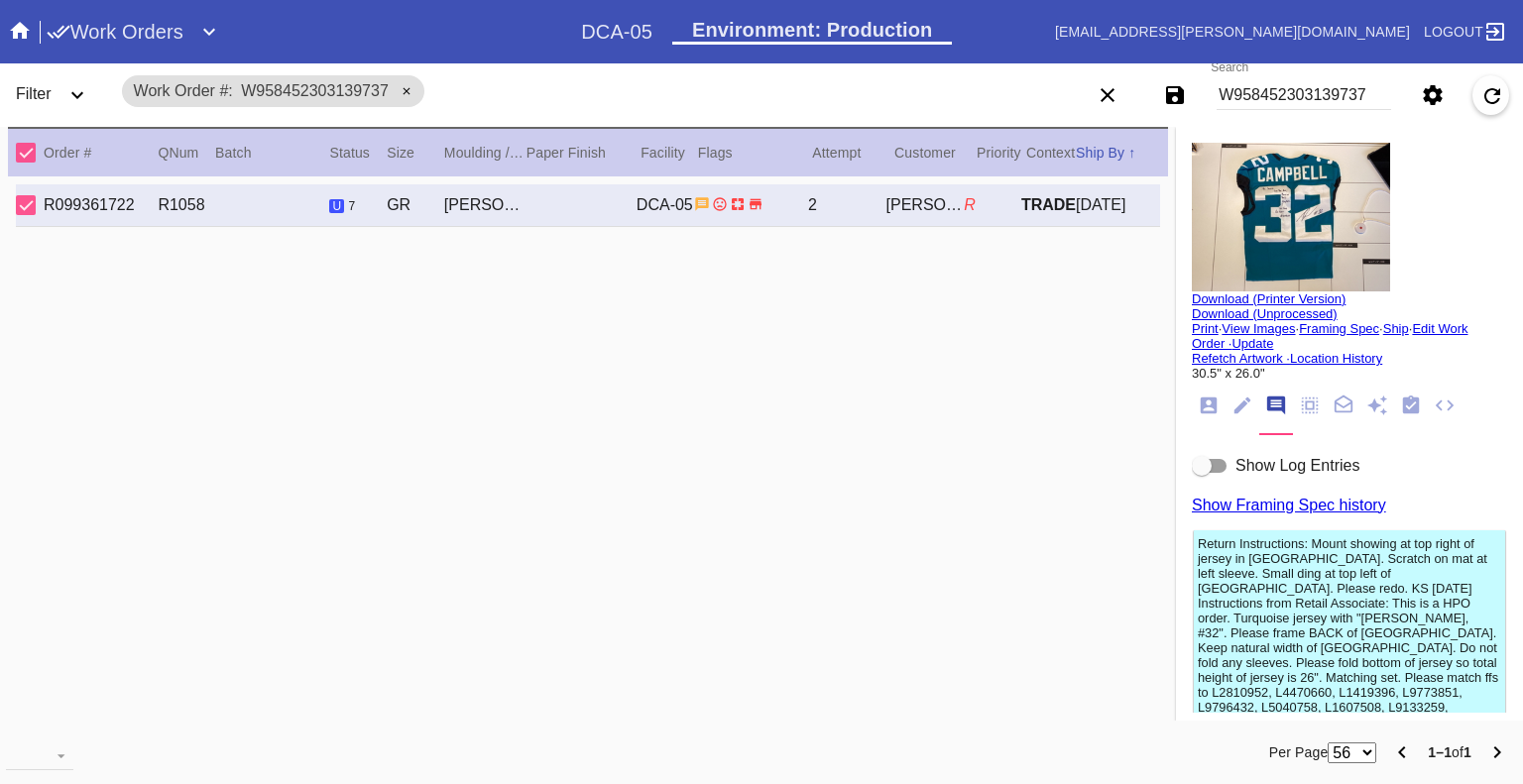 click at bounding box center [1210, 466] 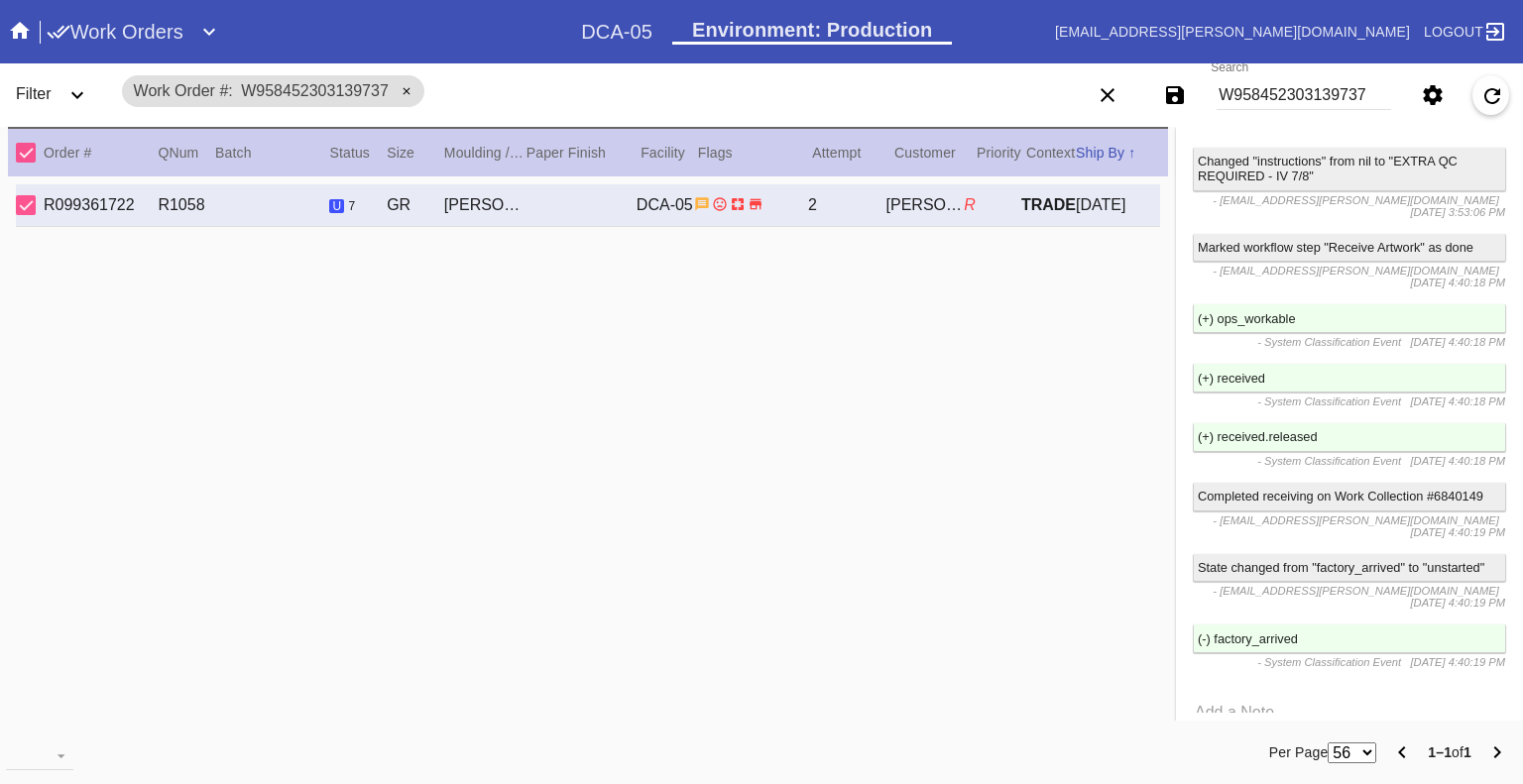 scroll, scrollTop: 2208, scrollLeft: 0, axis: vertical 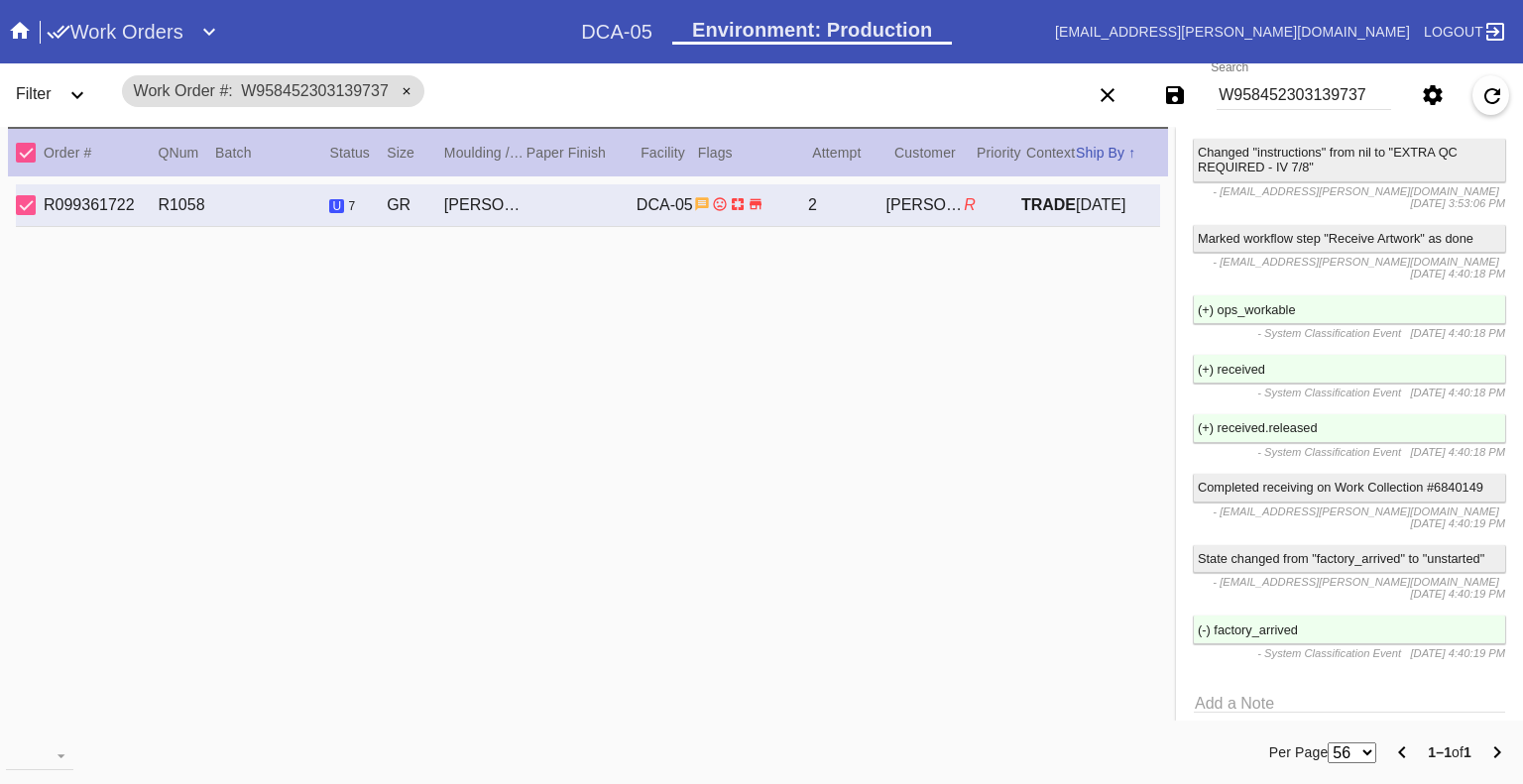 click on "W958452303139737" at bounding box center [1304, 95] 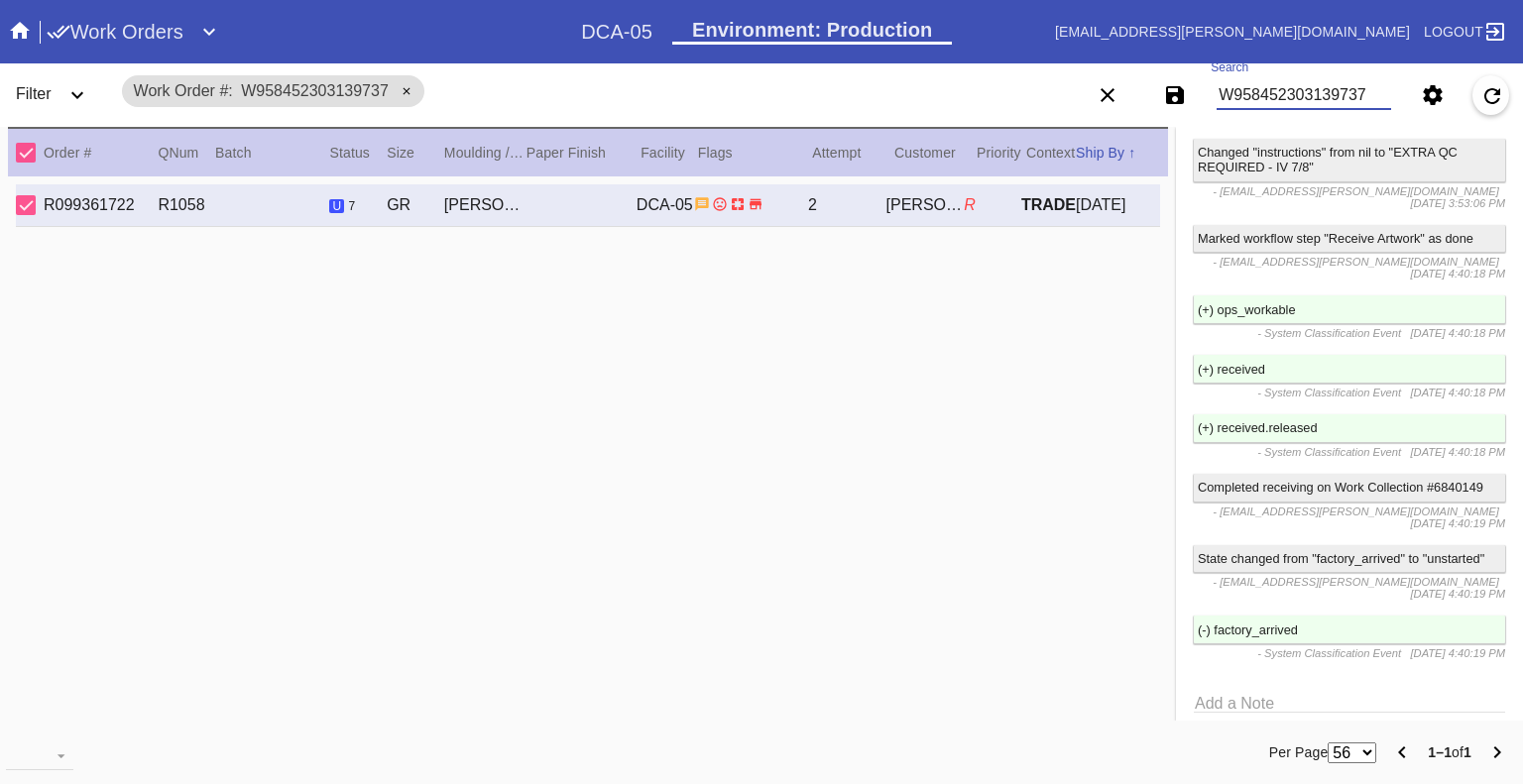 click on "W958452303139737" at bounding box center (1304, 95) 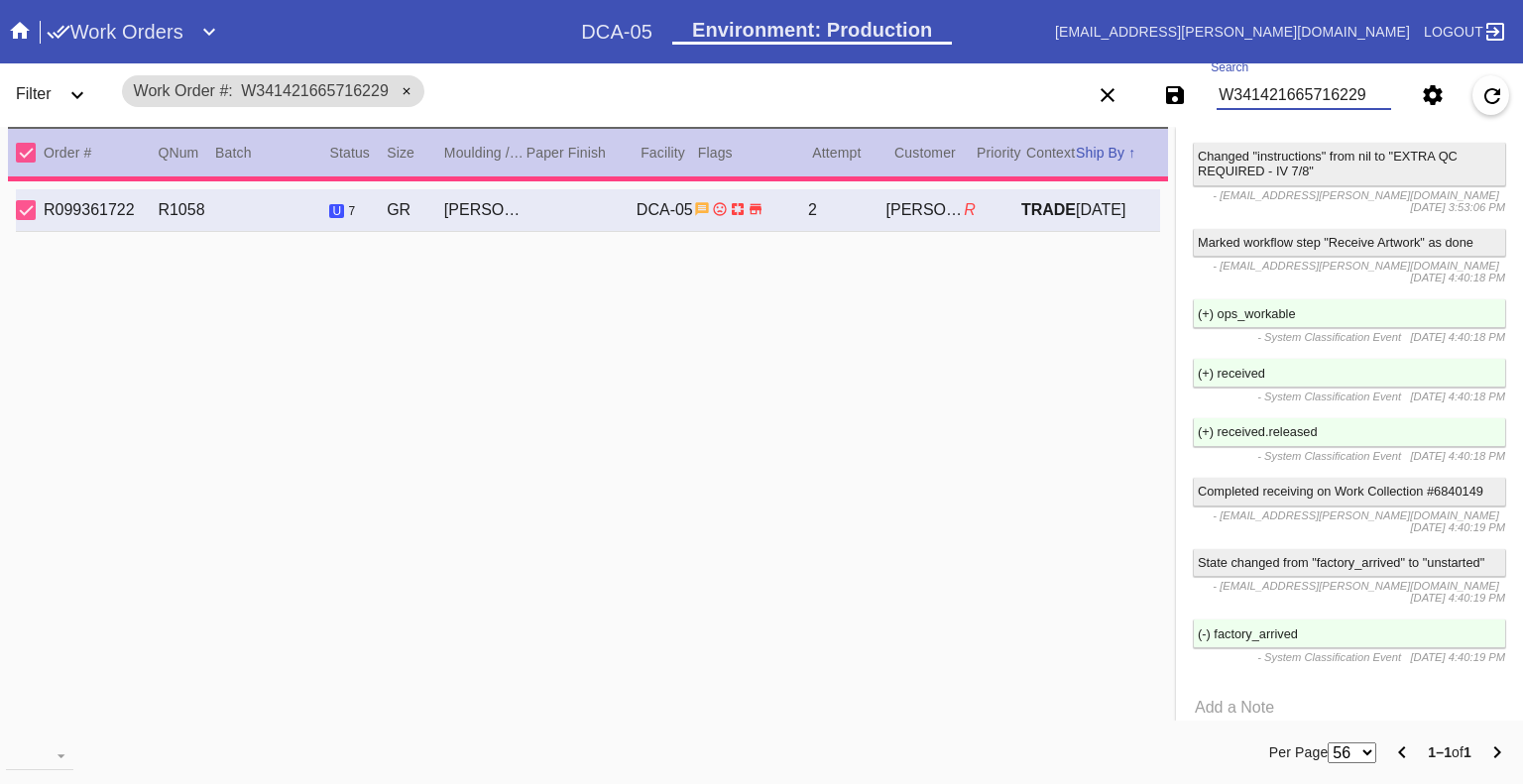 type 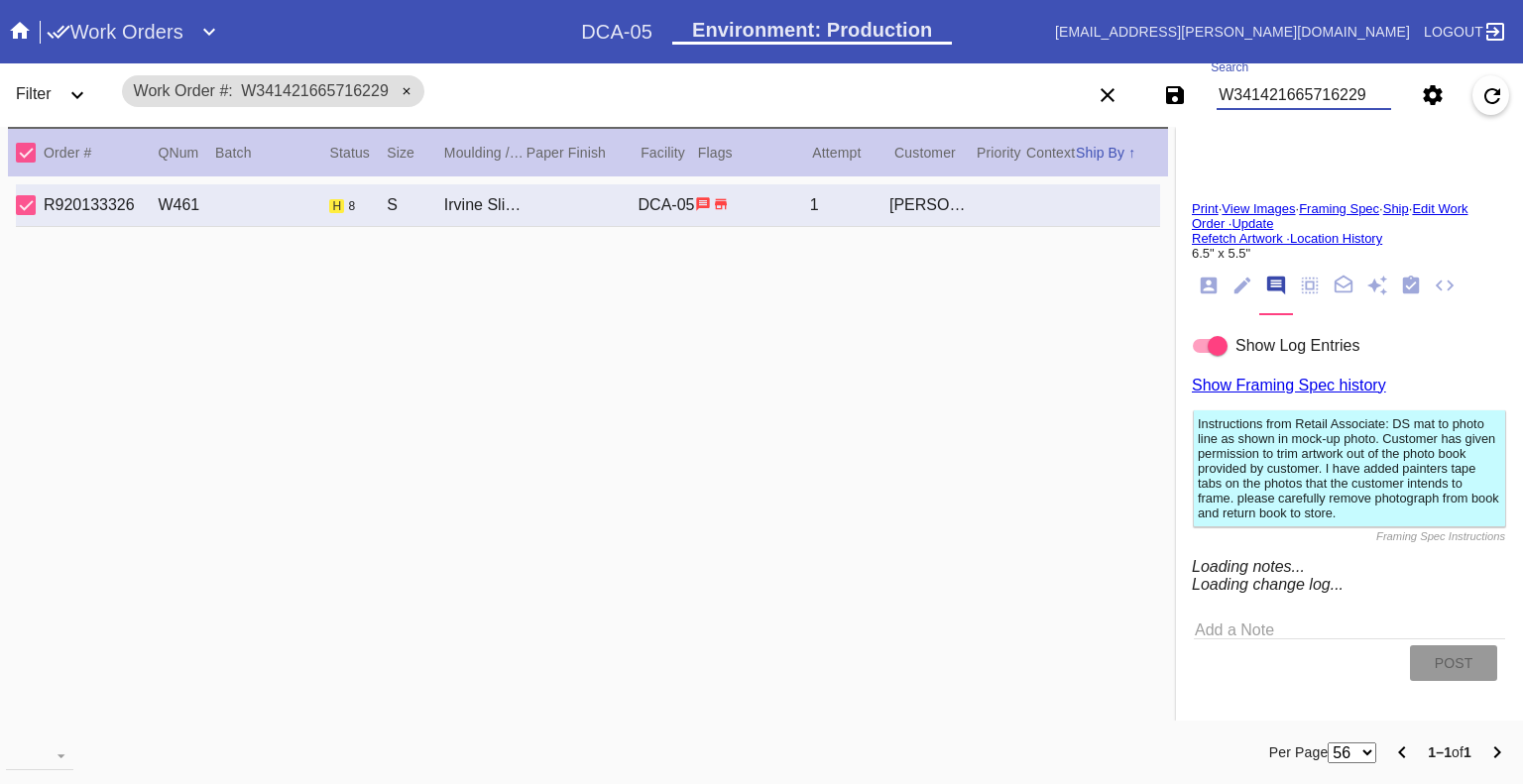 scroll, scrollTop: 1653, scrollLeft: 0, axis: vertical 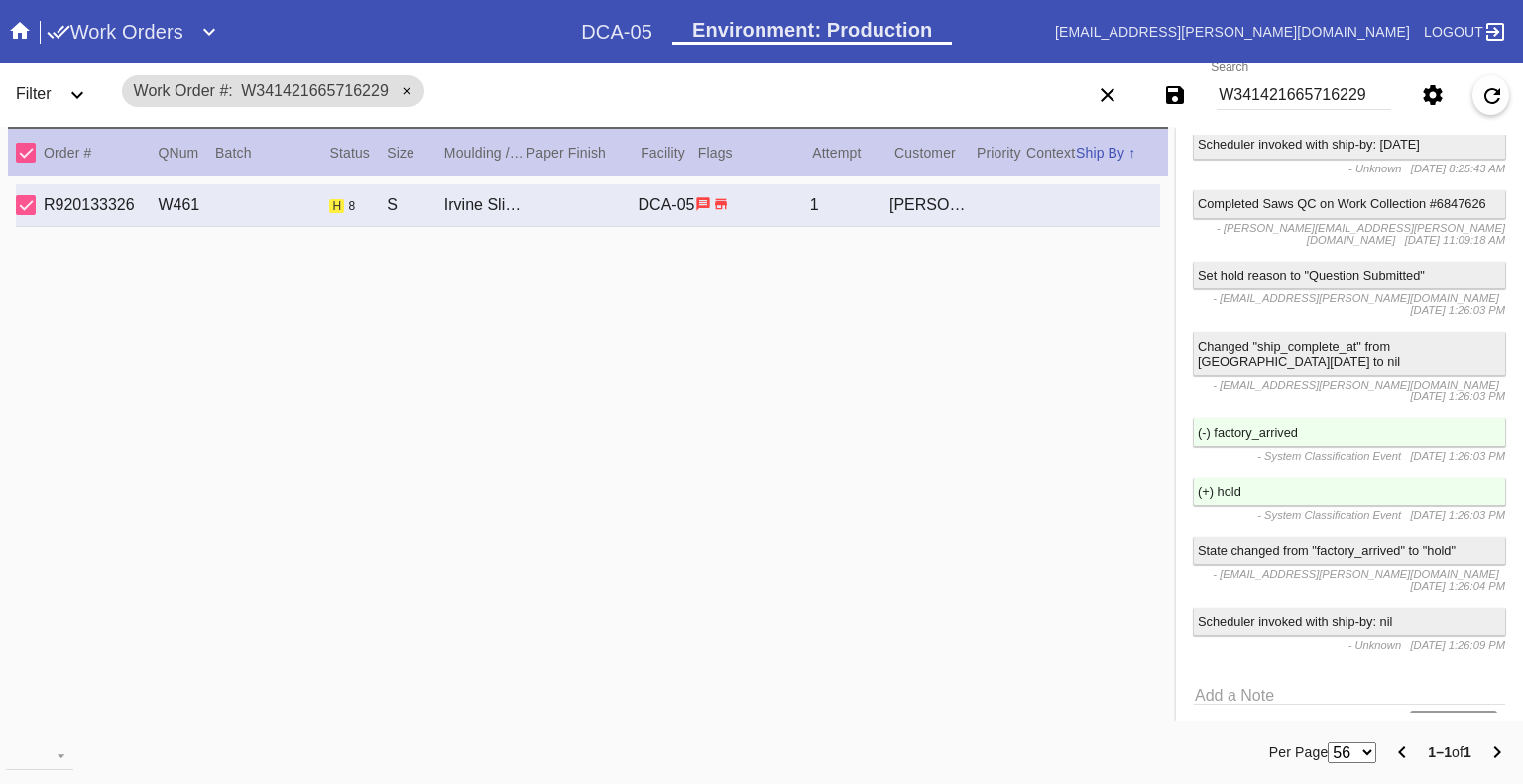 click on "W341421665716229" at bounding box center (1304, 95) 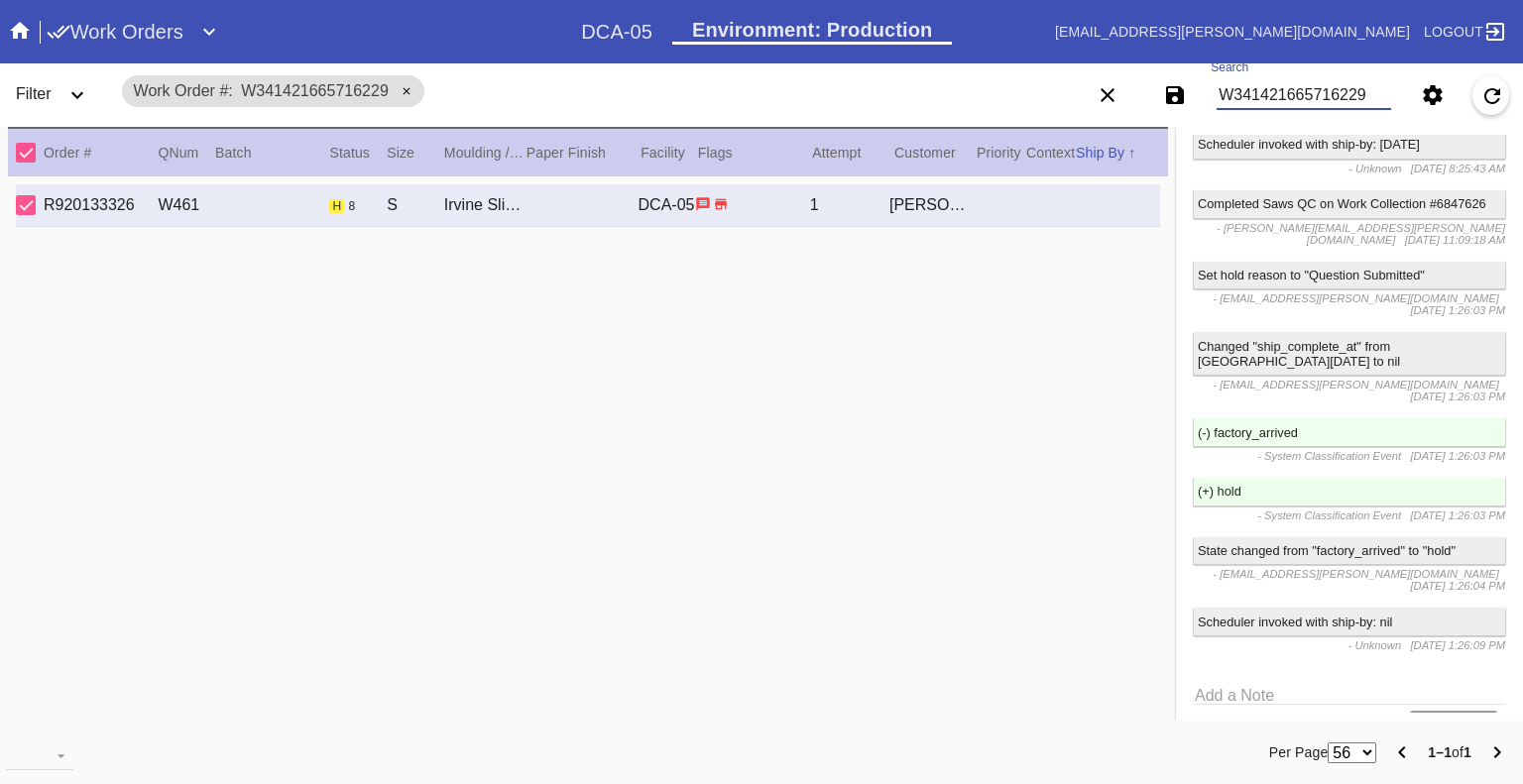 click on "W341421665716229" at bounding box center [1304, 95] 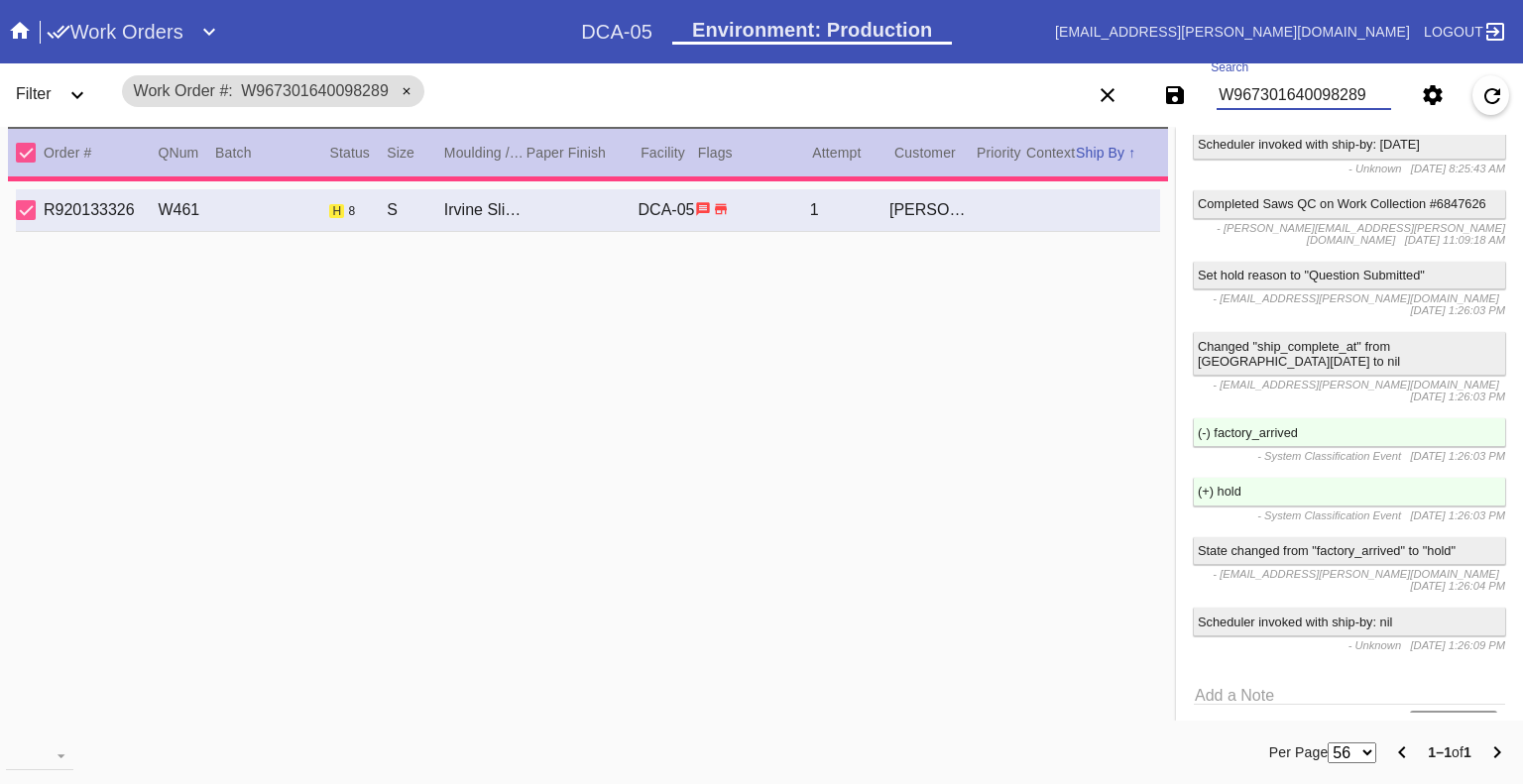 type on "0.0" 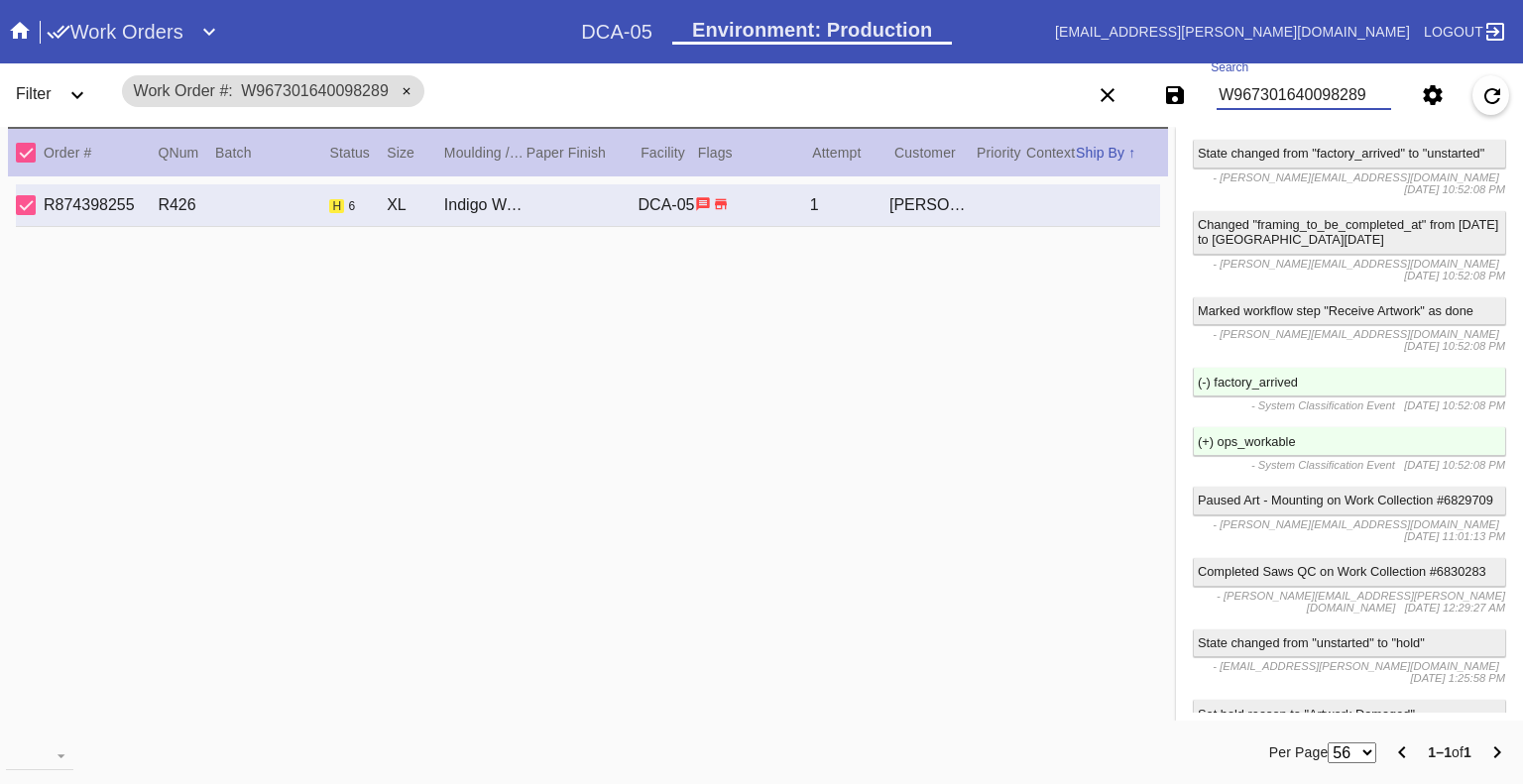 scroll, scrollTop: 3065, scrollLeft: 0, axis: vertical 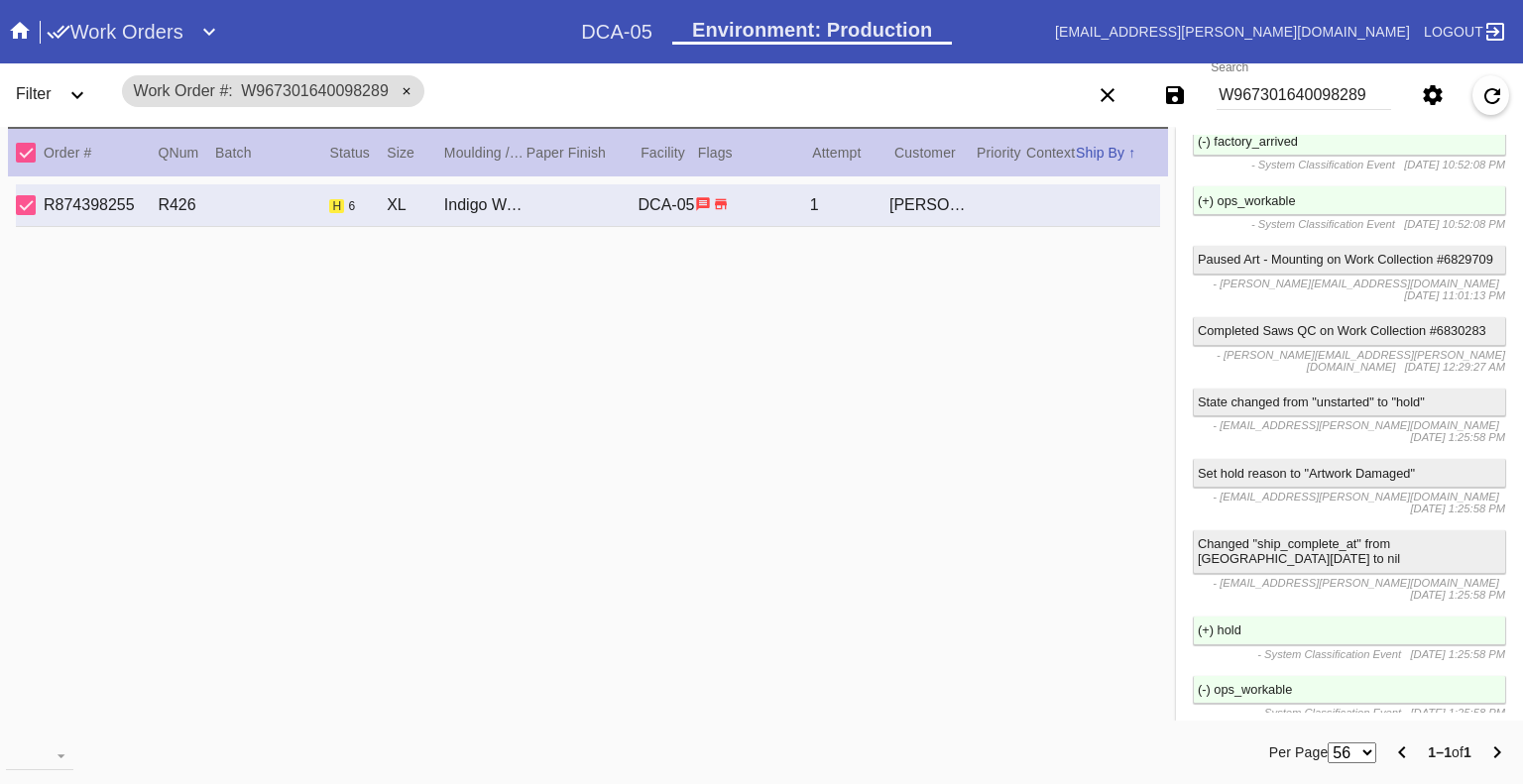 click on "W967301640098289" at bounding box center (1304, 95) 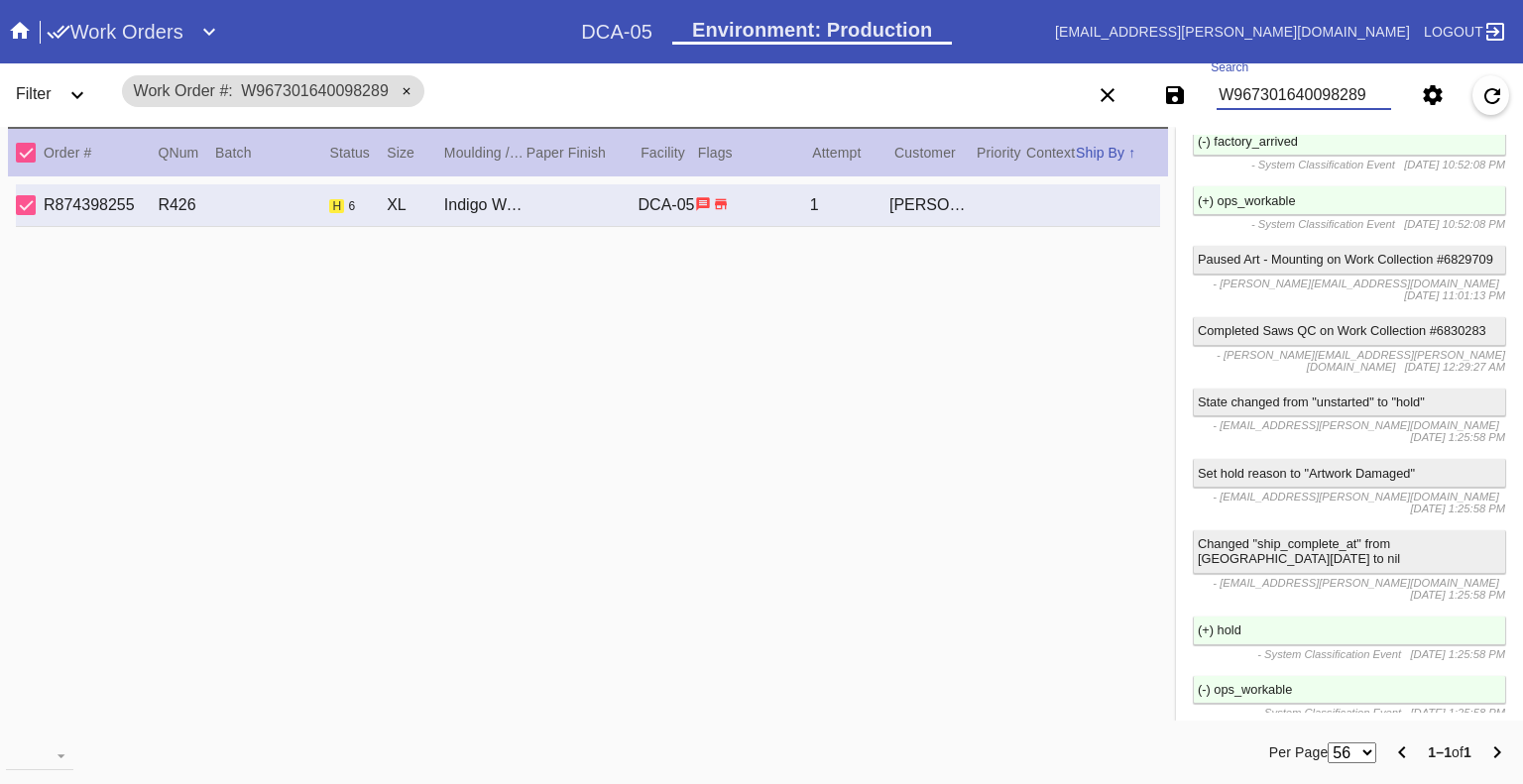 click on "W967301640098289" at bounding box center (1304, 95) 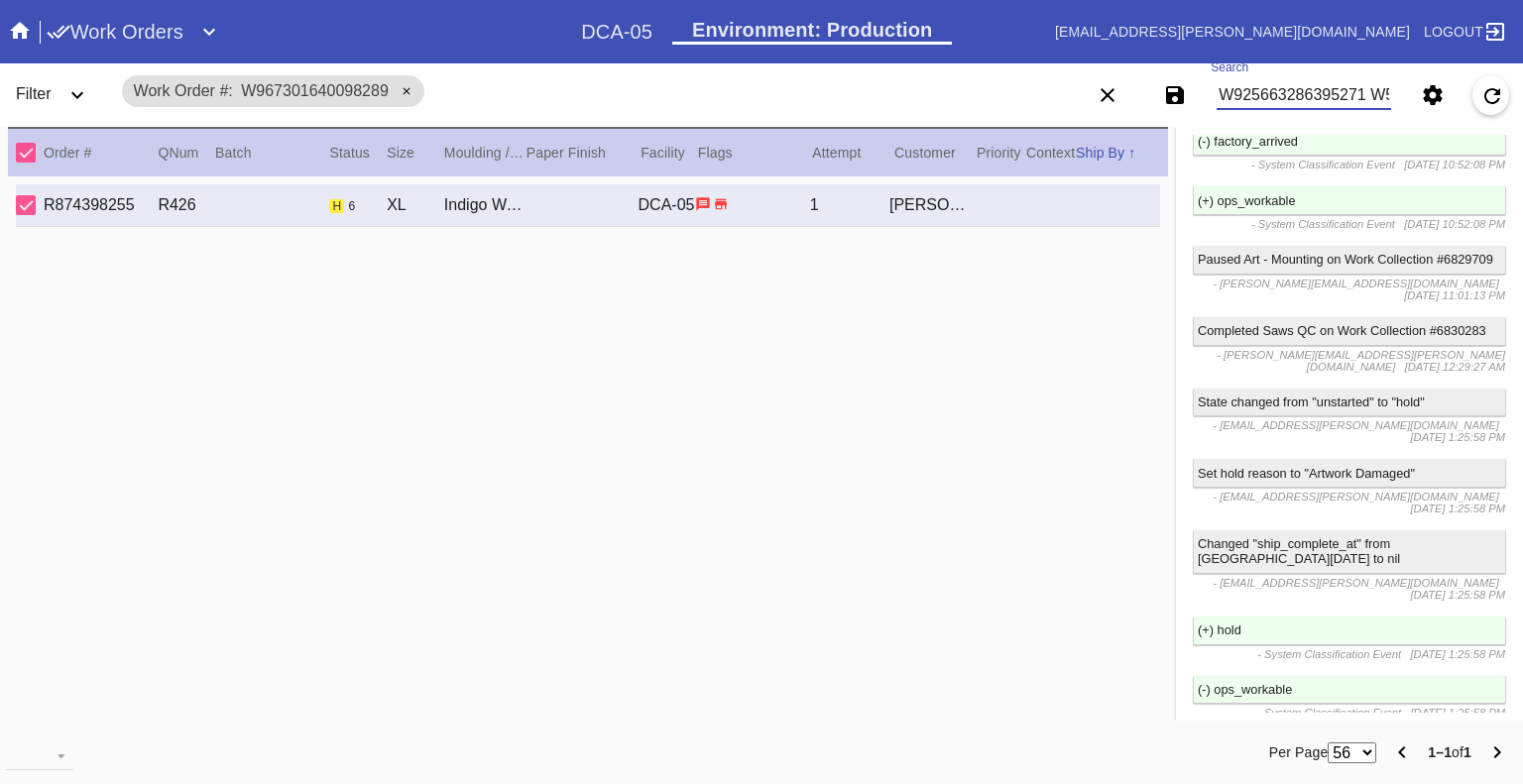 scroll, scrollTop: 0, scrollLeft: 4523, axis: horizontal 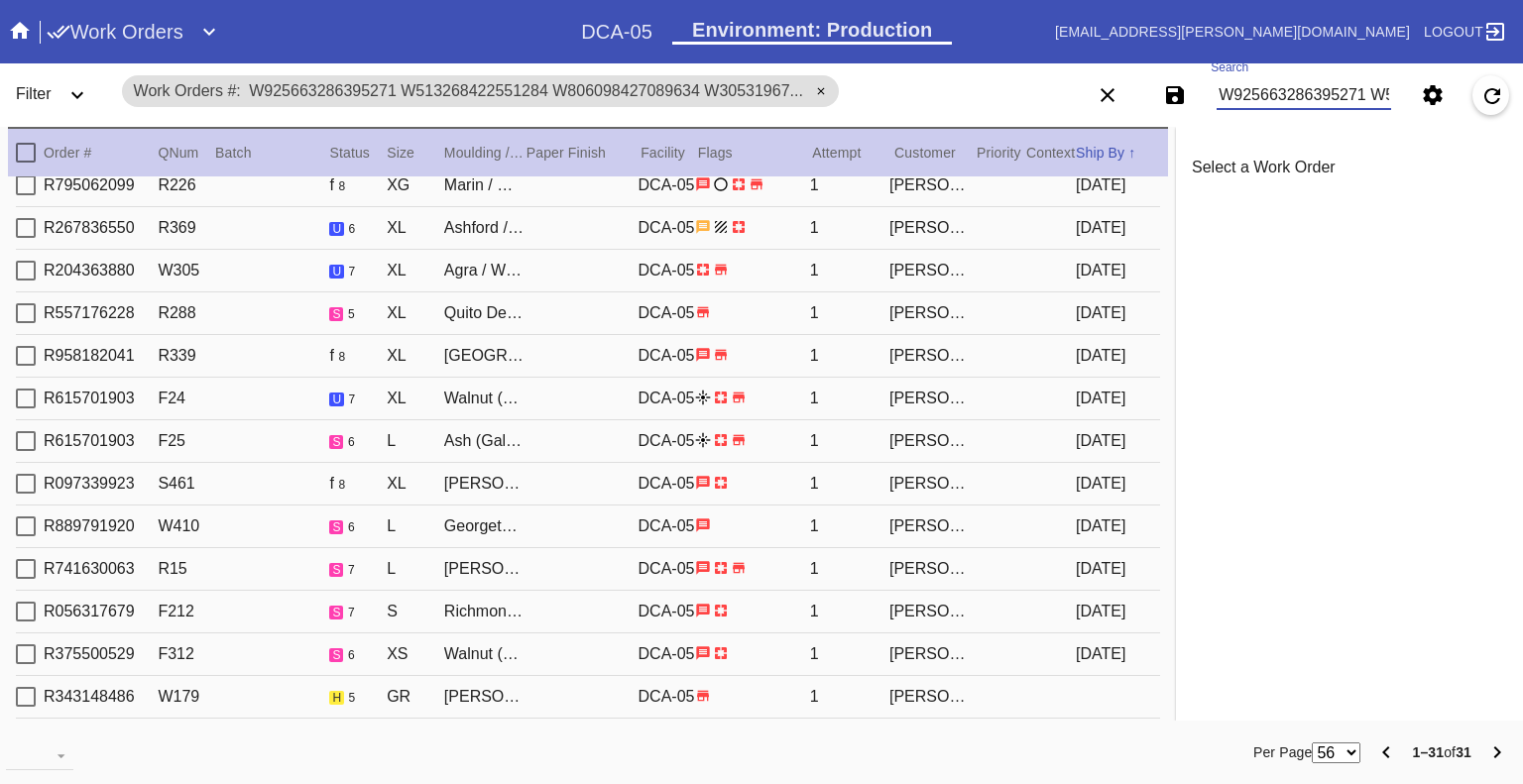 click on "W925663286395271 W513268422551284 W806098427089634 W305319679688382 W187547210202288 W317613103972637 W104587284484460 W998222238645320 W691615089985618 W201925098370445 W809967739660625 W685714016147001 W675188773223505 W779197605319142 W120466755090076 W659954432098783 W639416852685114 W574518439610807 W854930293944313 W126471564098977 W151199423101667 W958452303139737 W650826018817739 W108952706396308 W357375885650048 W203125736873193 W520256087064992 W601844427703820 W253992611845320 W211682330668707 W199189971031022" at bounding box center (1304, 95) 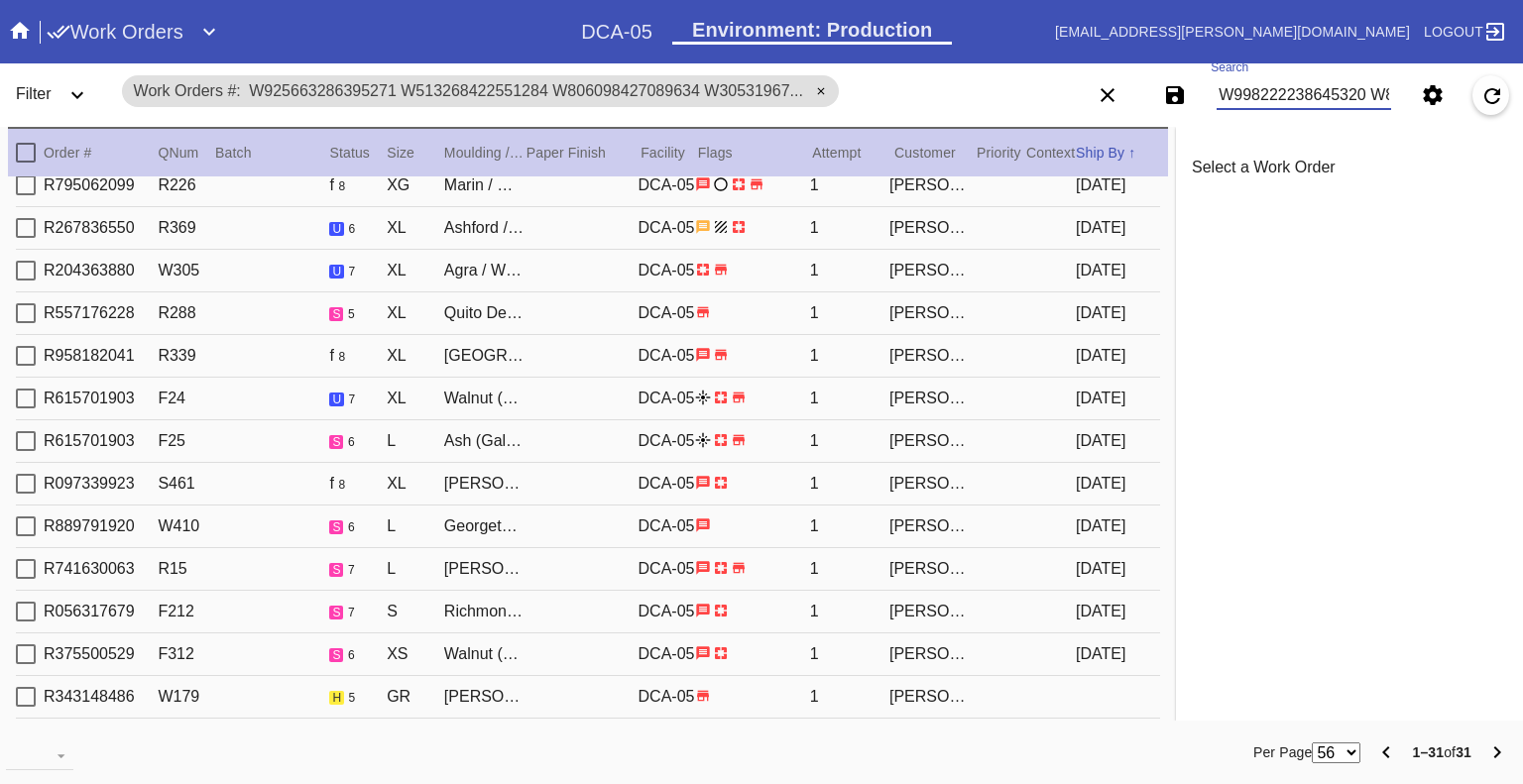 scroll, scrollTop: 0, scrollLeft: 583, axis: horizontal 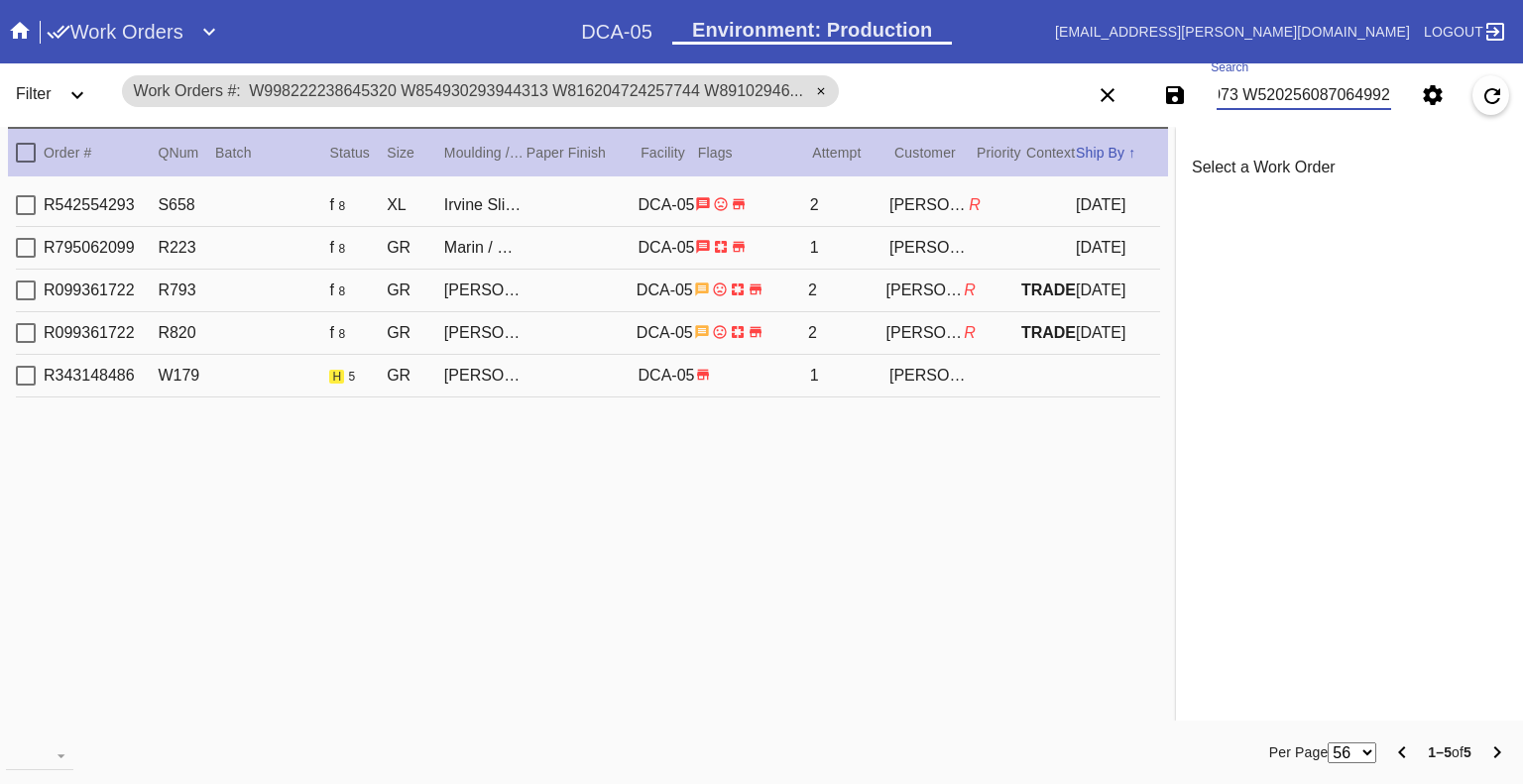 type on "W998222238645320 W854930293944313 W816204724257744 W891029463788973 W520256087064992" 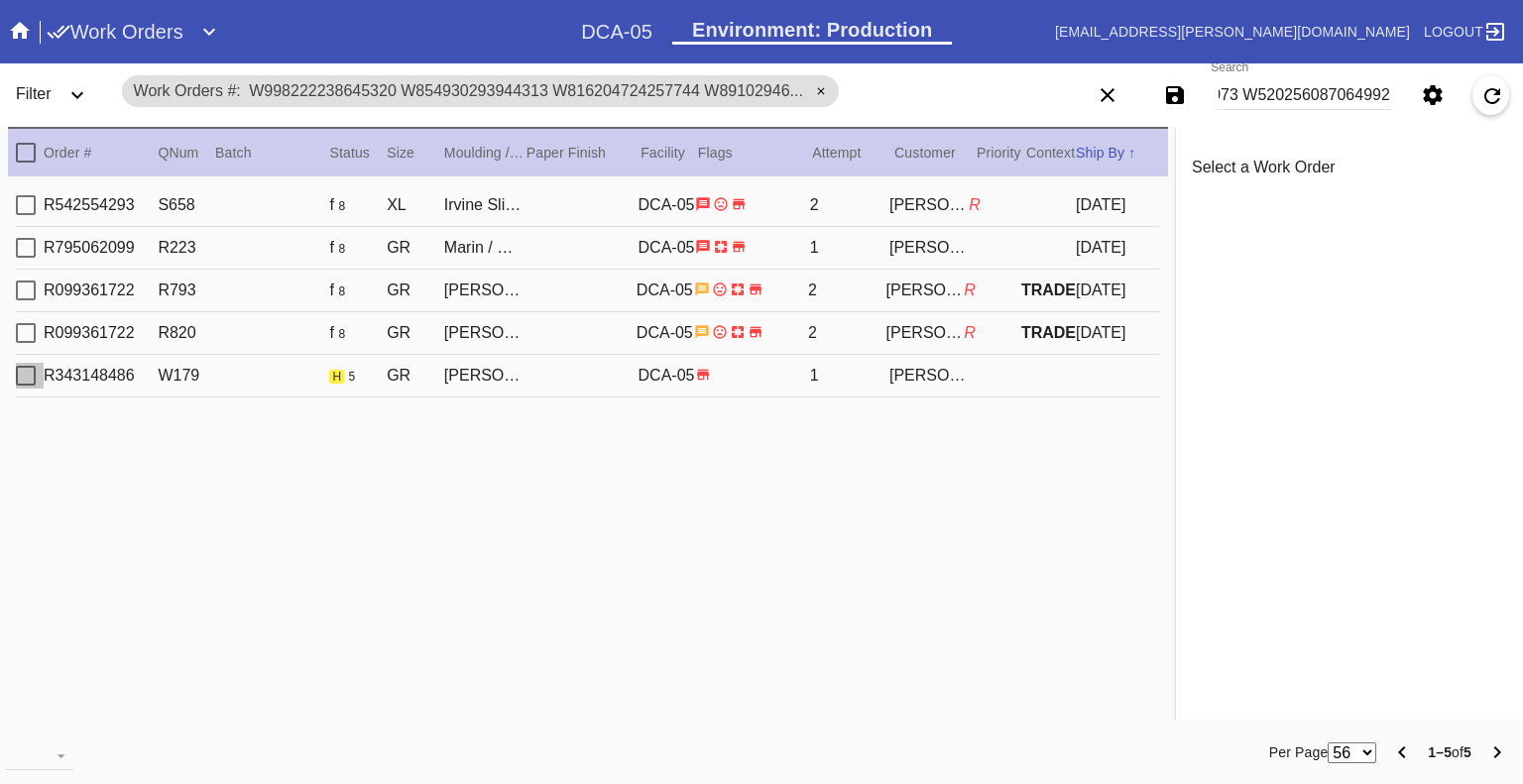 scroll, scrollTop: 0, scrollLeft: 0, axis: both 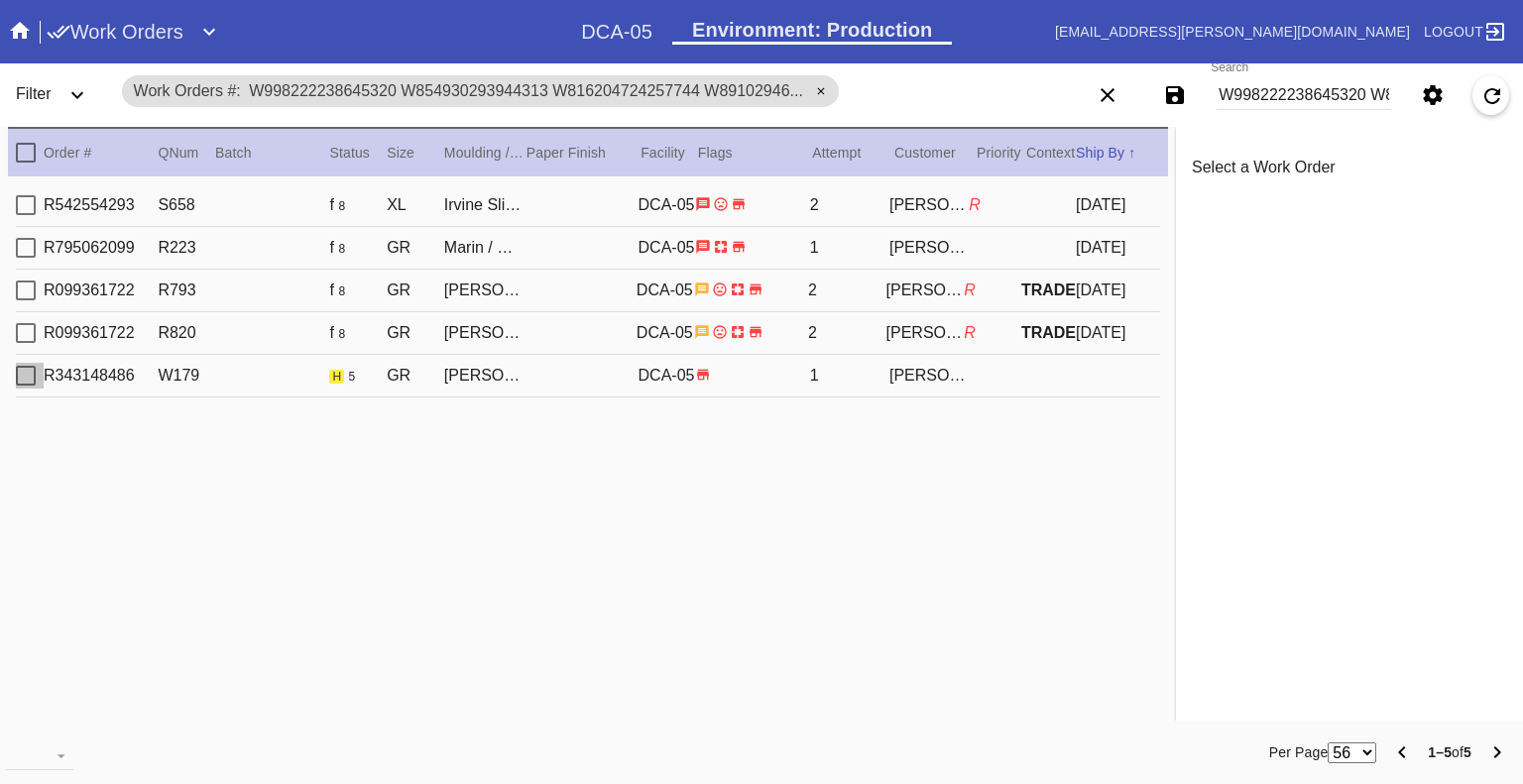 click at bounding box center [26, 376] 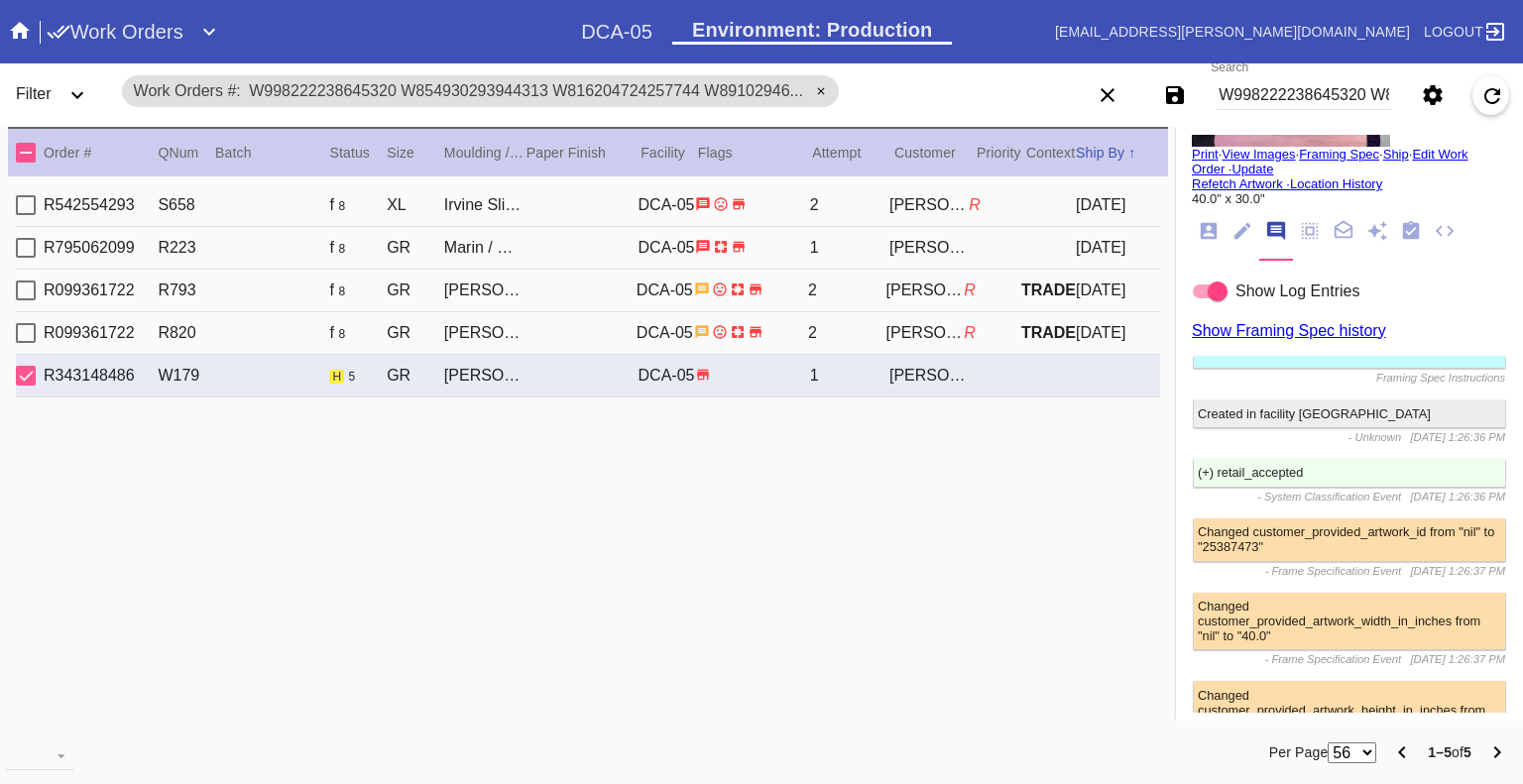 scroll, scrollTop: 0, scrollLeft: 0, axis: both 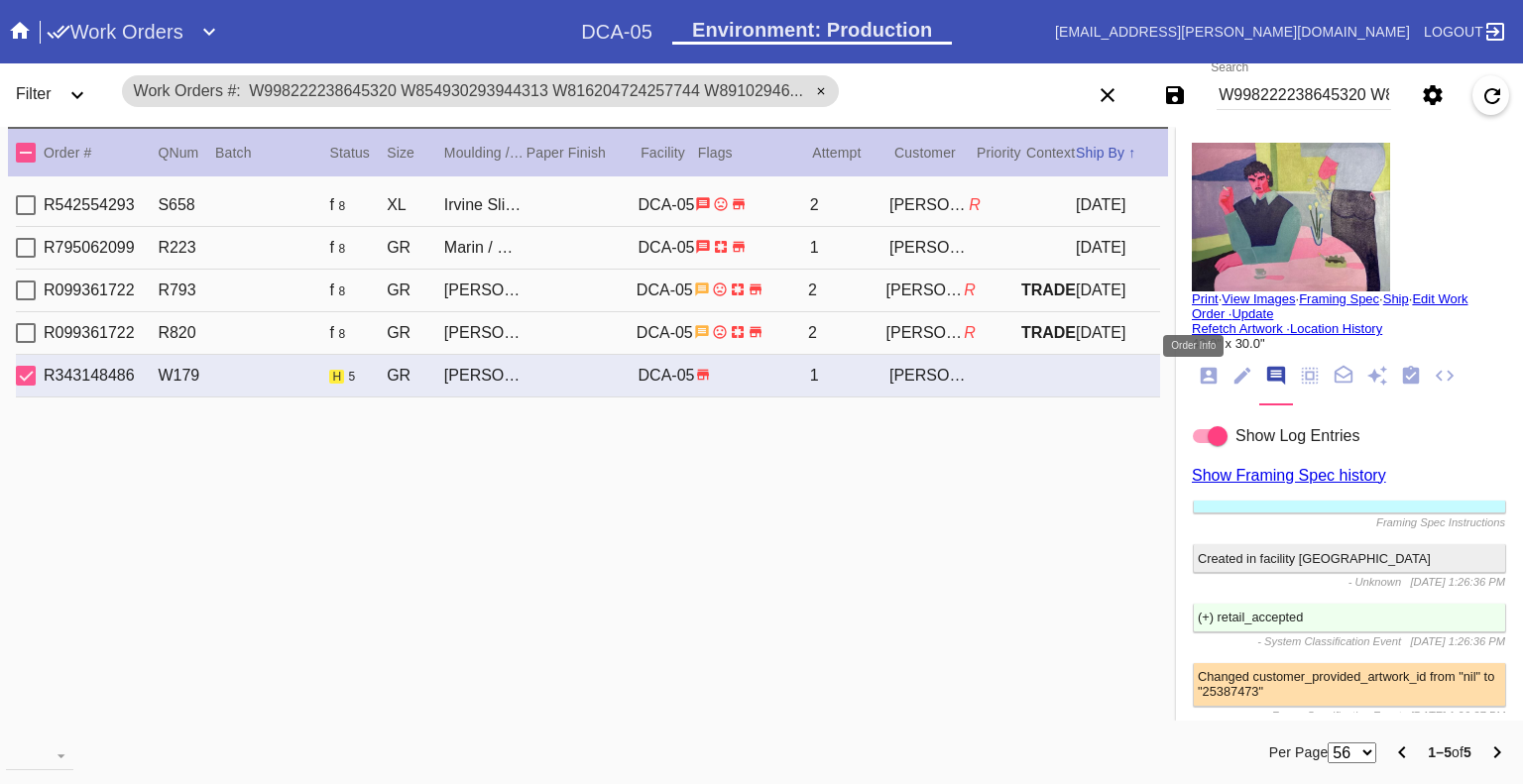 click 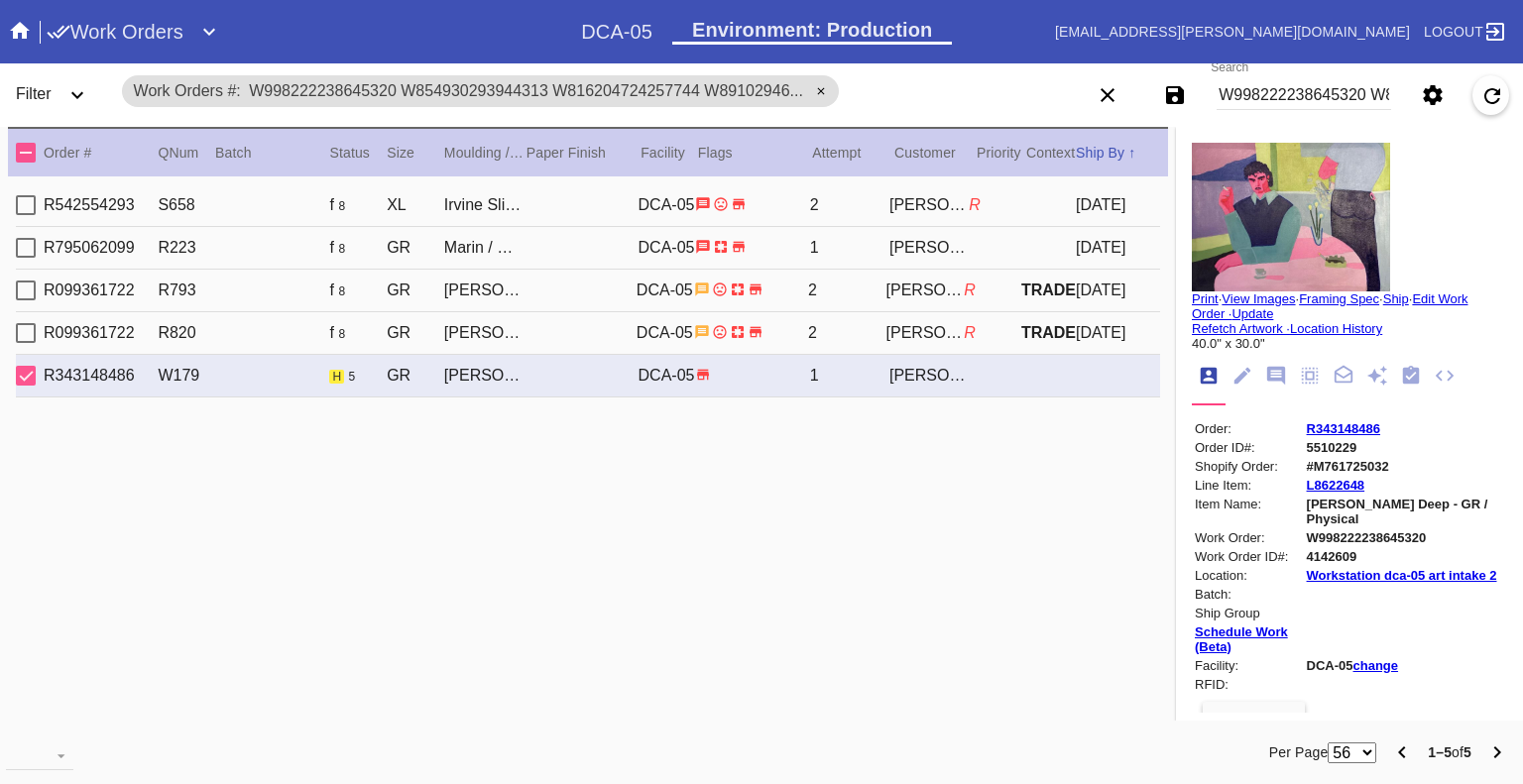 scroll, scrollTop: 24, scrollLeft: 0, axis: vertical 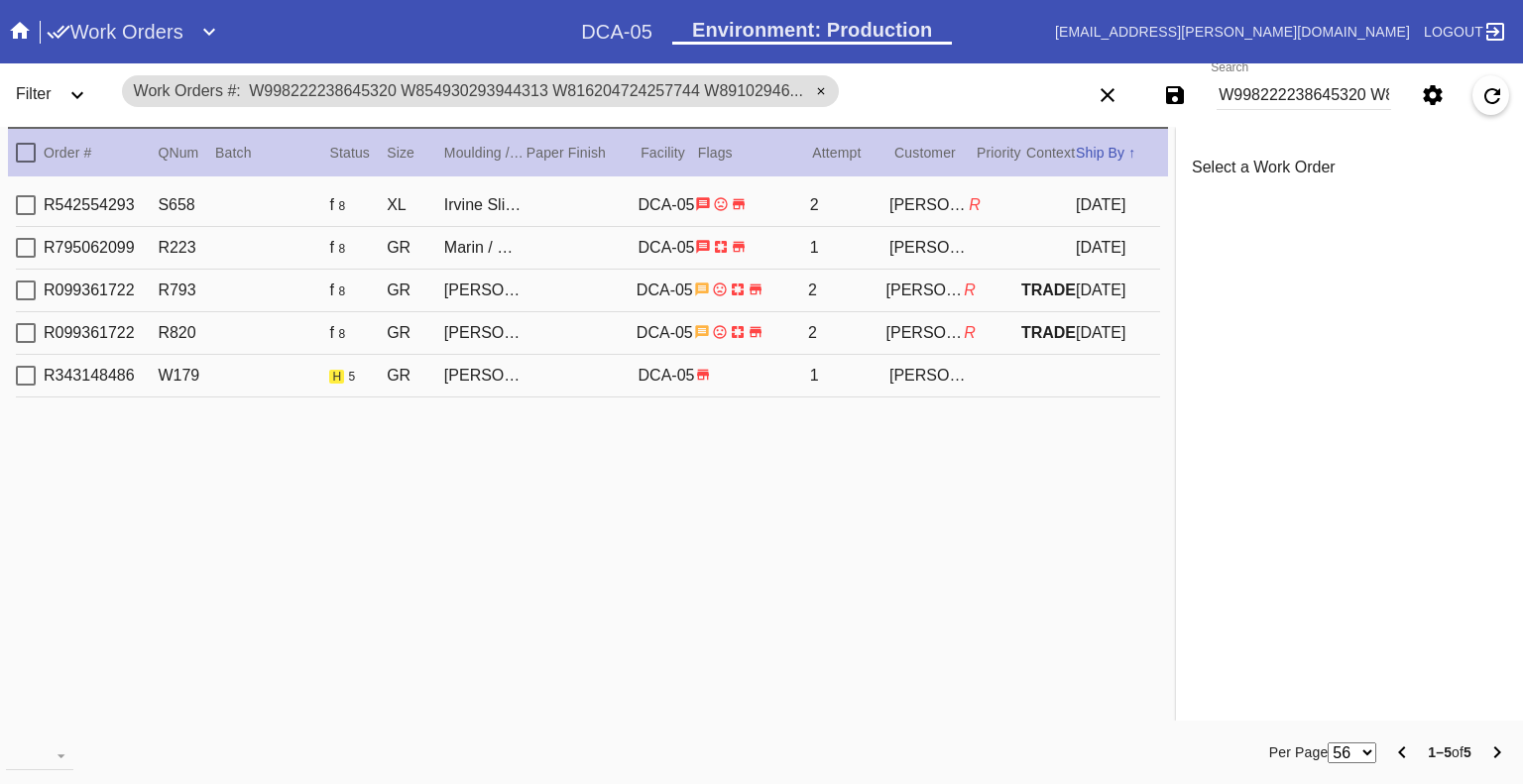 click at bounding box center [26, 333] 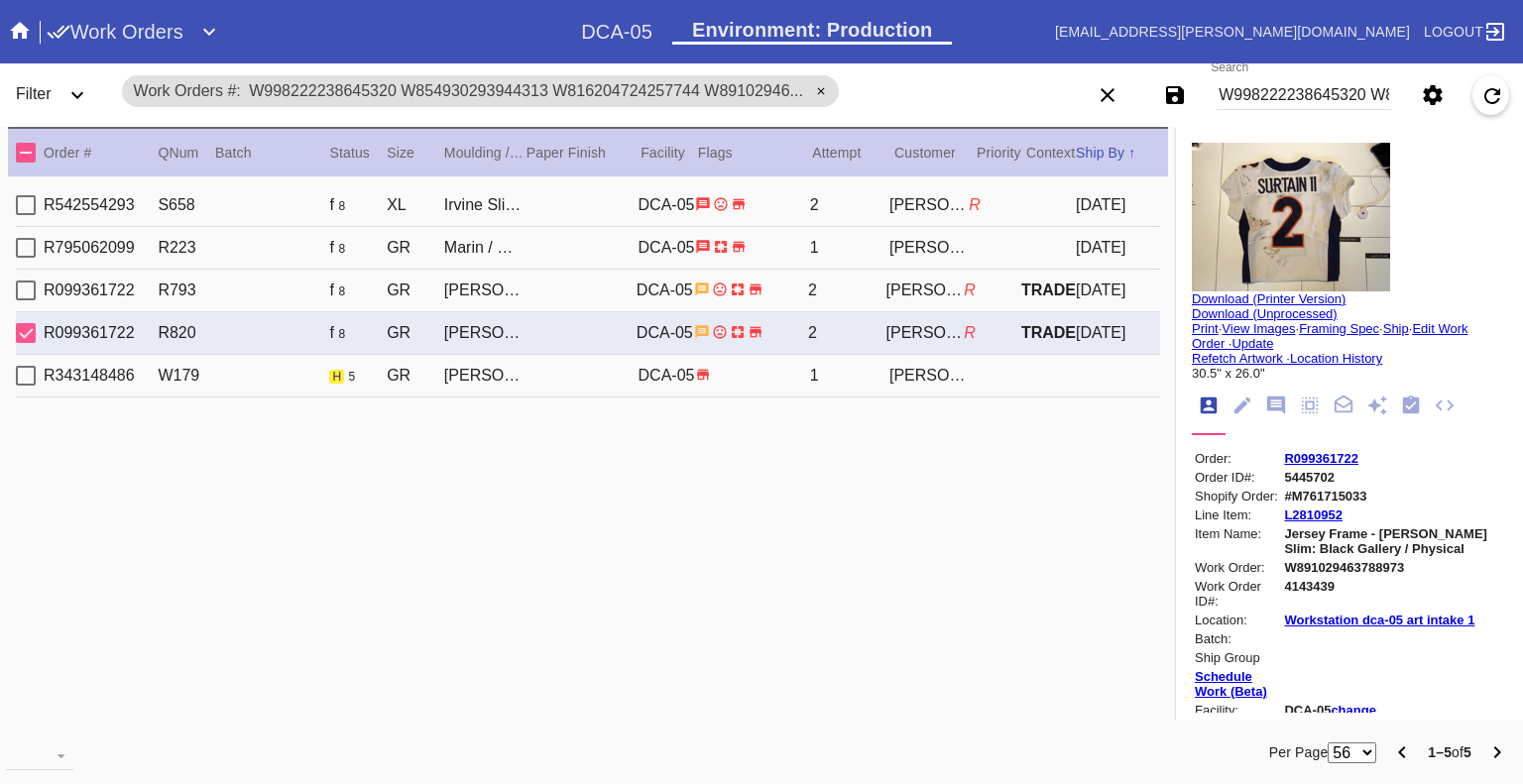 click at bounding box center (26, 333) 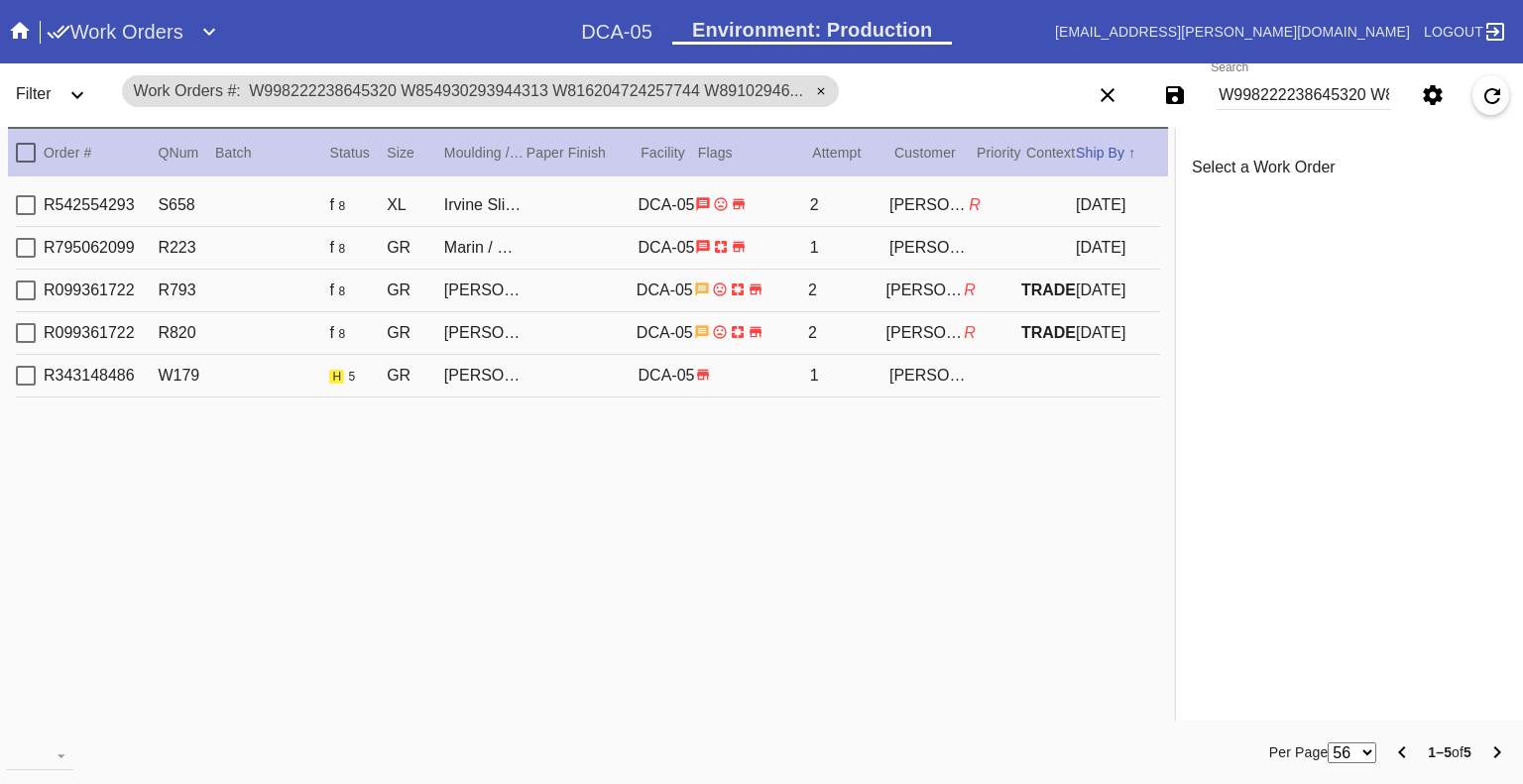 click on "R542554293 S658 f   8 XL Irvine Slim / Fabric White DCA-05 2 Paul Klein
R
2025-07-09 R795062099 R223 f   8 GR Marin / White DCA-05 1 Langdon Greenhalgh
2025-07-09 R099361722 R793 f   8 GR Mercer Slim (Medium) / Float Mounting (+$25) DCA-05 2 Macie Perreault
R
TRADE 2025-07-10 R099361722 R820 f   8 GR Mercer Slim (Medium) / Float Mounting (+$25) DCA-05 2 Macie Perreault
R
TRADE 2025-07-10 R343148486 W179 h   5 GR Santiago / Canvas DCA-05 1 Julie Mack" at bounding box center [588, 451] 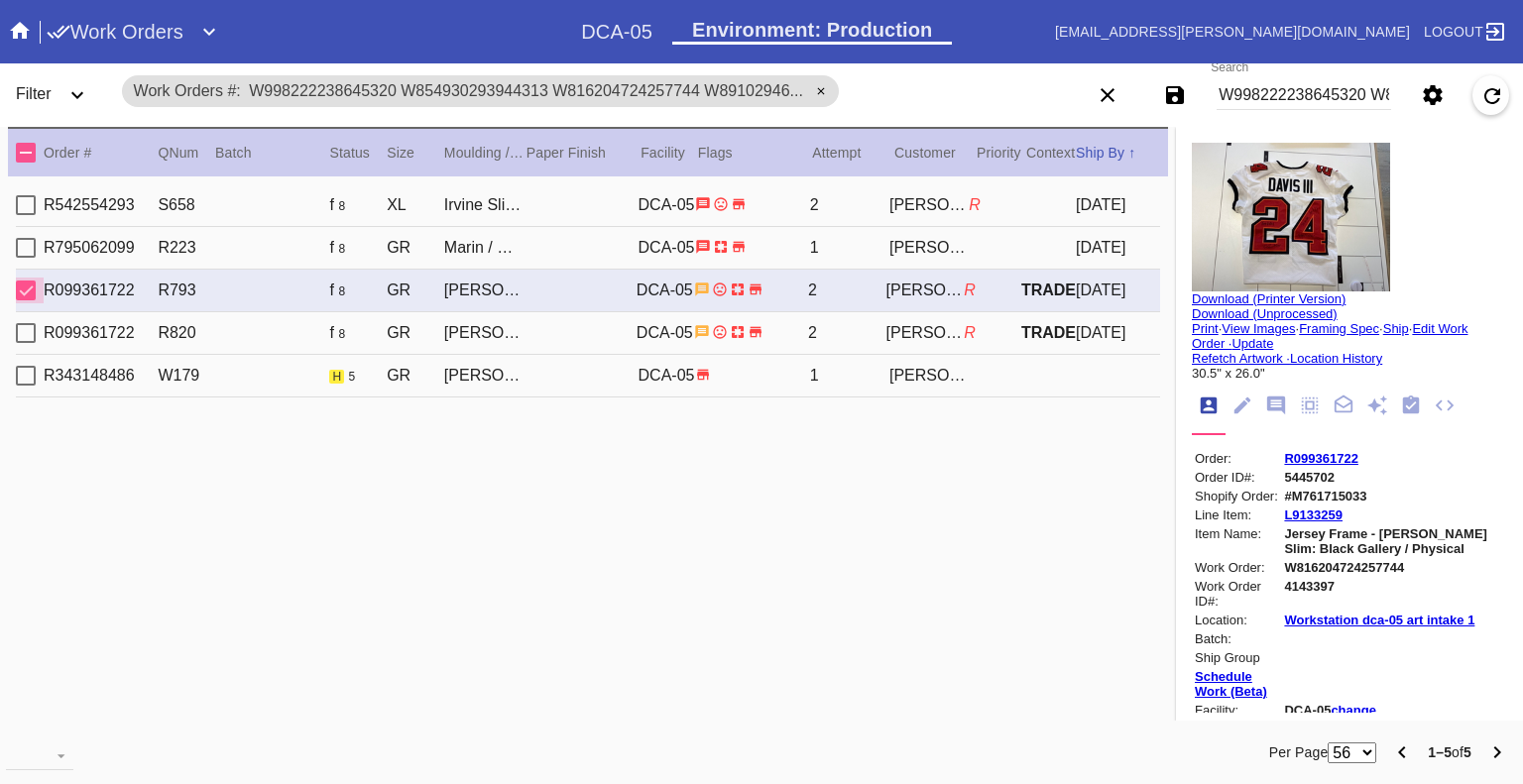 click at bounding box center (26, 290) 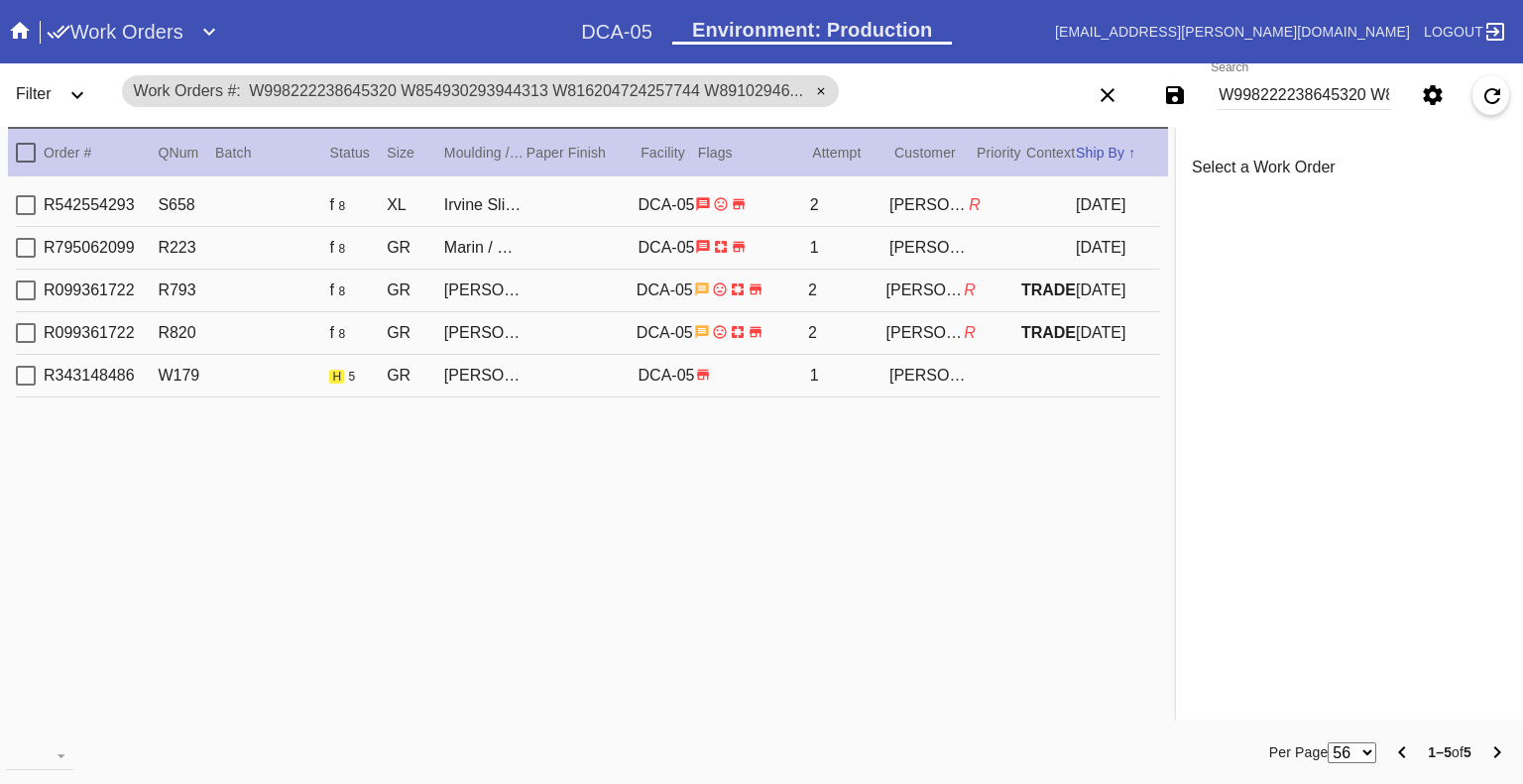 click on "W998222238645320 W854930293944313 W816204724257744 W891029463788973 W520256087064992" at bounding box center (1304, 95) 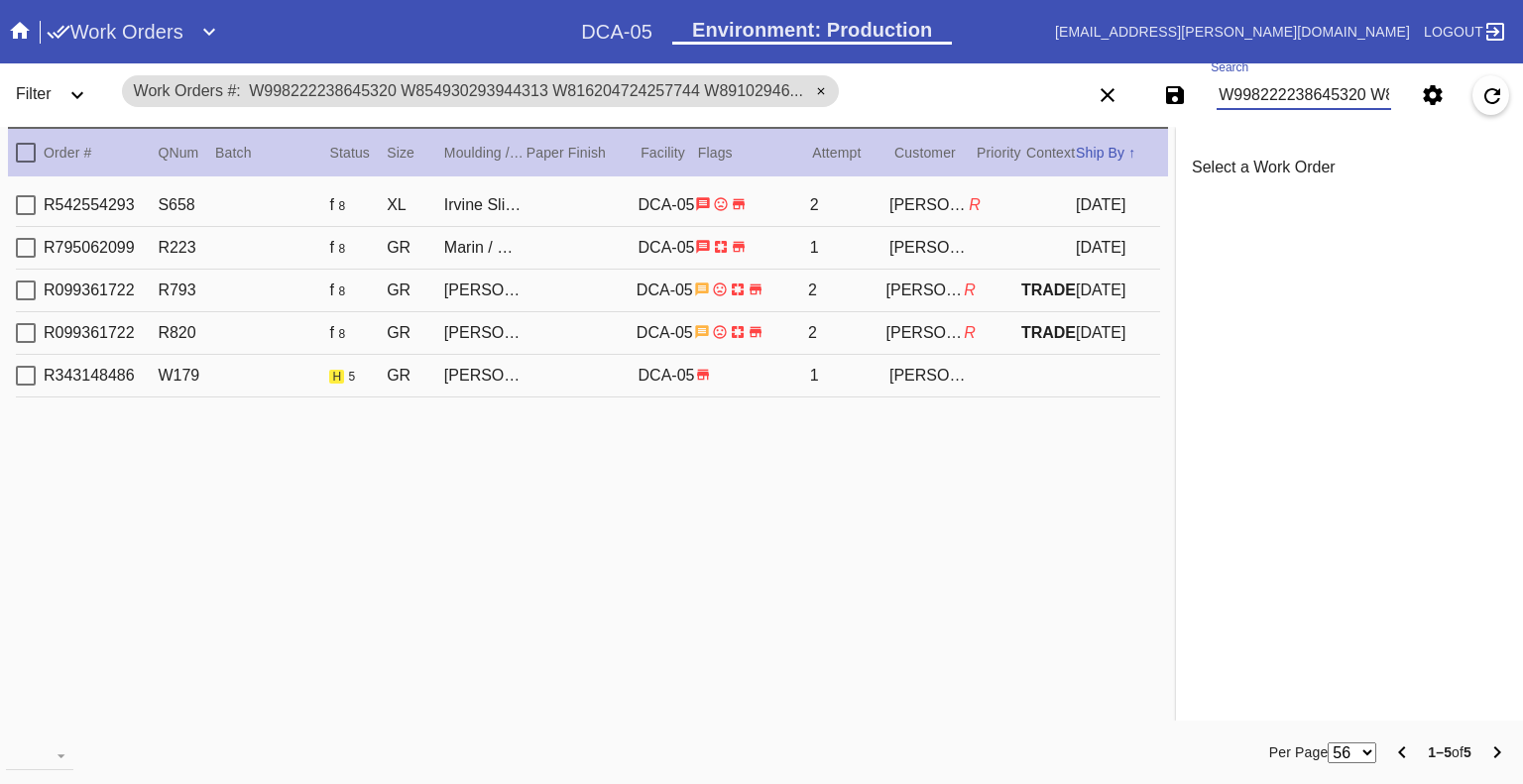 click on "W998222238645320 W854930293944313 W816204724257744 W891029463788973 W520256087064992" at bounding box center [1304, 95] 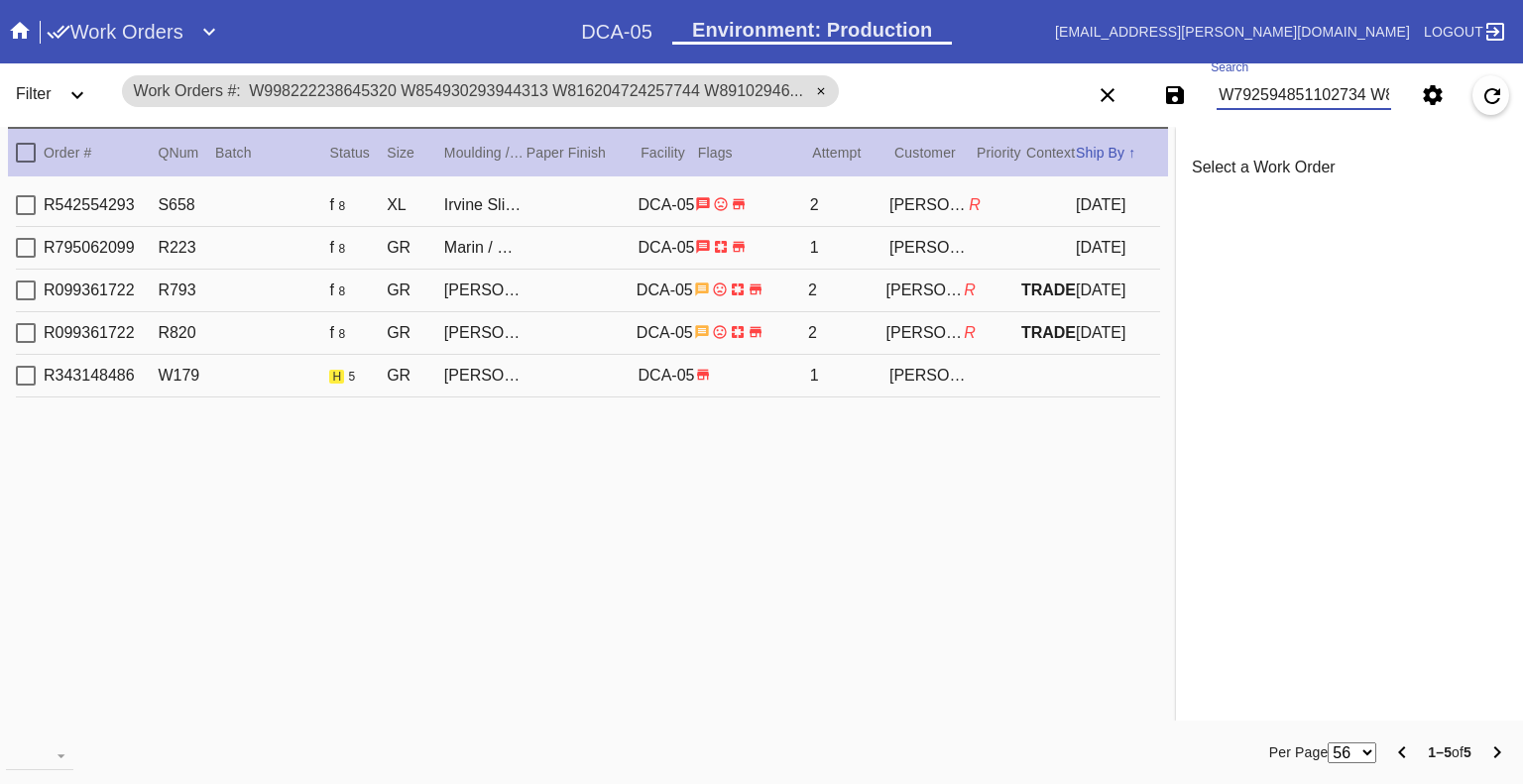 scroll, scrollTop: 0, scrollLeft: 3614, axis: horizontal 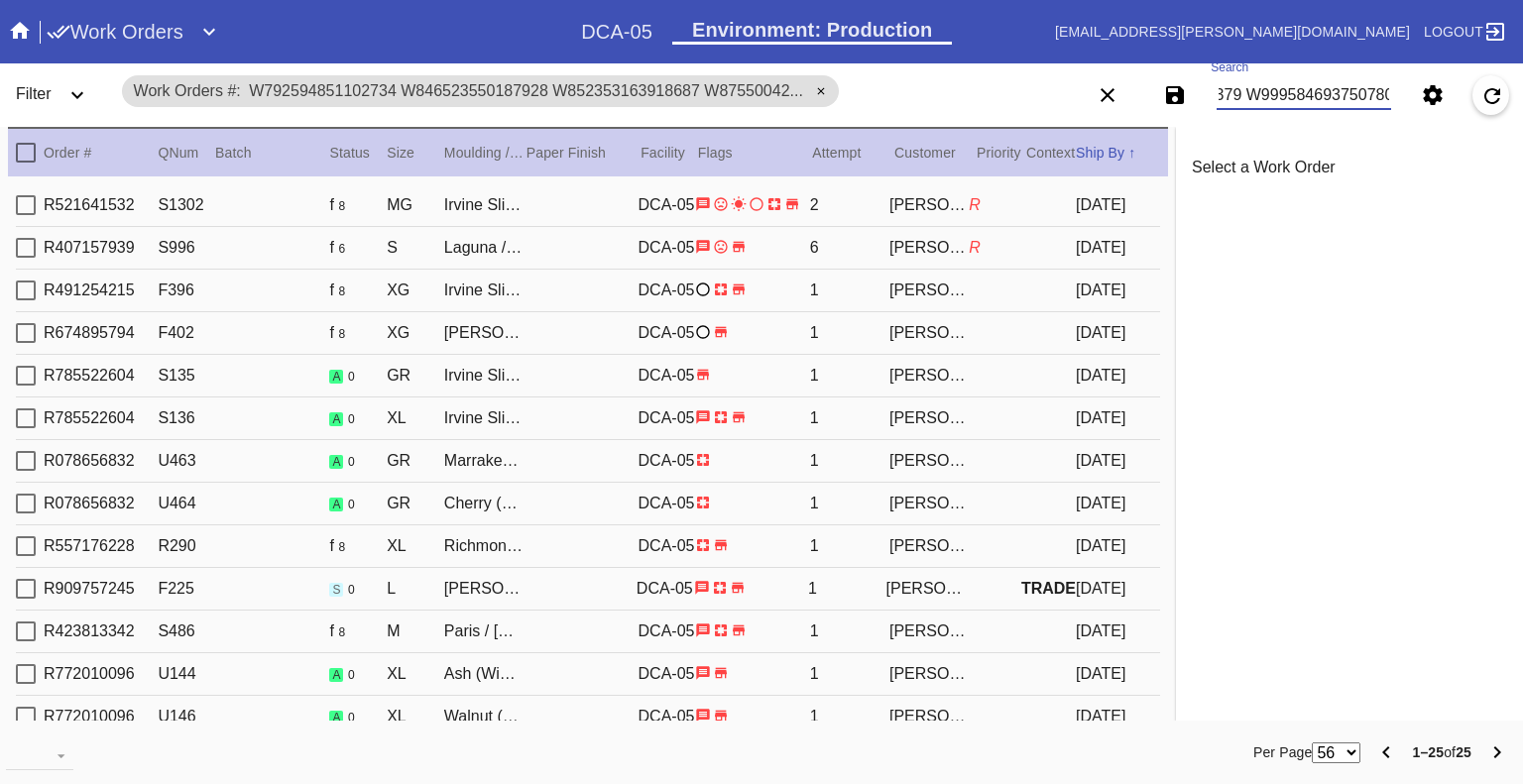 type on "W792594851102734 W846523550187928 W852353163918687 W875500429504271 W908814102489170 W937476294644434 W946824803792259 W775166925026500 W190015739568660 W215514738712926 W311723956464154 W318694995653894 W480064381693222 W523432656599915 W652394582944283 W689801074533731 W775006585804562 W819895434854801 W838345652458014 W861155931044826 W905217014688316 W920743681221716 W930607994706741 W961238713895379 W999584693750780" 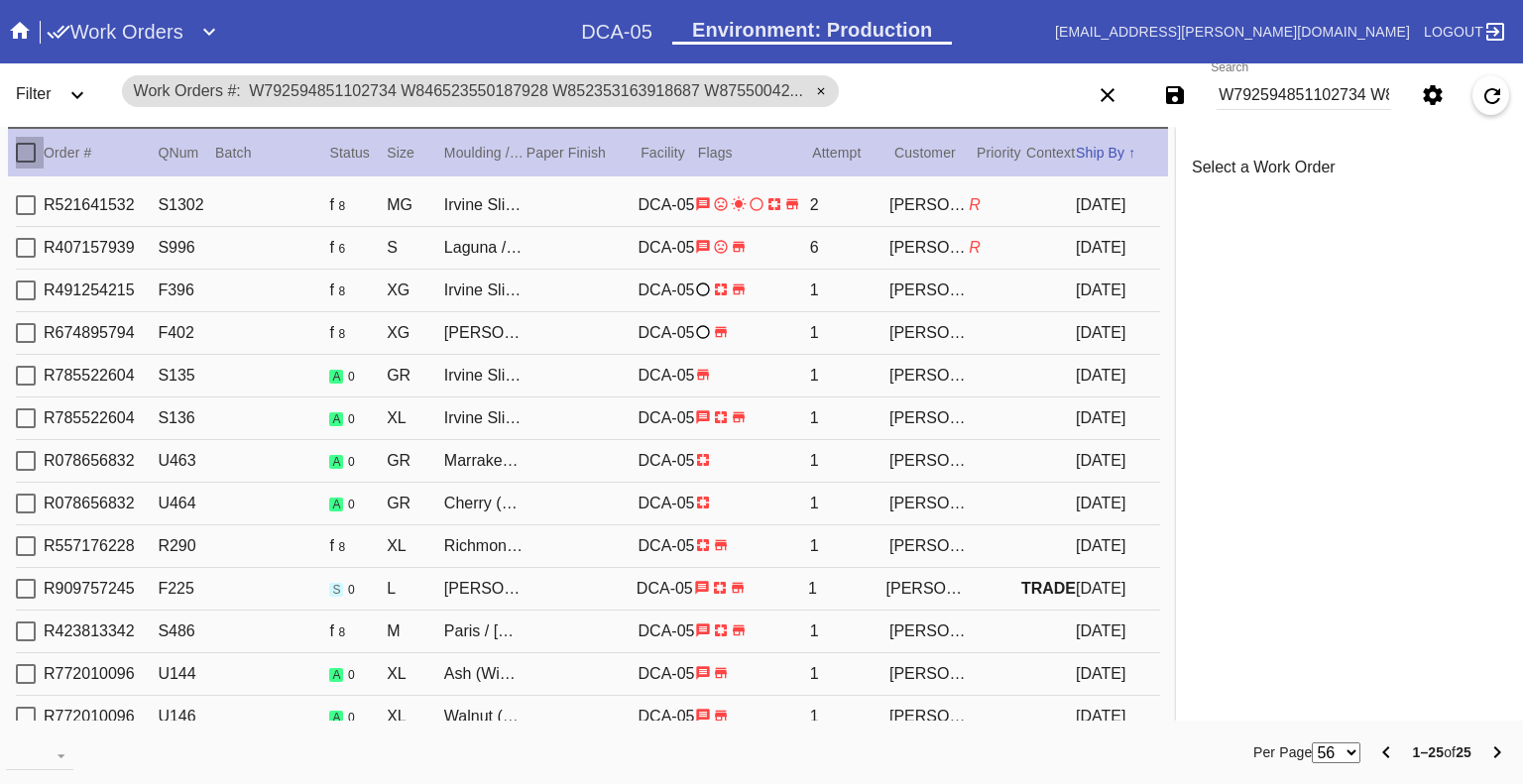 click at bounding box center (26, 153) 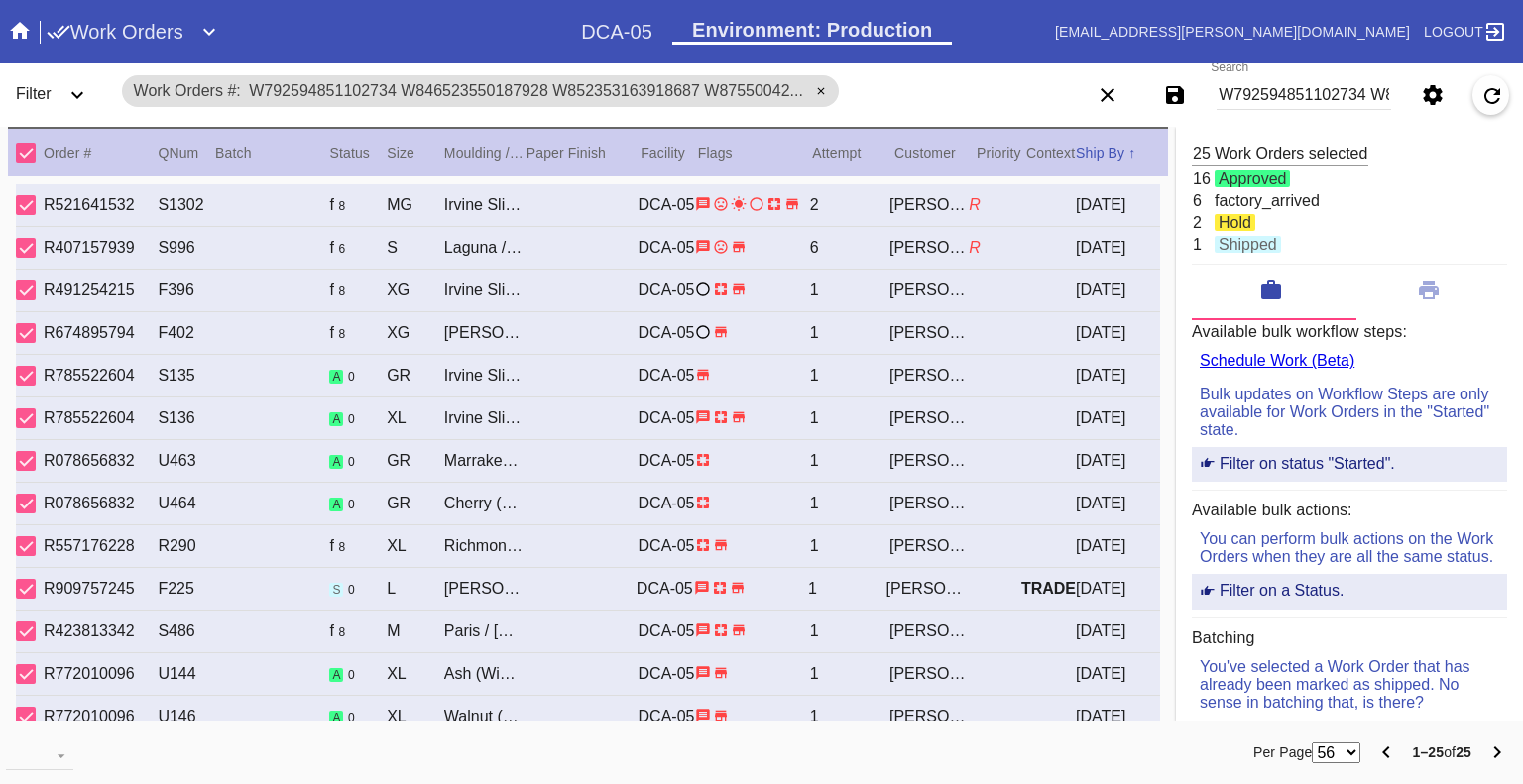 click at bounding box center (26, 153) 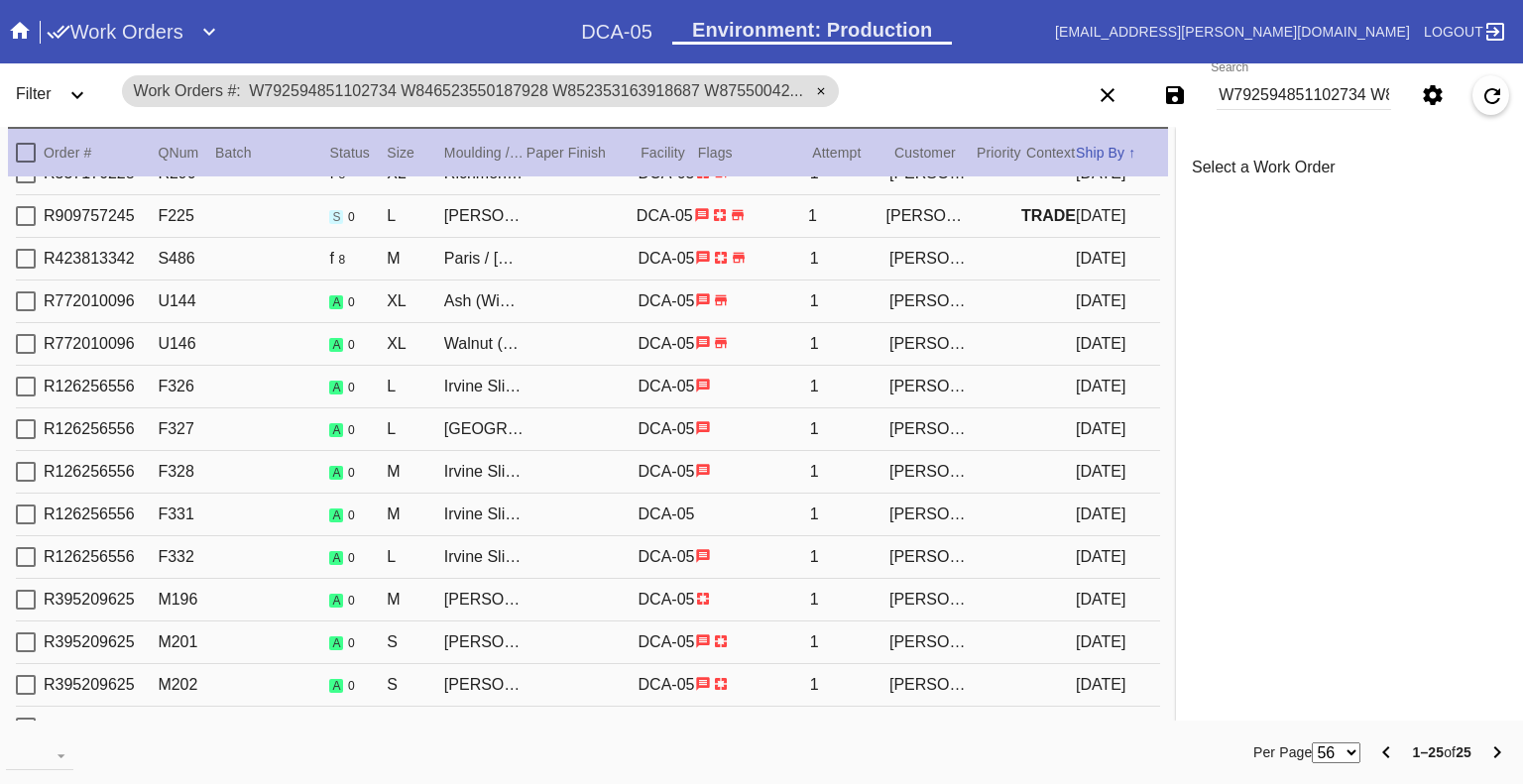 scroll, scrollTop: 535, scrollLeft: 0, axis: vertical 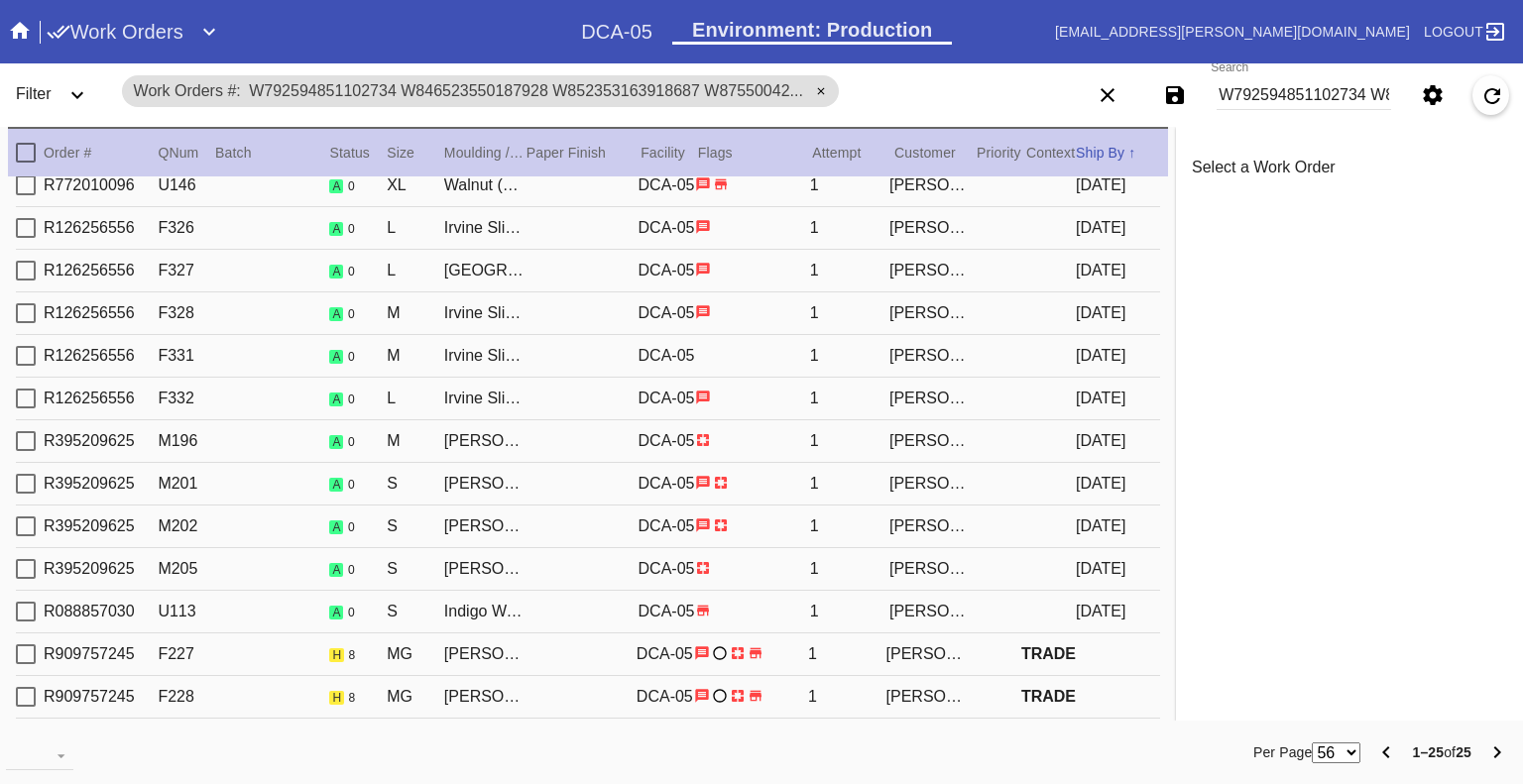 click at bounding box center (26, 654) 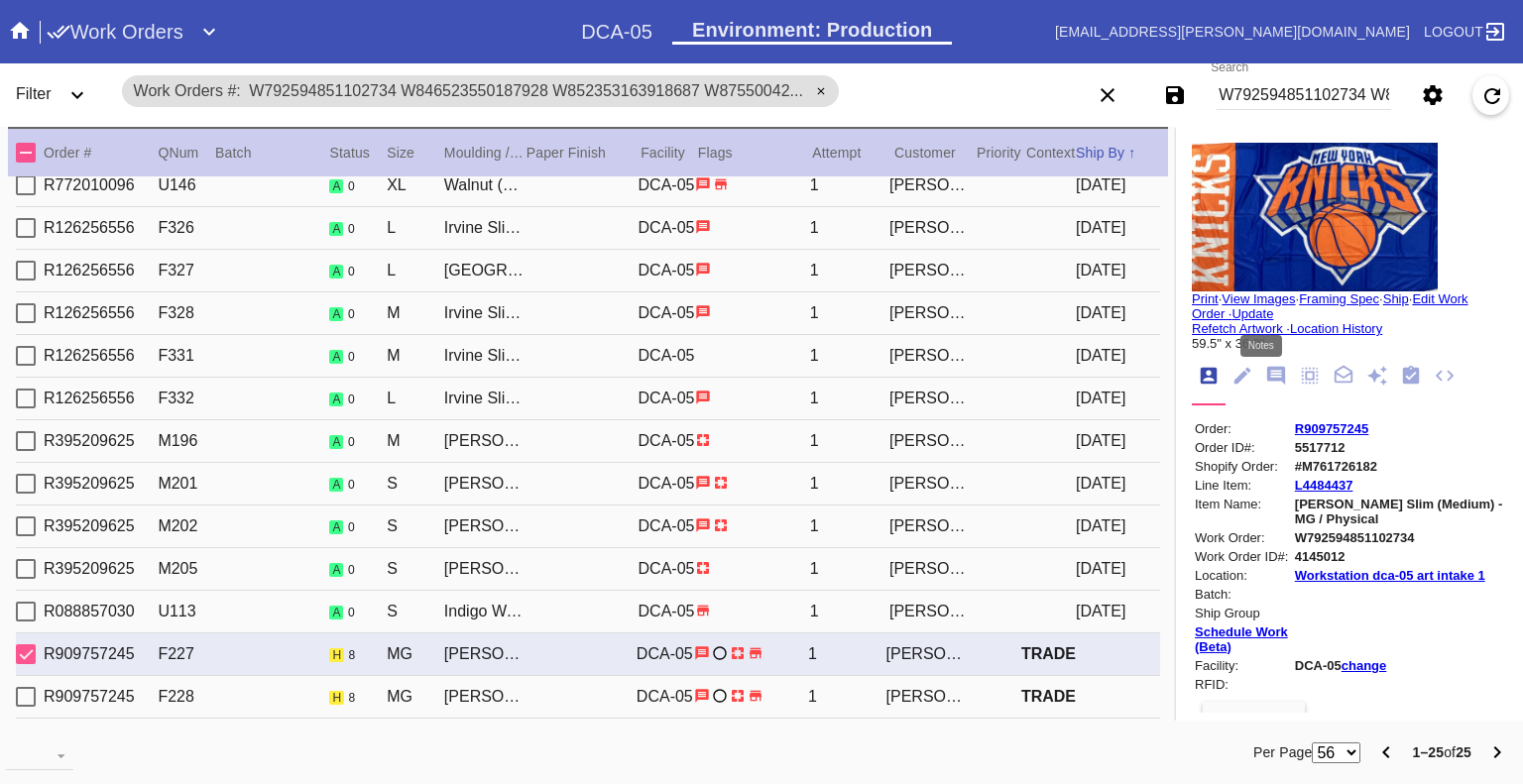 click 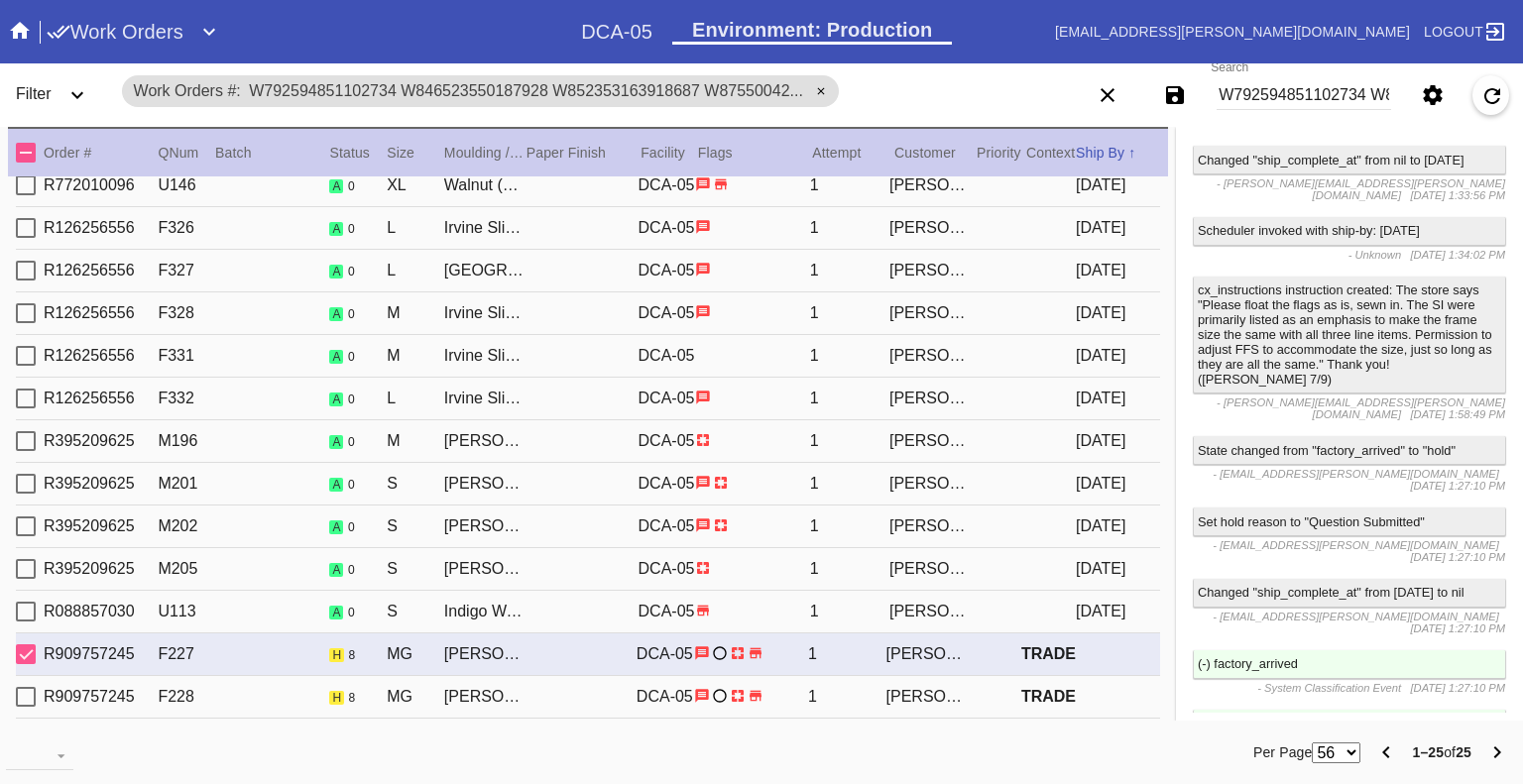 scroll, scrollTop: 2052, scrollLeft: 0, axis: vertical 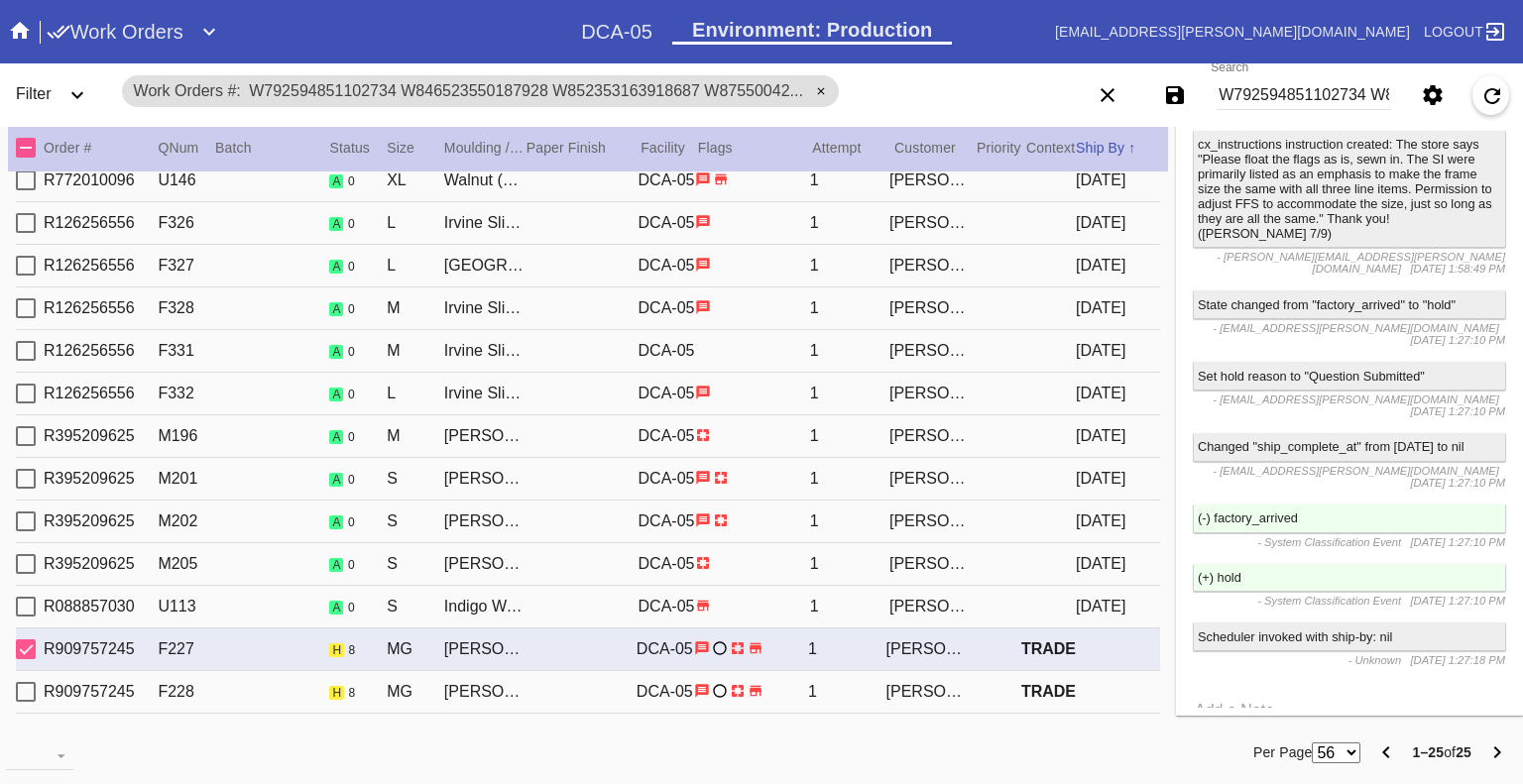 click at bounding box center (26, 649) 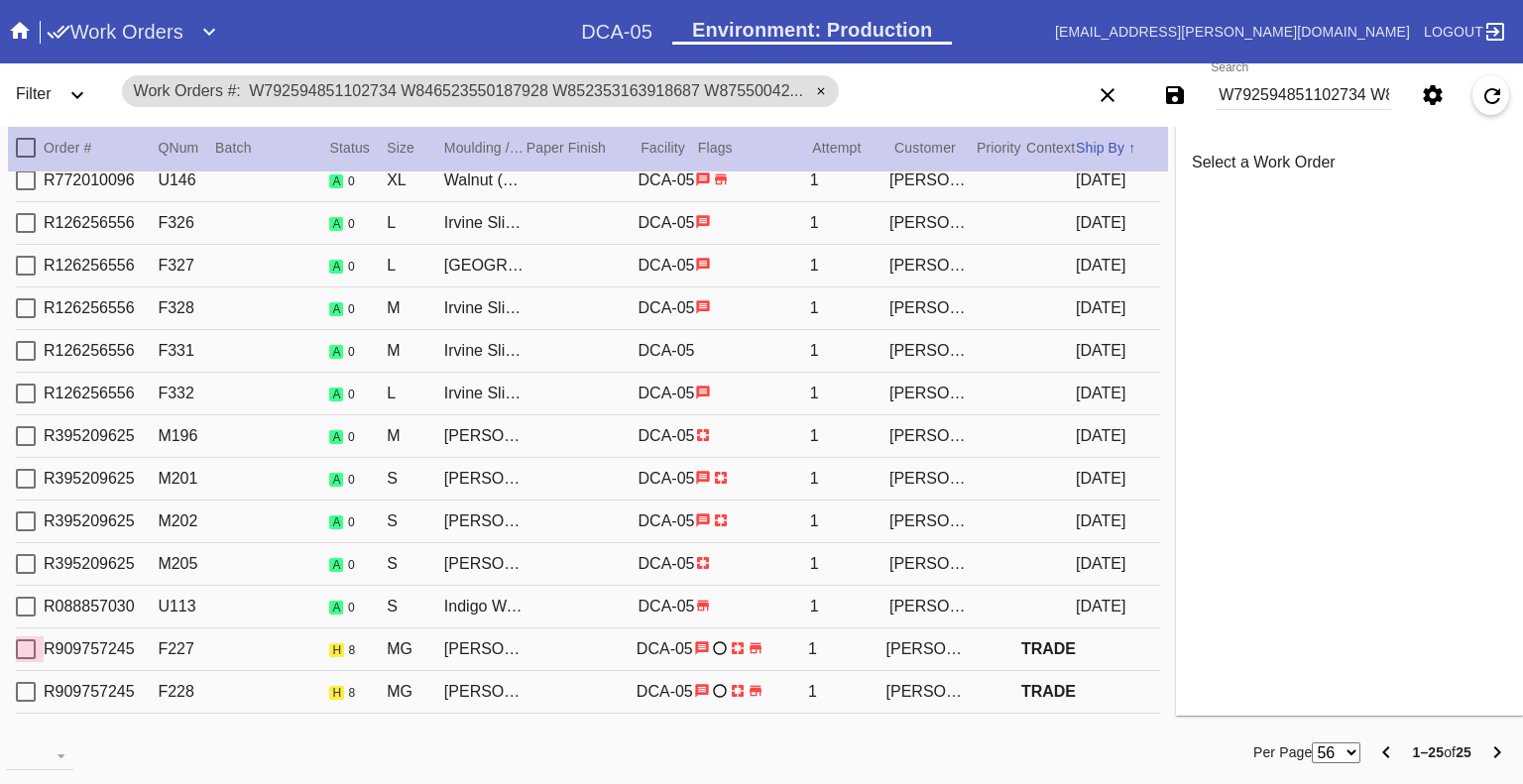 scroll, scrollTop: 0, scrollLeft: 0, axis: both 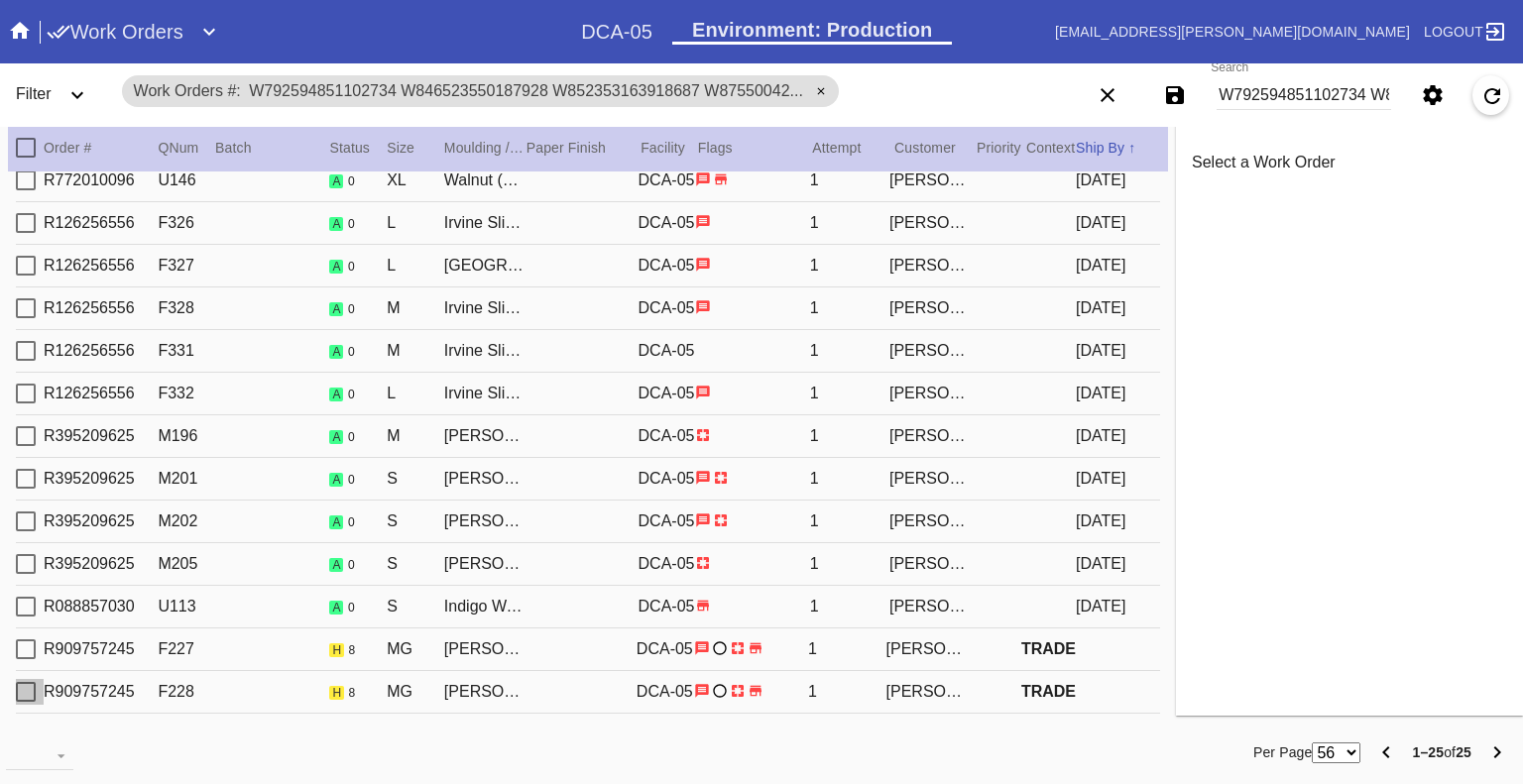 click at bounding box center [26, 692] 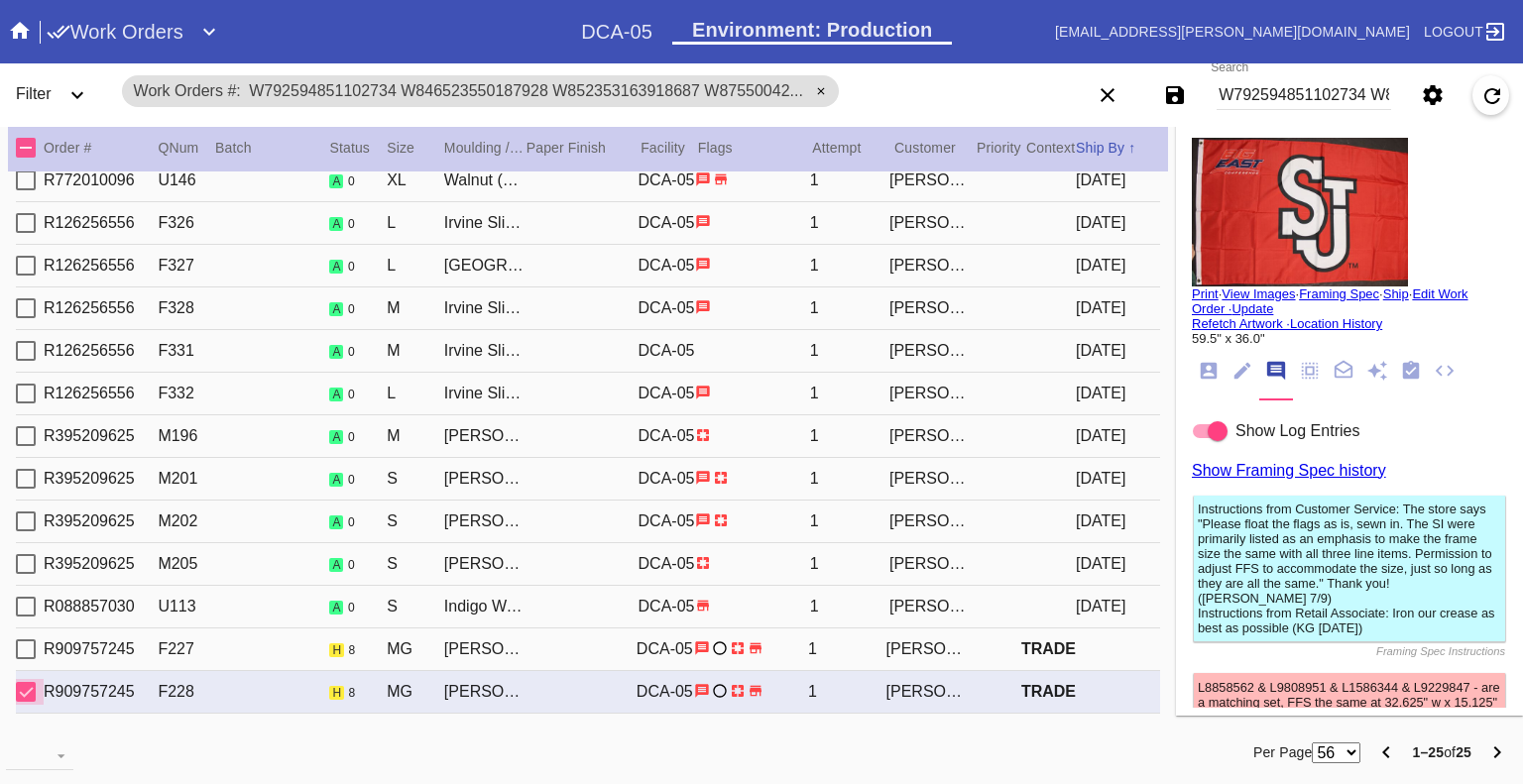 click at bounding box center [26, 692] 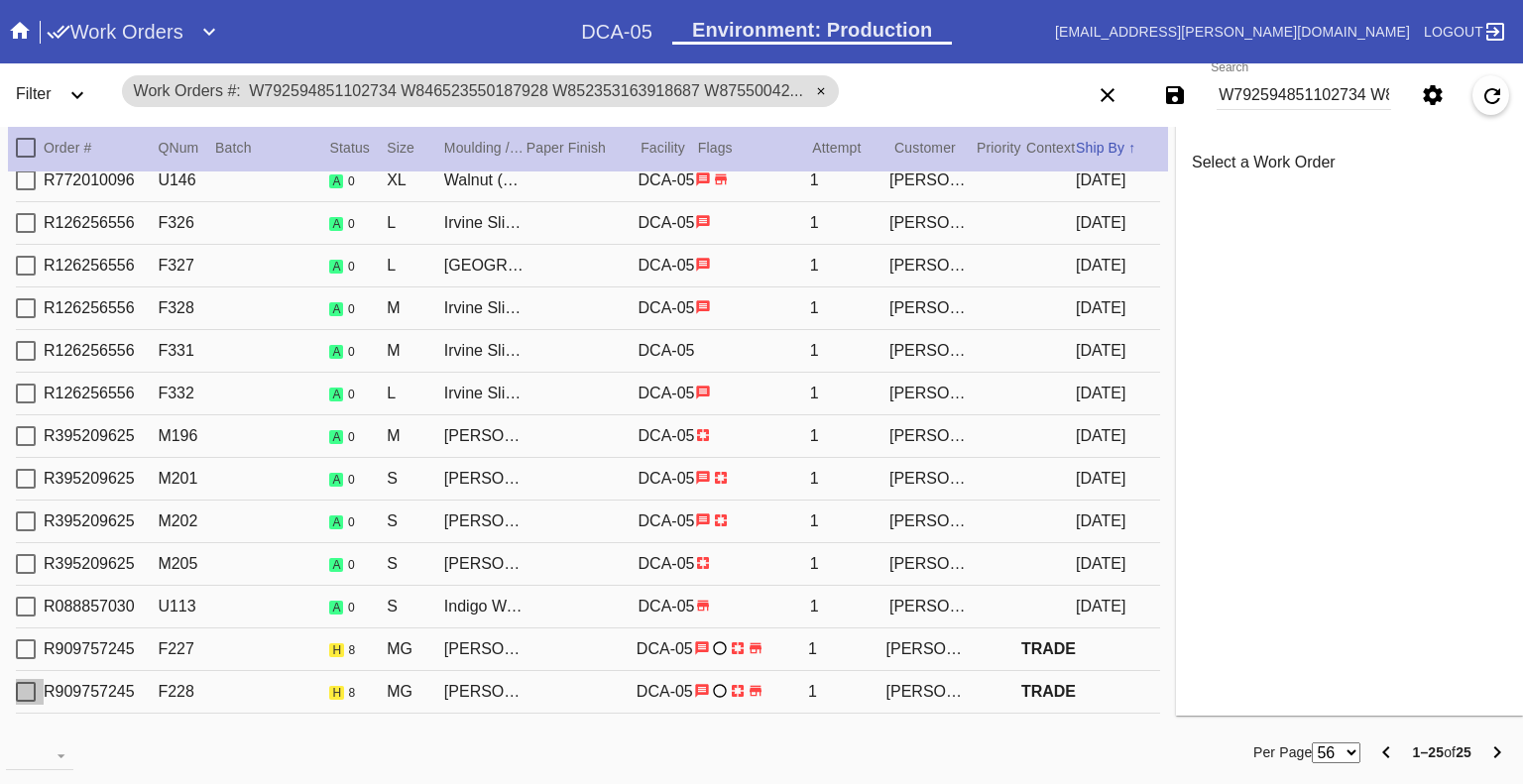 click at bounding box center [26, 692] 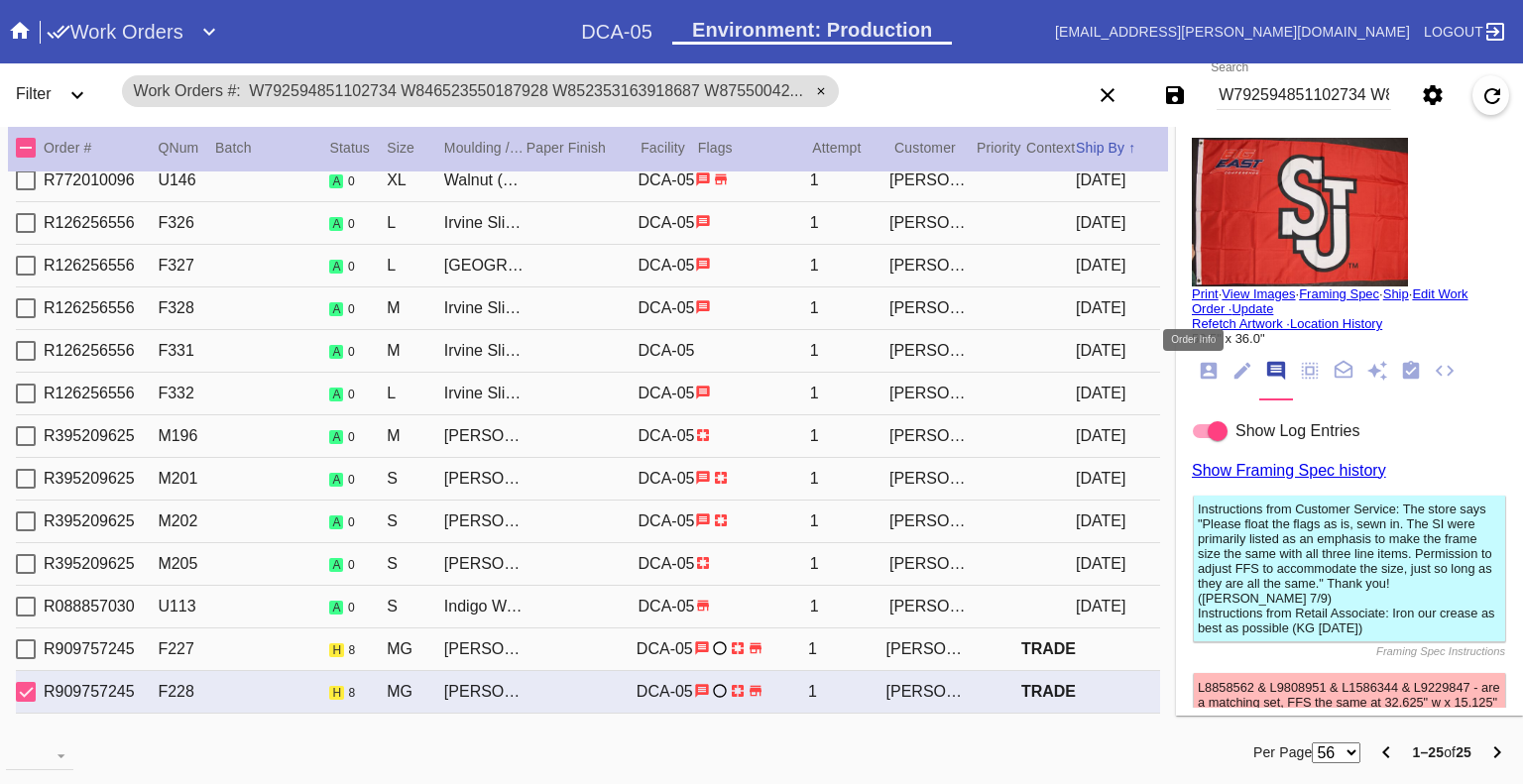 click 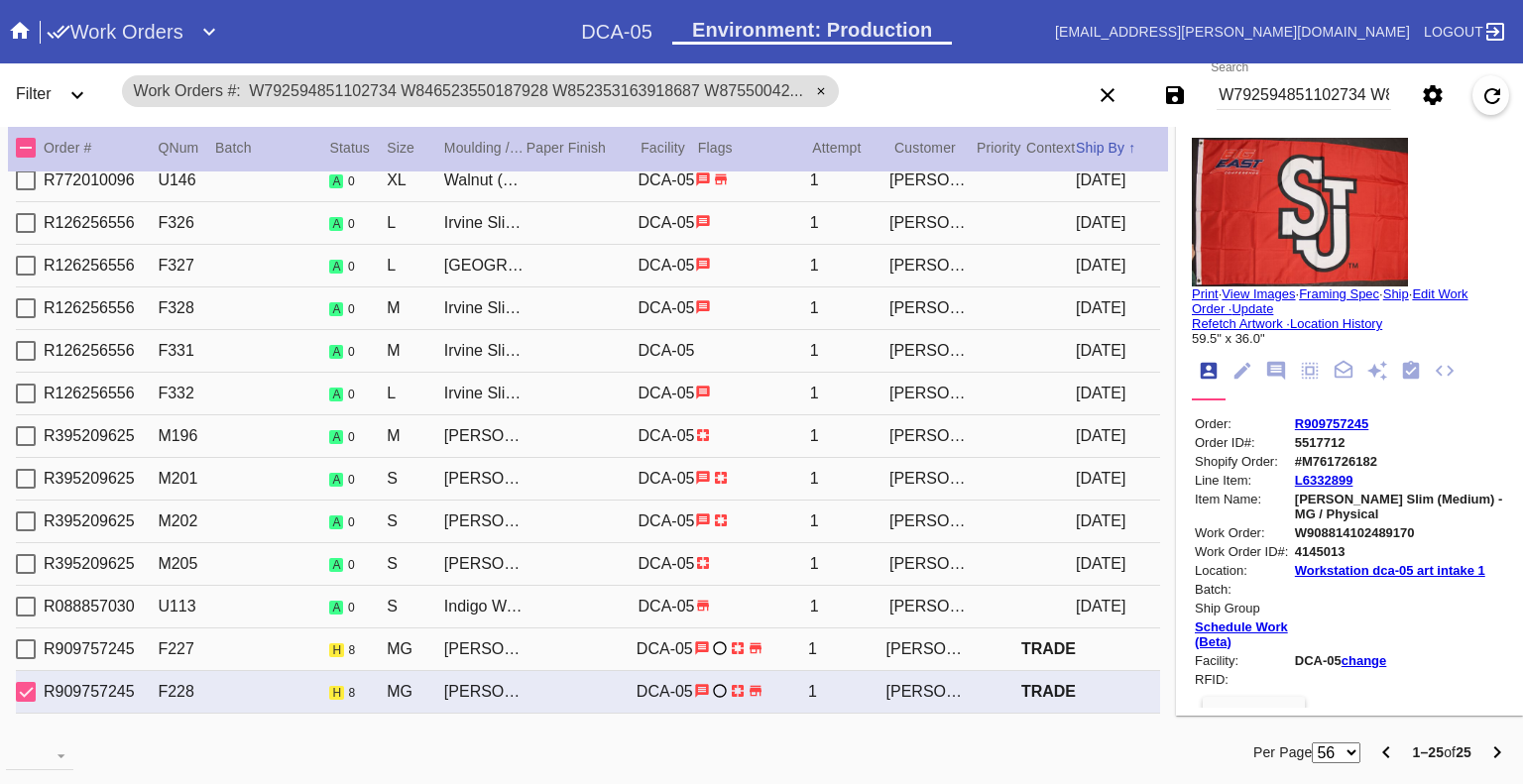 click on "W792594851102734 W846523550187928 W852353163918687 W875500429504271 W908814102489170 W937476294644434 W946824803792259 W775166925026500 W190015739568660 W215514738712926 W311723956464154 W318694995653894 W480064381693222 W523432656599915 W652394582944283 W689801074533731 W775006585804562 W819895434854801 W838345652458014 W861155931044826 W905217014688316 W920743681221716 W930607994706741 W961238713895379 W999584693750780" at bounding box center [1304, 95] 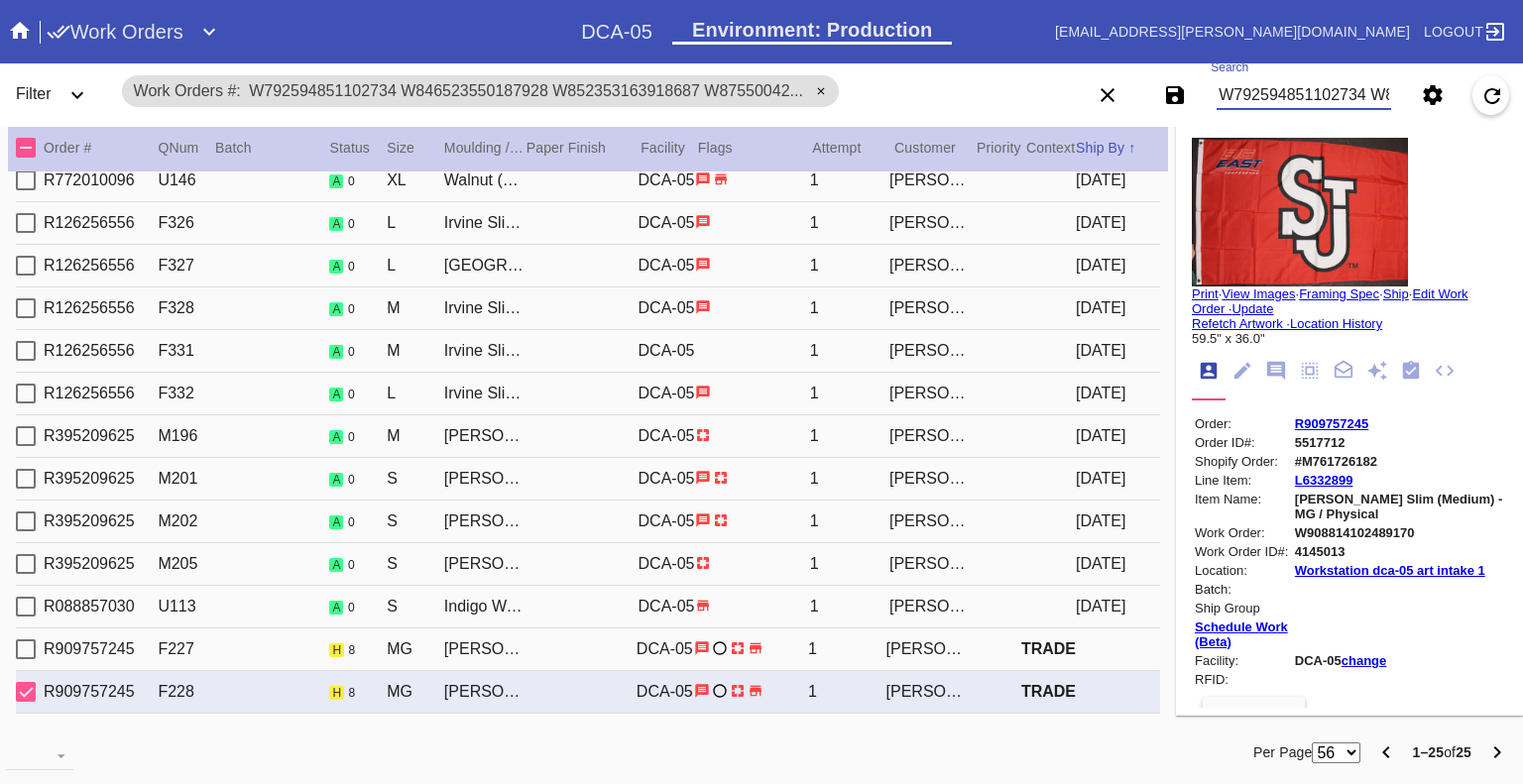 click on "W792594851102734 W846523550187928 W852353163918687 W875500429504271 W908814102489170 W937476294644434 W946824803792259 W775166925026500 W190015739568660 W215514738712926 W311723956464154 W318694995653894 W480064381693222 W523432656599915 W652394582944283 W689801074533731 W775006585804562 W819895434854801 W838345652458014 W861155931044826 W905217014688316 W920743681221716 W930607994706741 W961238713895379 W999584693750780" at bounding box center (1304, 95) 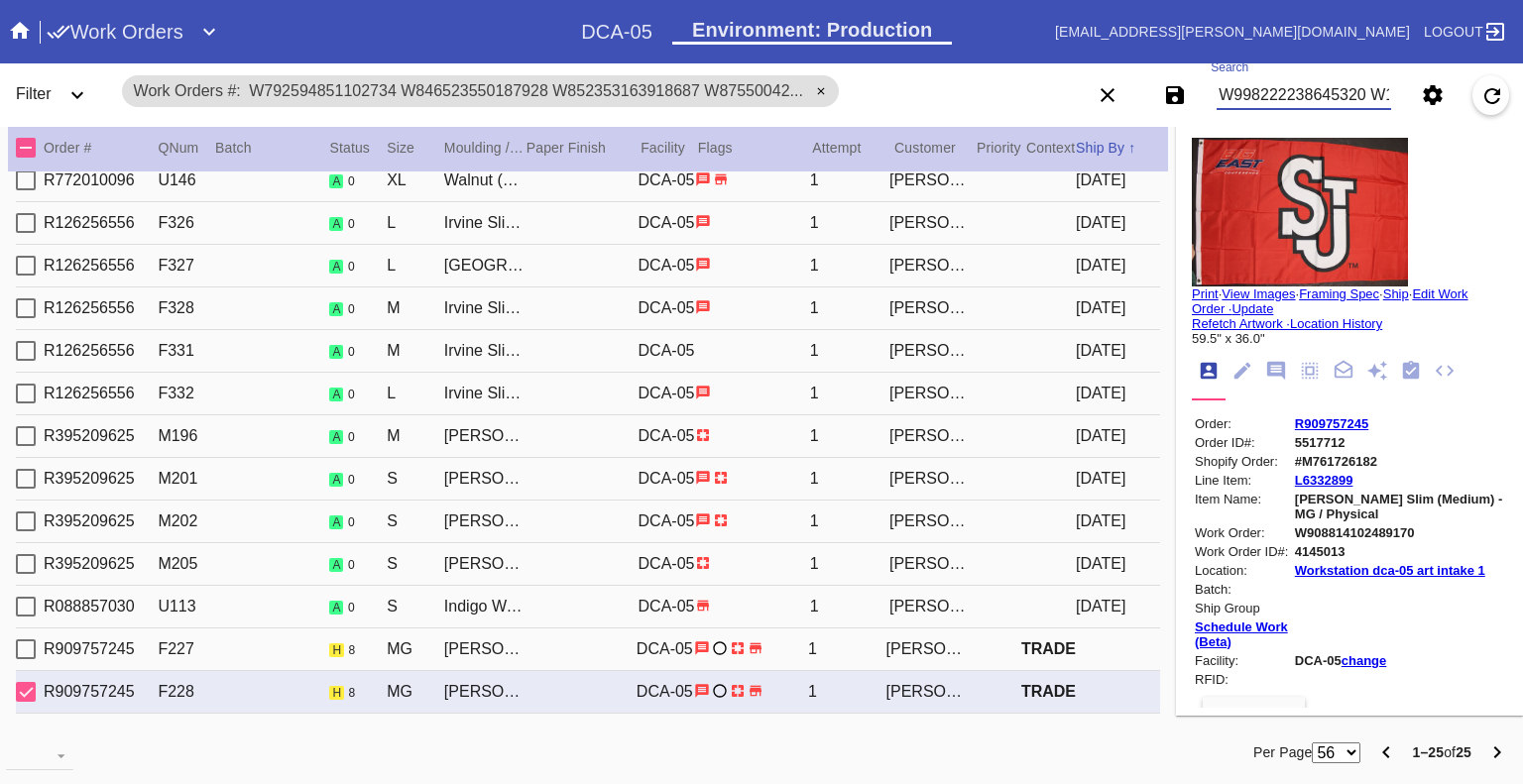 scroll, scrollTop: 0, scrollLeft: 7859, axis: horizontal 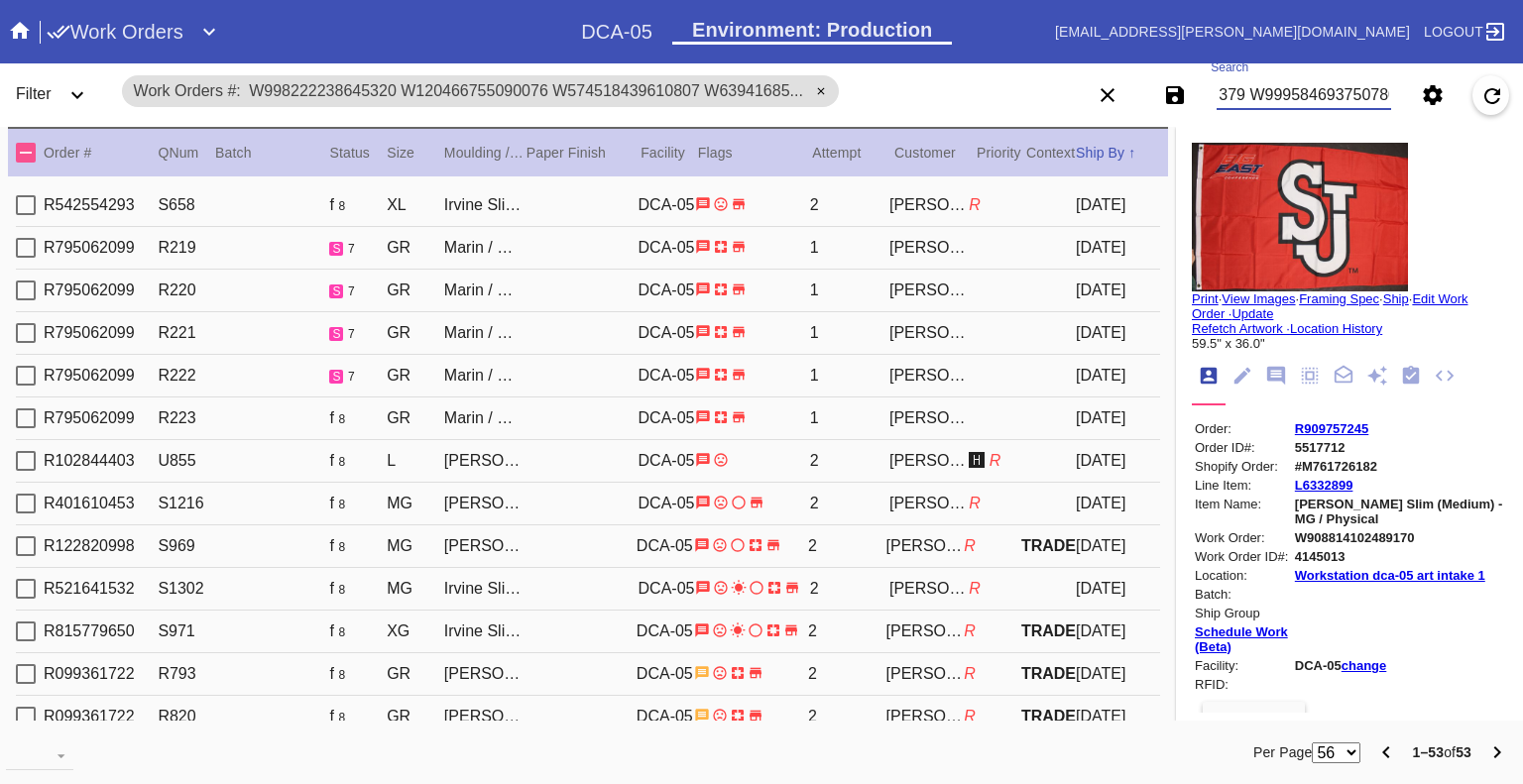 type on "W998222238645320 W120466755090076 W574518439610807 W639416852685114 W659954432098783 W854930293944313 W816204724257744 W891029463788973 W520256087064992 W143888711828795 W154608821765412 W208973172083652 W265141978036293 W272829484110281 W343154698715107 W346699107787459 W361987917069881 W415104695445243 W420970864521909 W481084033987213 W514333699416571 W517528572325754 W628626167614076 W683242729726185 W716069938291467 W722982059639148 W743004690365419 W781898270823516 W792594851102734 W846523550187928 W852353163918687 W875500429504271 W908814102489170 W937476294644434 W946824803792259 W775166925026500 W190015739568660 W215514738712926 W311723956464154 W318694995653894 W480064381693222 W523432656599915 W652394582944283 W689801074533731 W775006585804562 W819895434854801 W838345652458014 W861155931044826 W905217014688316 W920743681221716 W930607994706741 W961238713895379 W999584693750780" 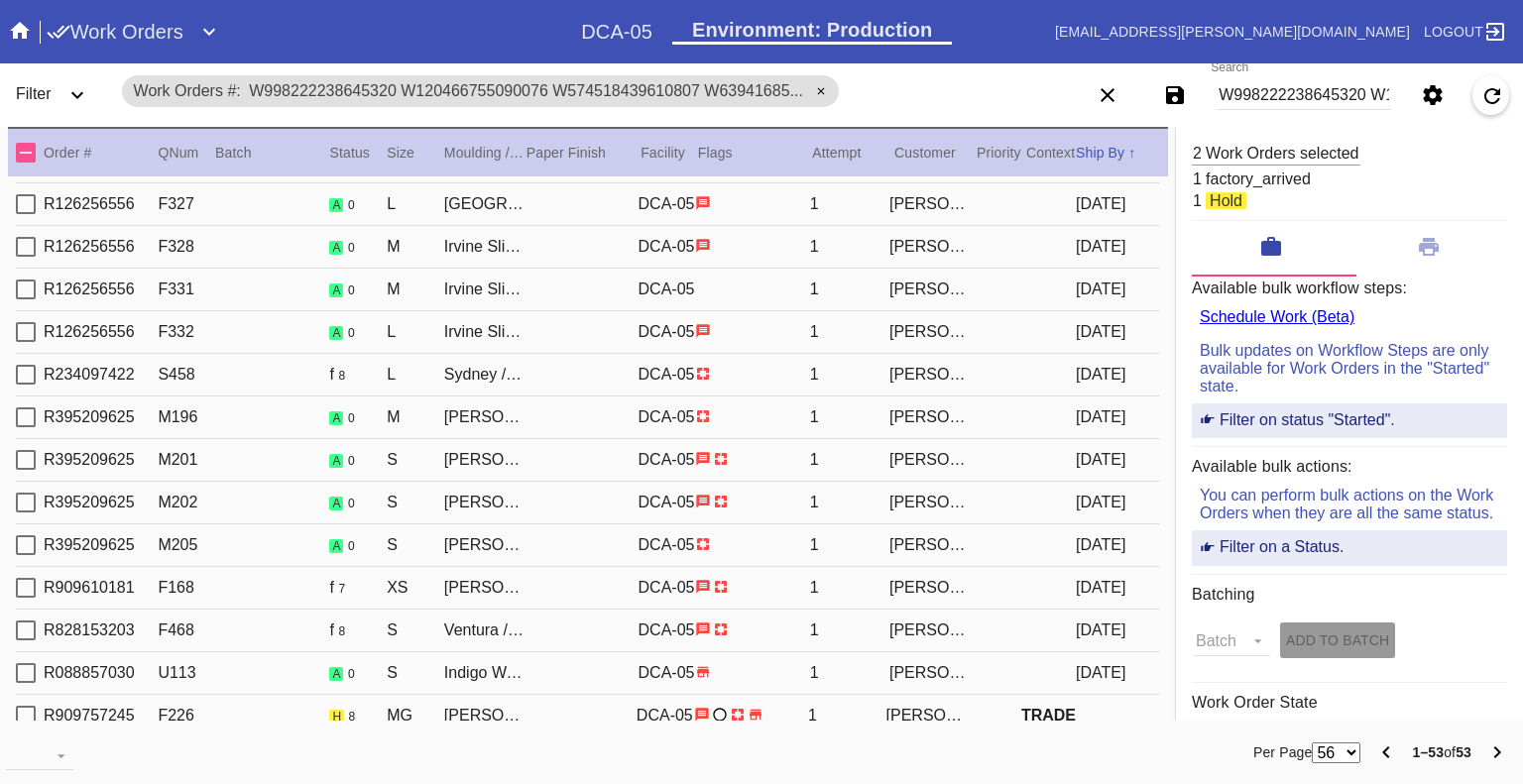 scroll, scrollTop: 1735, scrollLeft: 0, axis: vertical 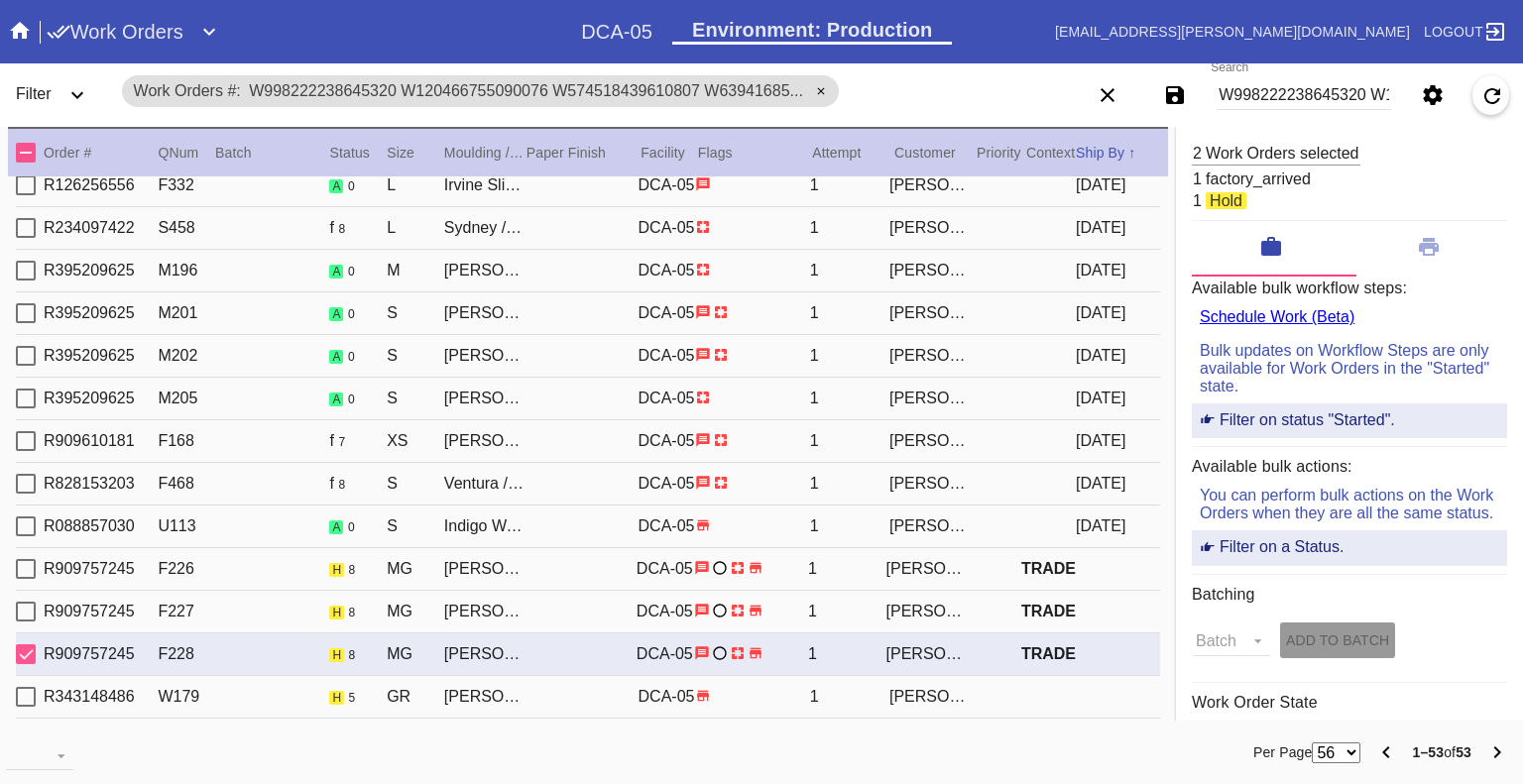 click at bounding box center [26, 654] 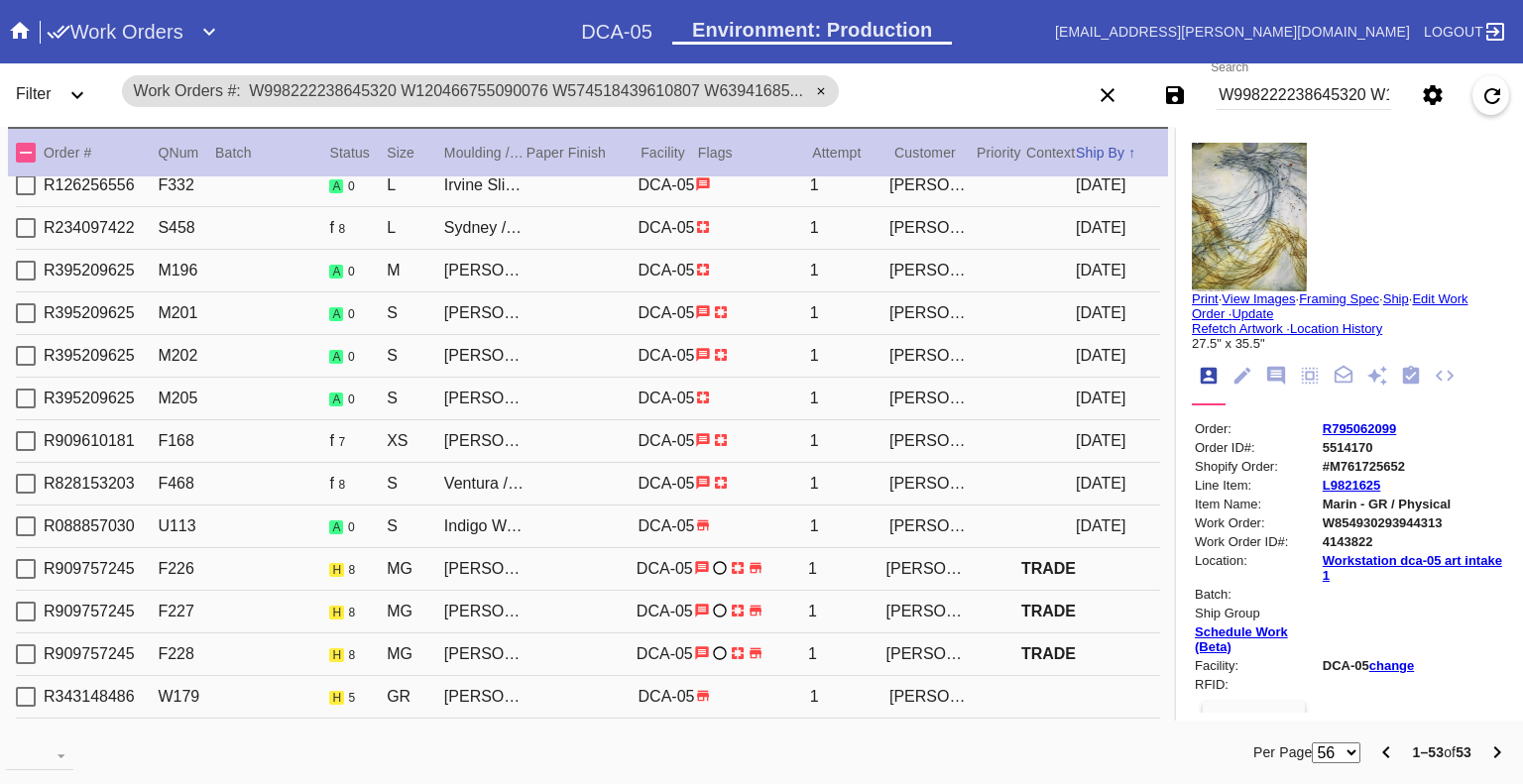 click 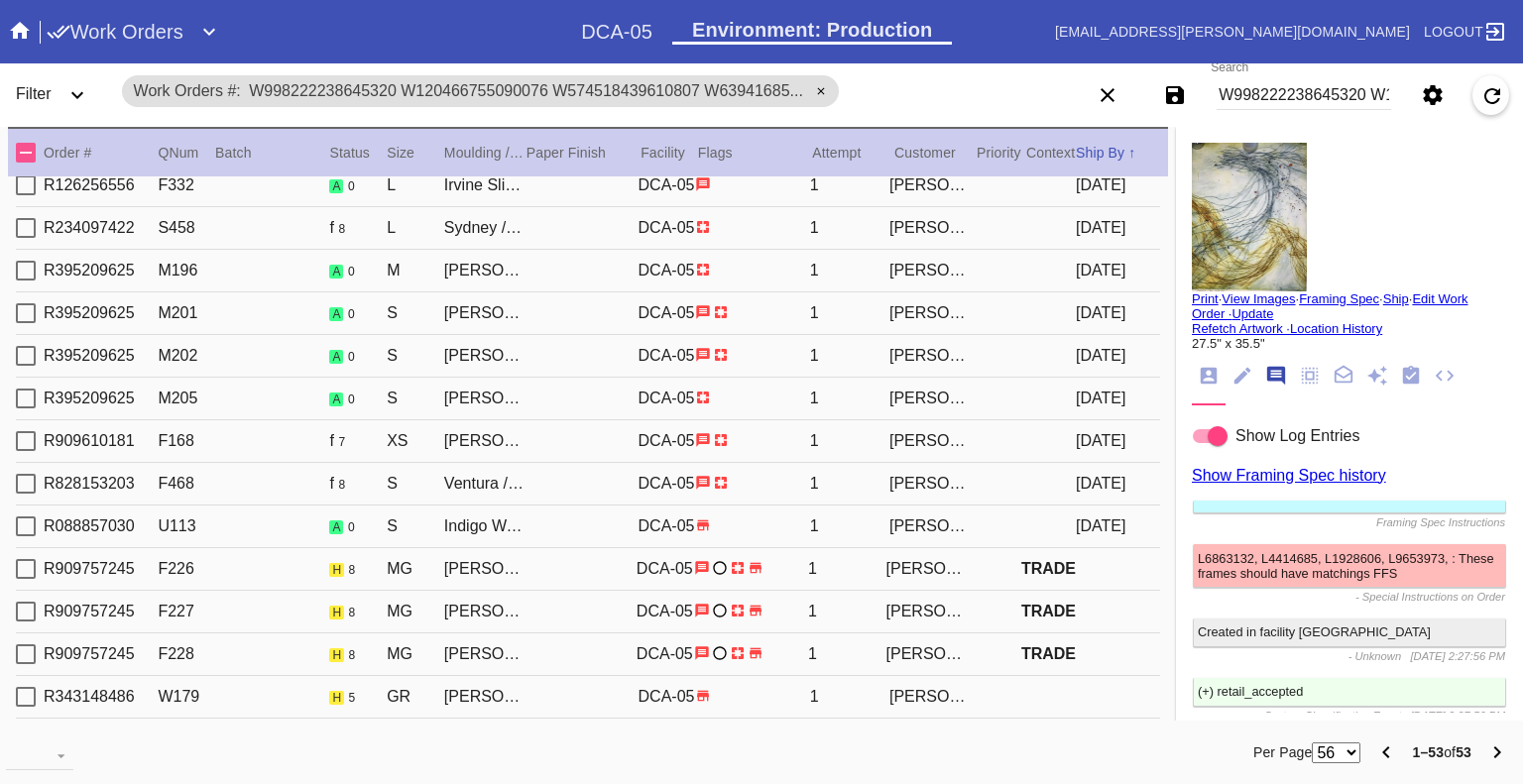 scroll, scrollTop: 122, scrollLeft: 0, axis: vertical 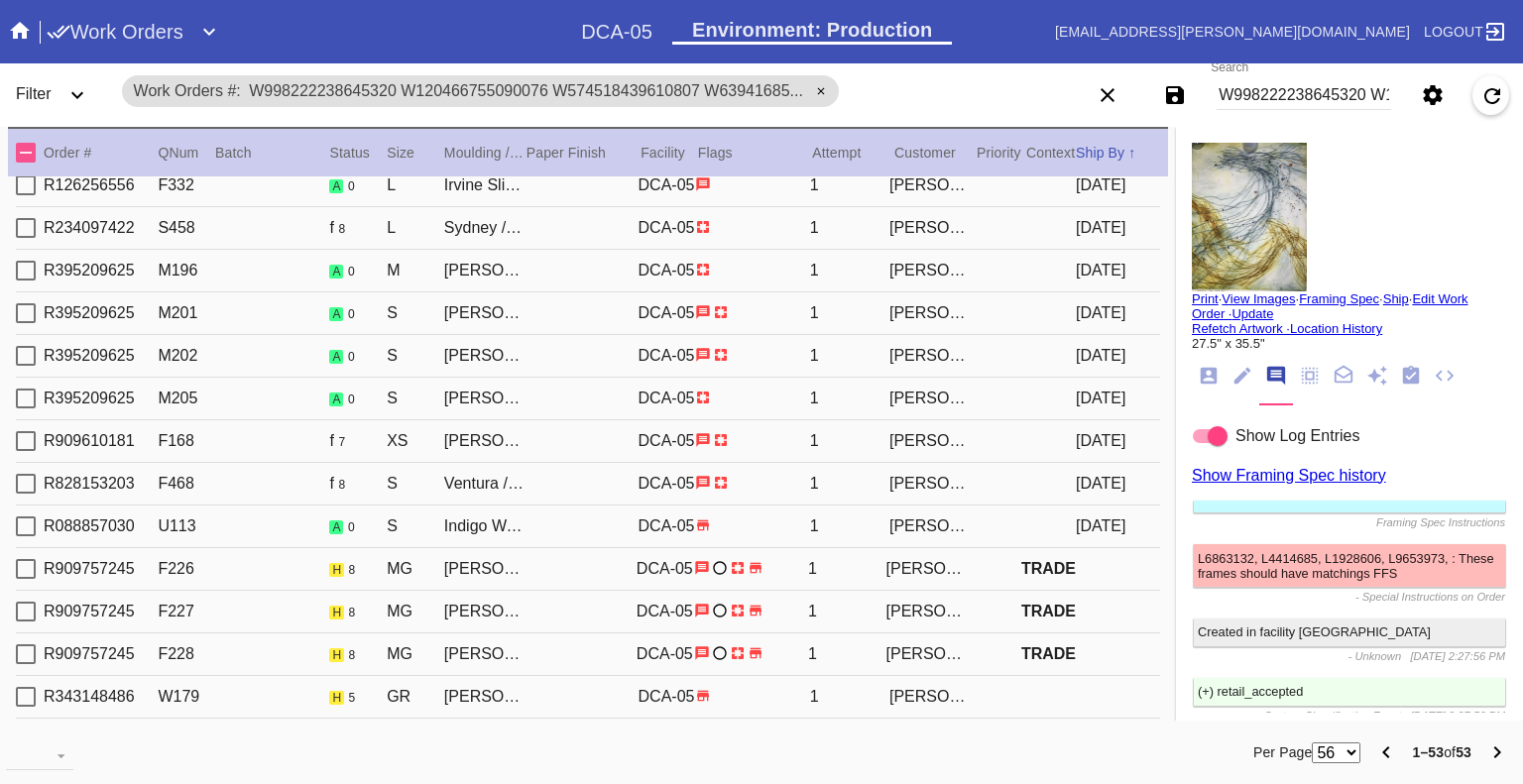 click 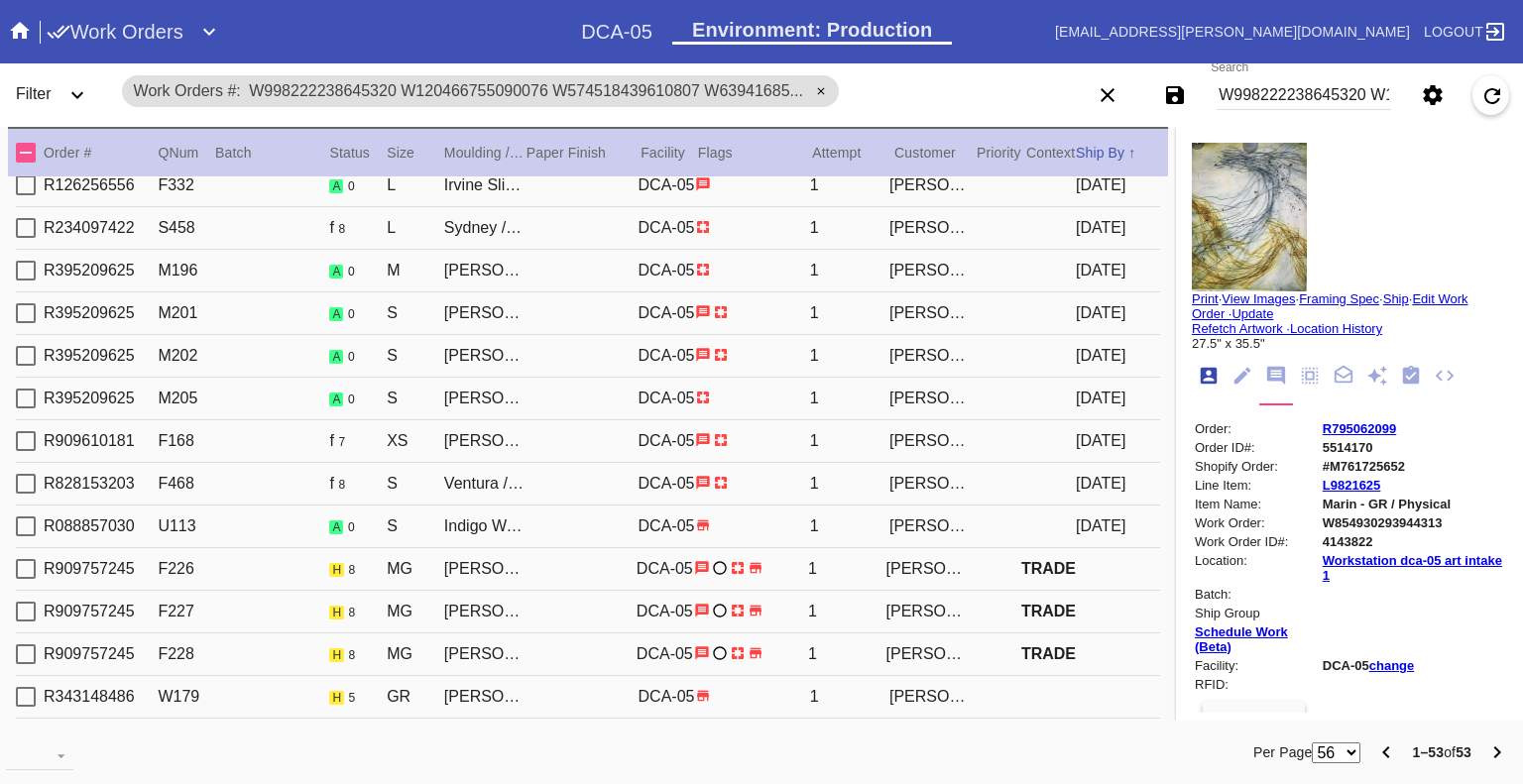scroll, scrollTop: 24, scrollLeft: 0, axis: vertical 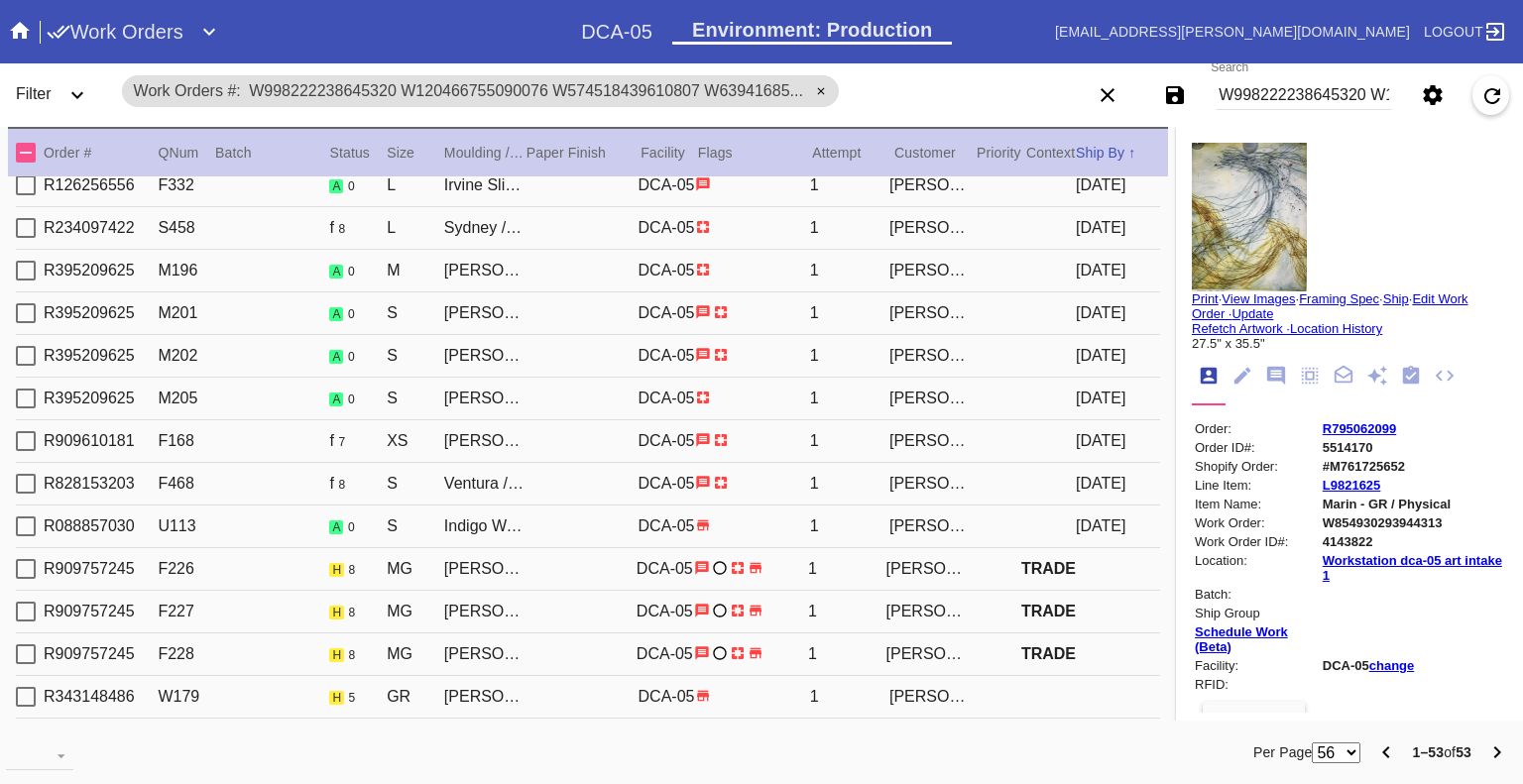 click 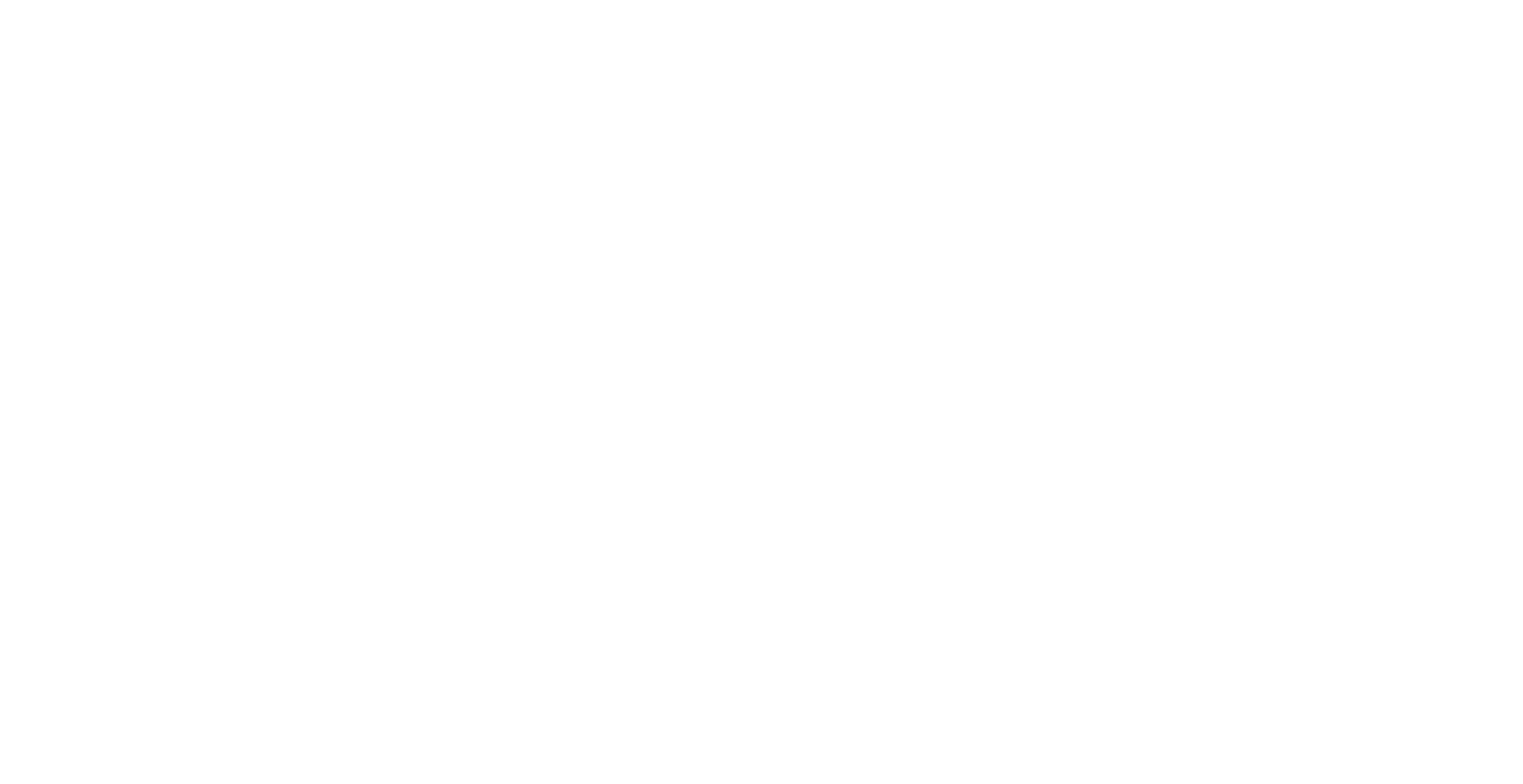 scroll, scrollTop: 0, scrollLeft: 0, axis: both 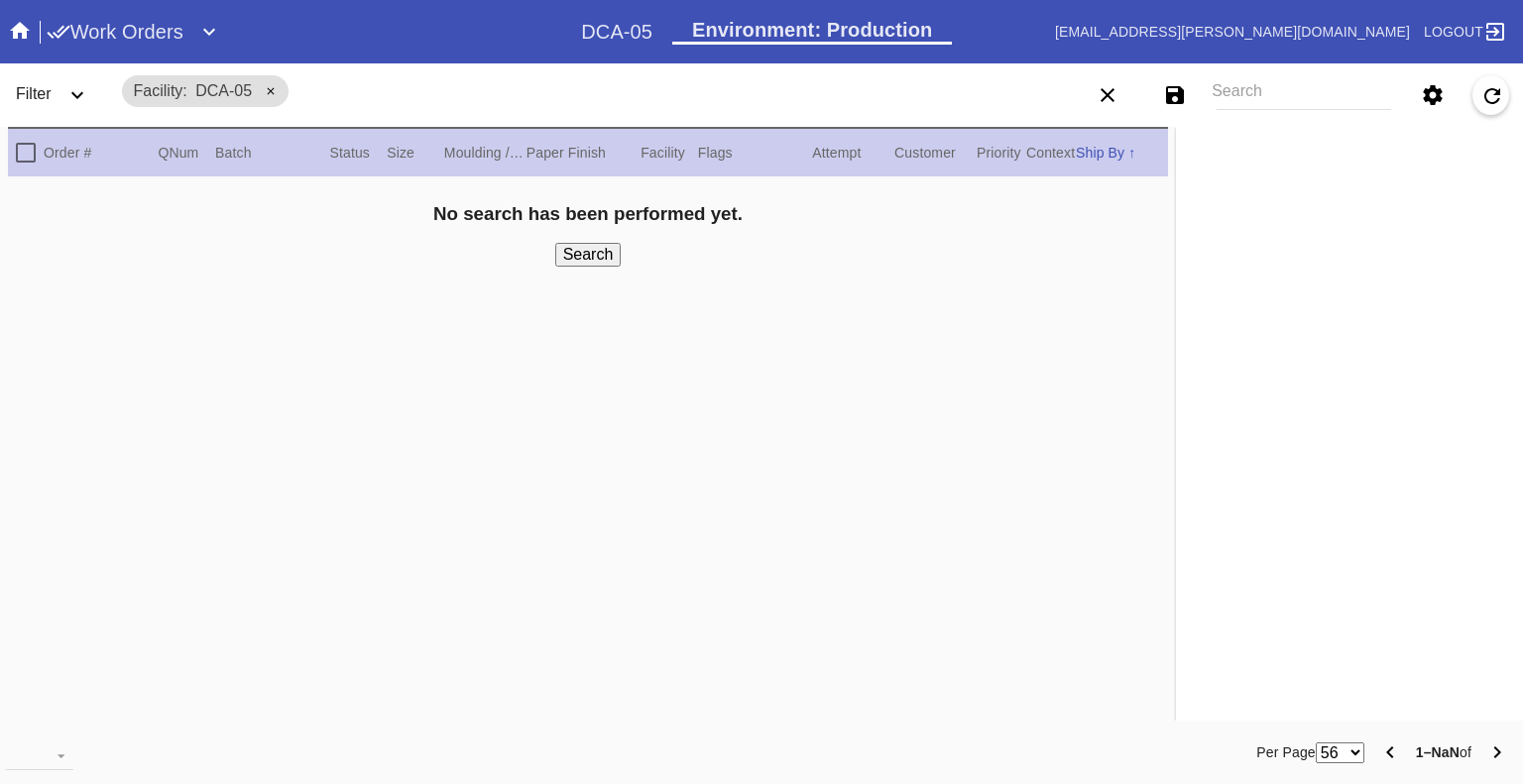 click on "Search" at bounding box center [1304, 95] 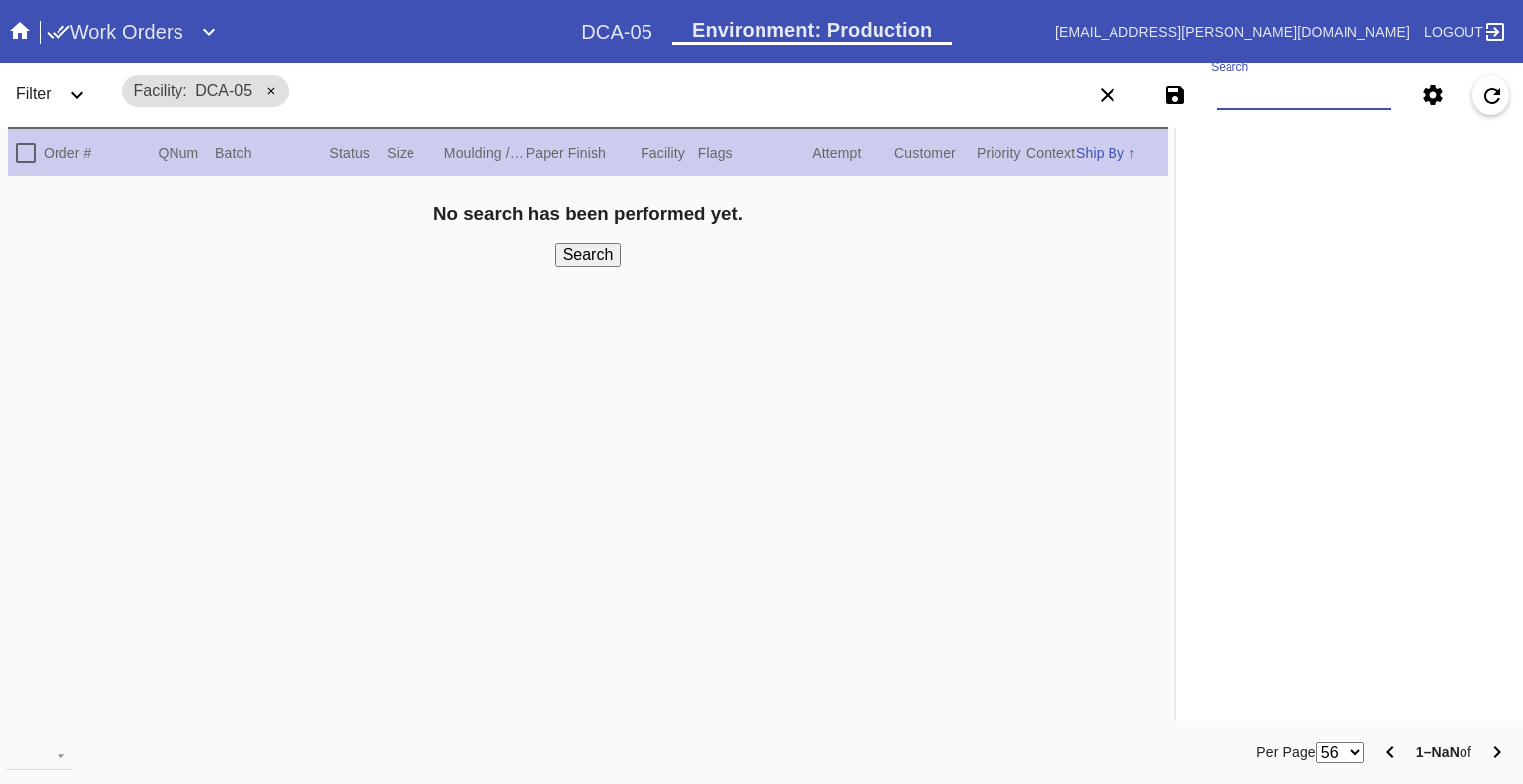paste on "W925663286395271 W513268422551284 W806098427089634 W305319679688382 W187547210202288 W317613103972637 W104587284484460 W691615089985618 W201925098370445 W809967739660625 W685714016147001 W675188773223505 W779197605319142 W120466755090076 W659954432098783 W639416852685114 W574518439610807 W854930293944313 W126471564098977 W151199423101667 W958452303139737 W650826018817739 W108952706396308 W357375885650048 W203125736873193 W520256087064992 W601844427703820 W253992611845320 W211682330668707 W199189971031022" 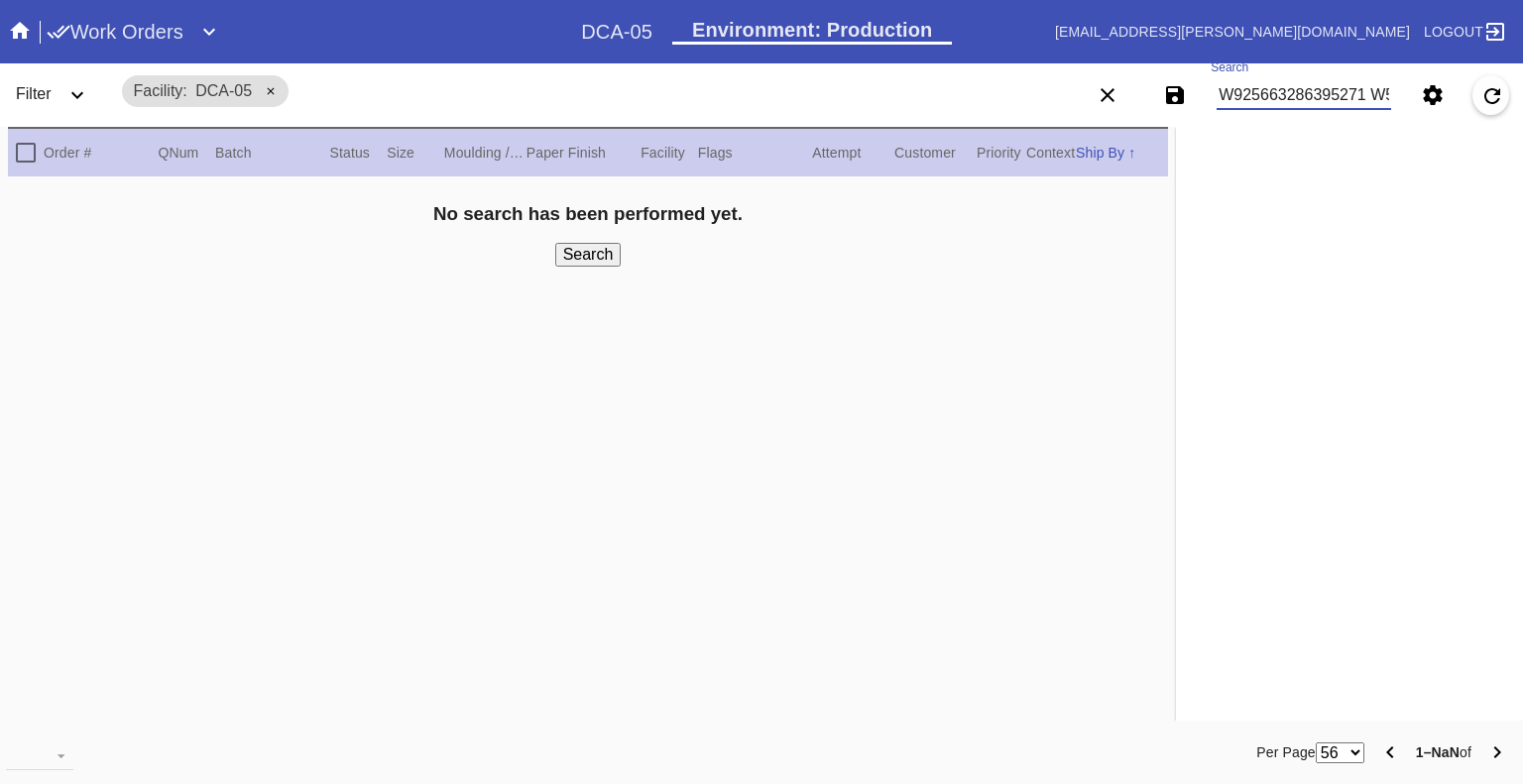scroll, scrollTop: 0, scrollLeft: 4372, axis: horizontal 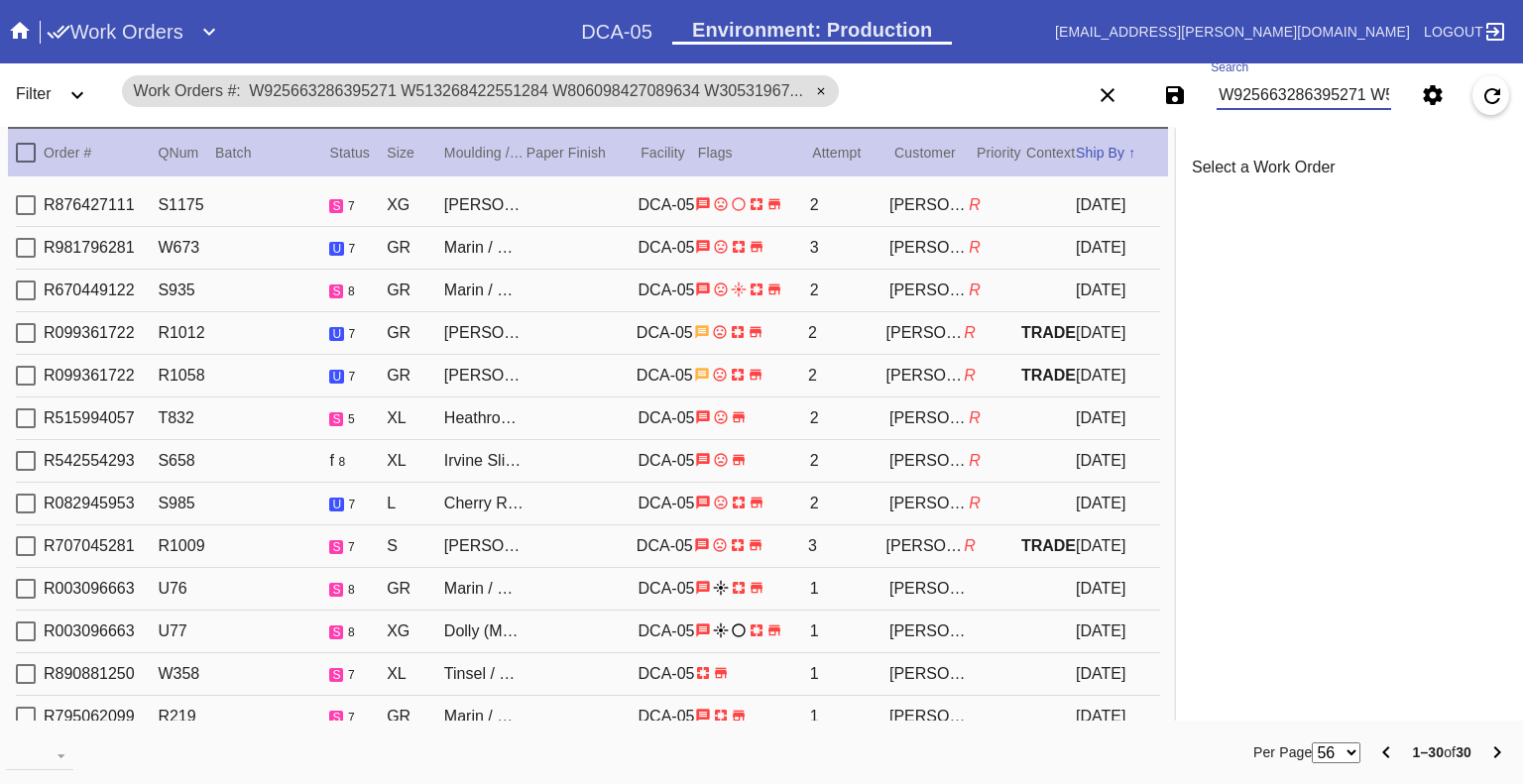 click on "W925663286395271 W513268422551284 W806098427089634 W305319679688382 W187547210202288 W317613103972637 W104587284484460 W691615089985618 W201925098370445 W809967739660625 W685714016147001 W675188773223505 W779197605319142 W120466755090076 W659954432098783 W639416852685114 W574518439610807 W854930293944313 W126471564098977 W151199423101667 W958452303139737 W650826018817739 W108952706396308 W357375885650048 W203125736873193 W520256087064992 W601844427703820 W253992611845320 W211682330668707 W199189971031022" at bounding box center [1304, 95] 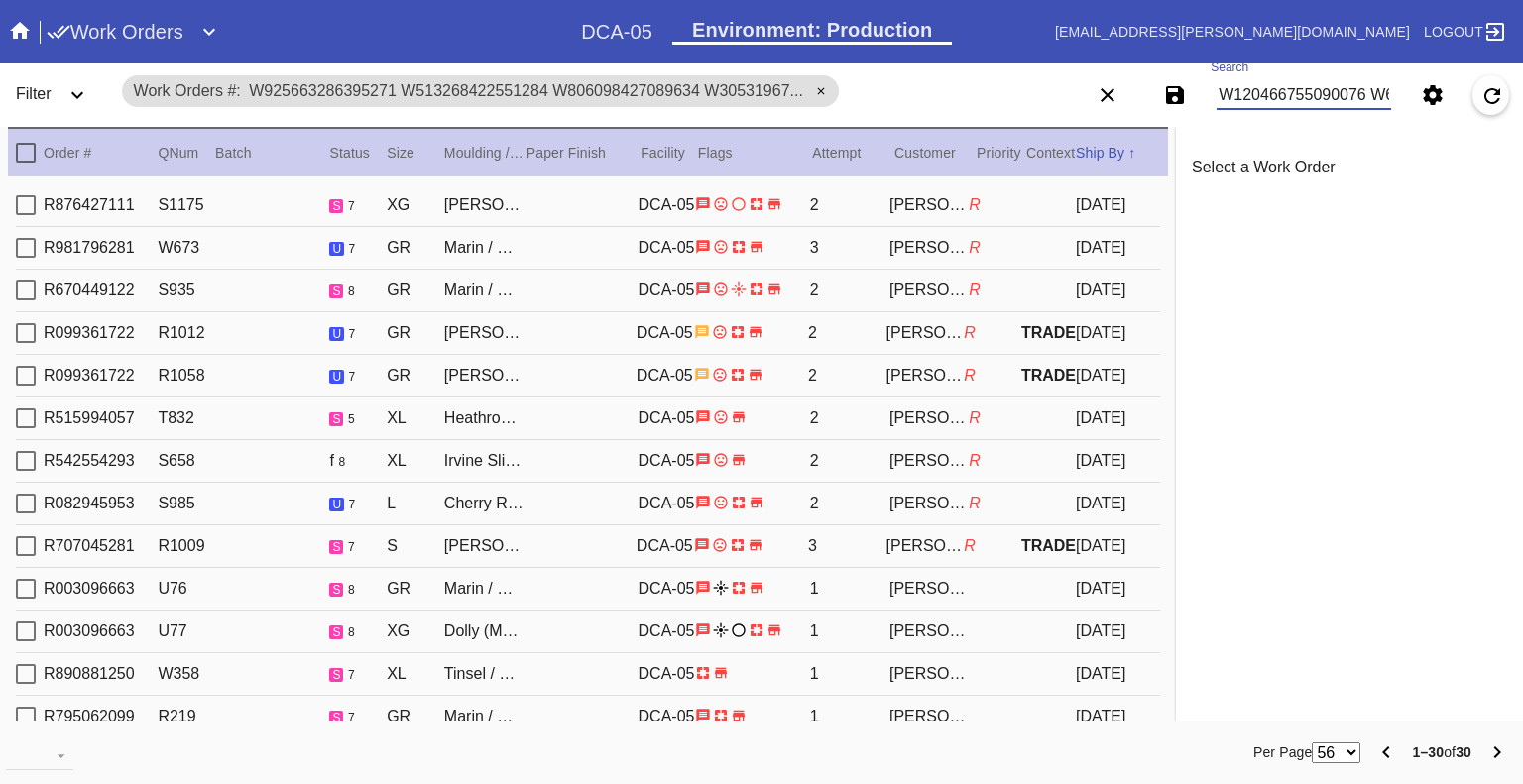 scroll, scrollTop: 0, scrollLeft: 1491, axis: horizontal 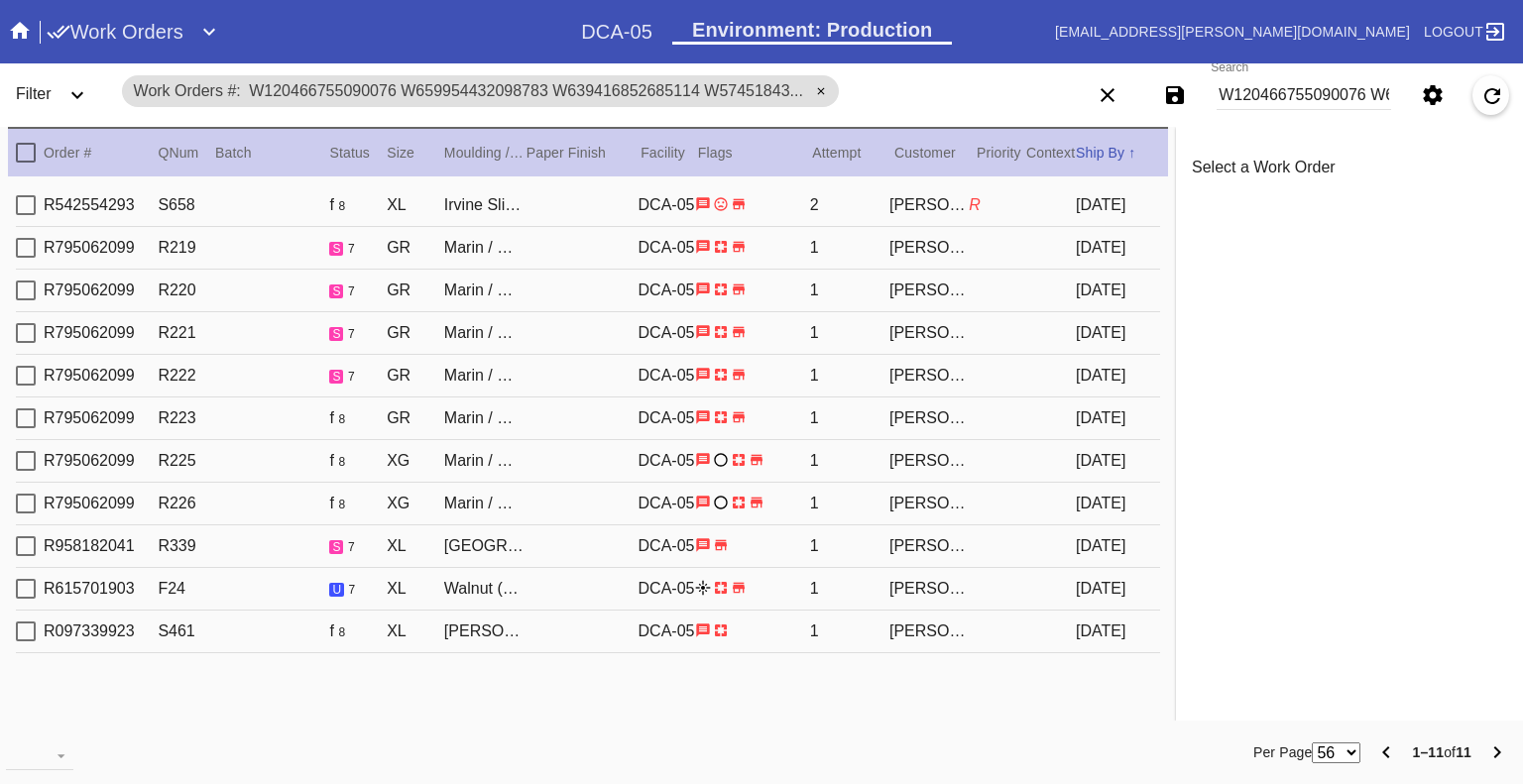 click on "Search W120466755090076 W659954432098783 W639416852685114 W574518439610807 W854930293944313 W126471564098977 W151199423101667 W108952706396308 W357375885650048 W520256087064992 W199189971031022" at bounding box center [1304, 95] 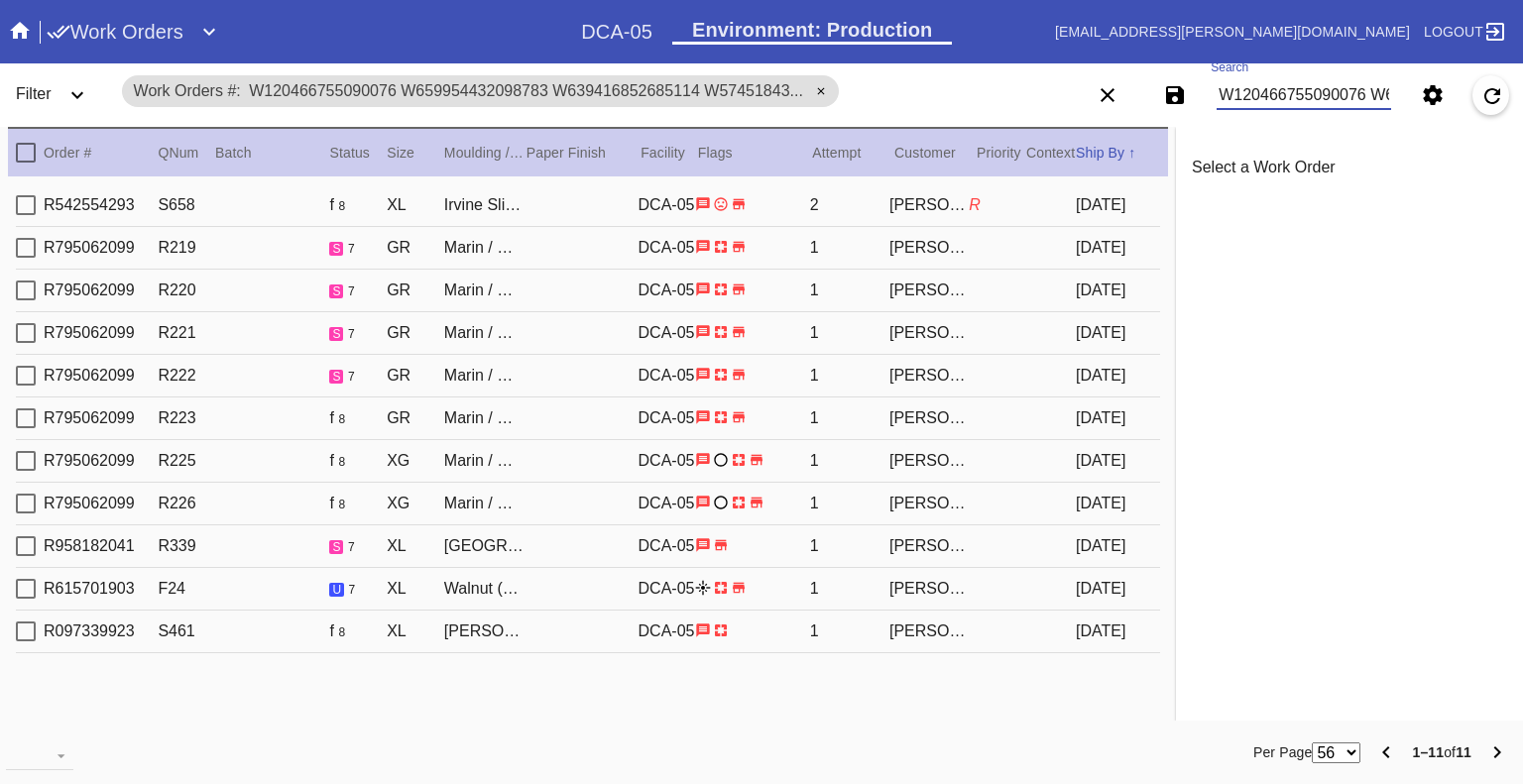 click on "W120466755090076 W659954432098783 W639416852685114 W574518439610807 W854930293944313 W126471564098977 W151199423101667 W108952706396308 W357375885650048 W520256087064992 W199189971031022" at bounding box center [1304, 95] 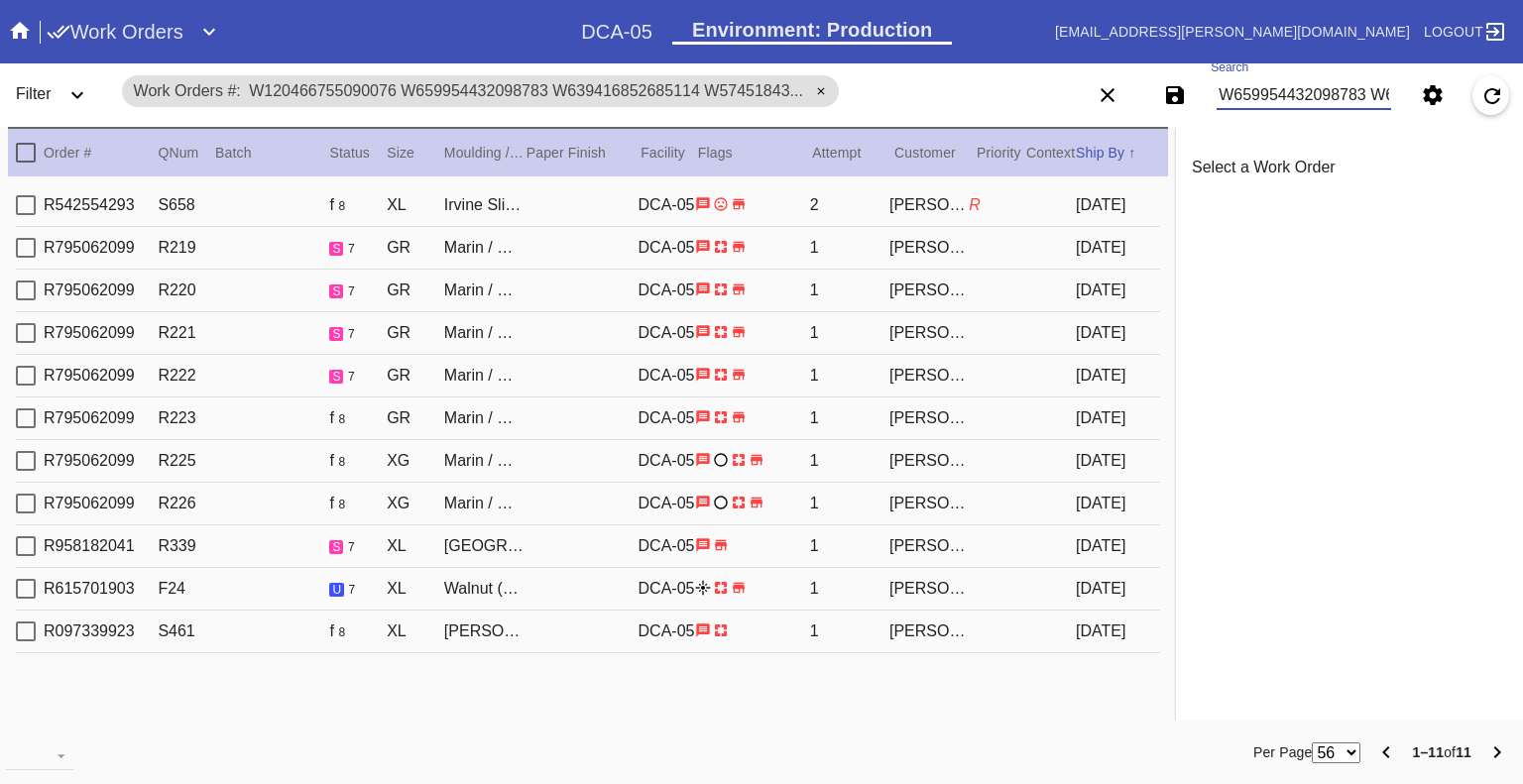 scroll, scrollTop: 0, scrollLeft: 733, axis: horizontal 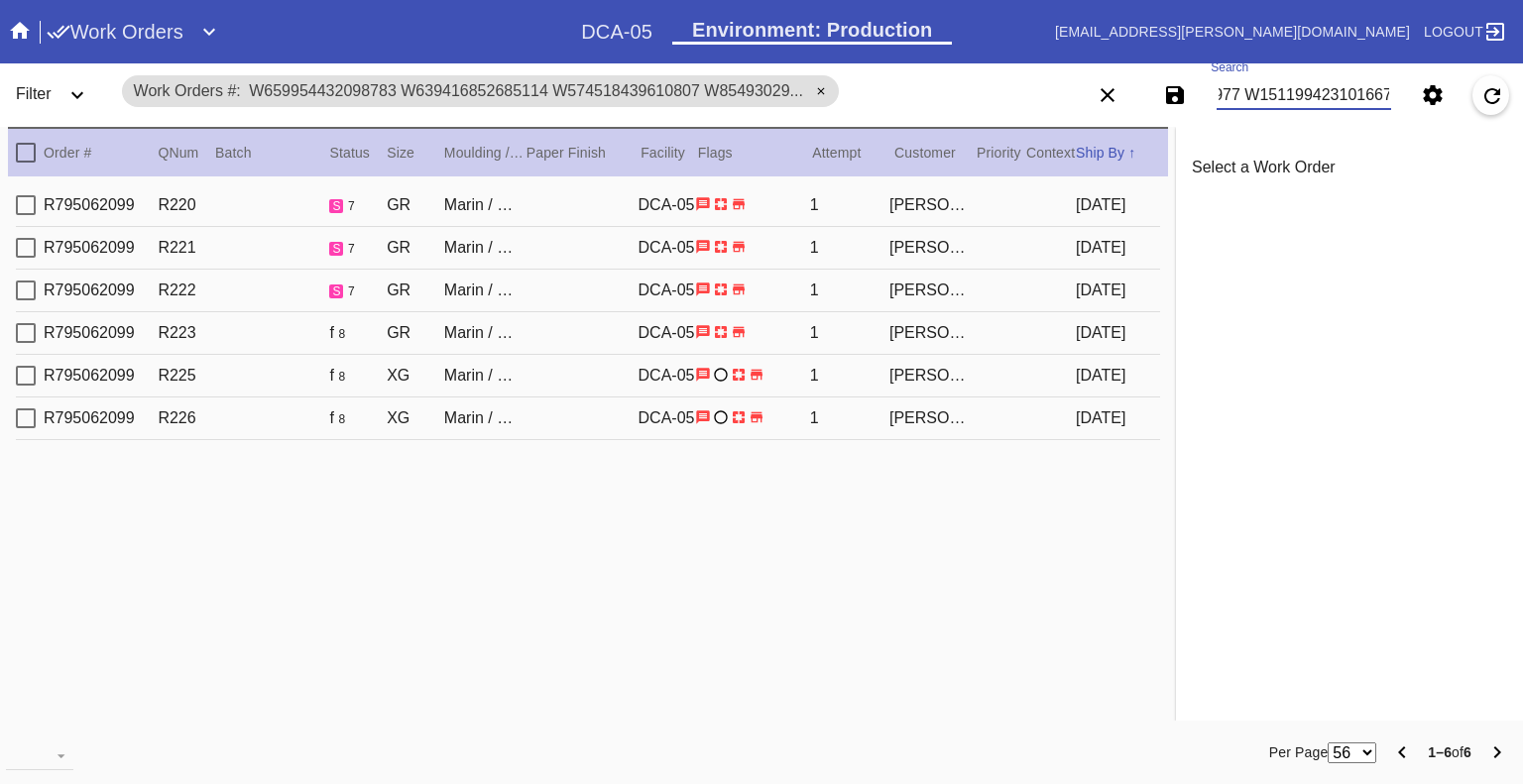type on "W659954432098783 W639416852685114 W574518439610807 W854930293944313 W126471564098977 W151199423101667" 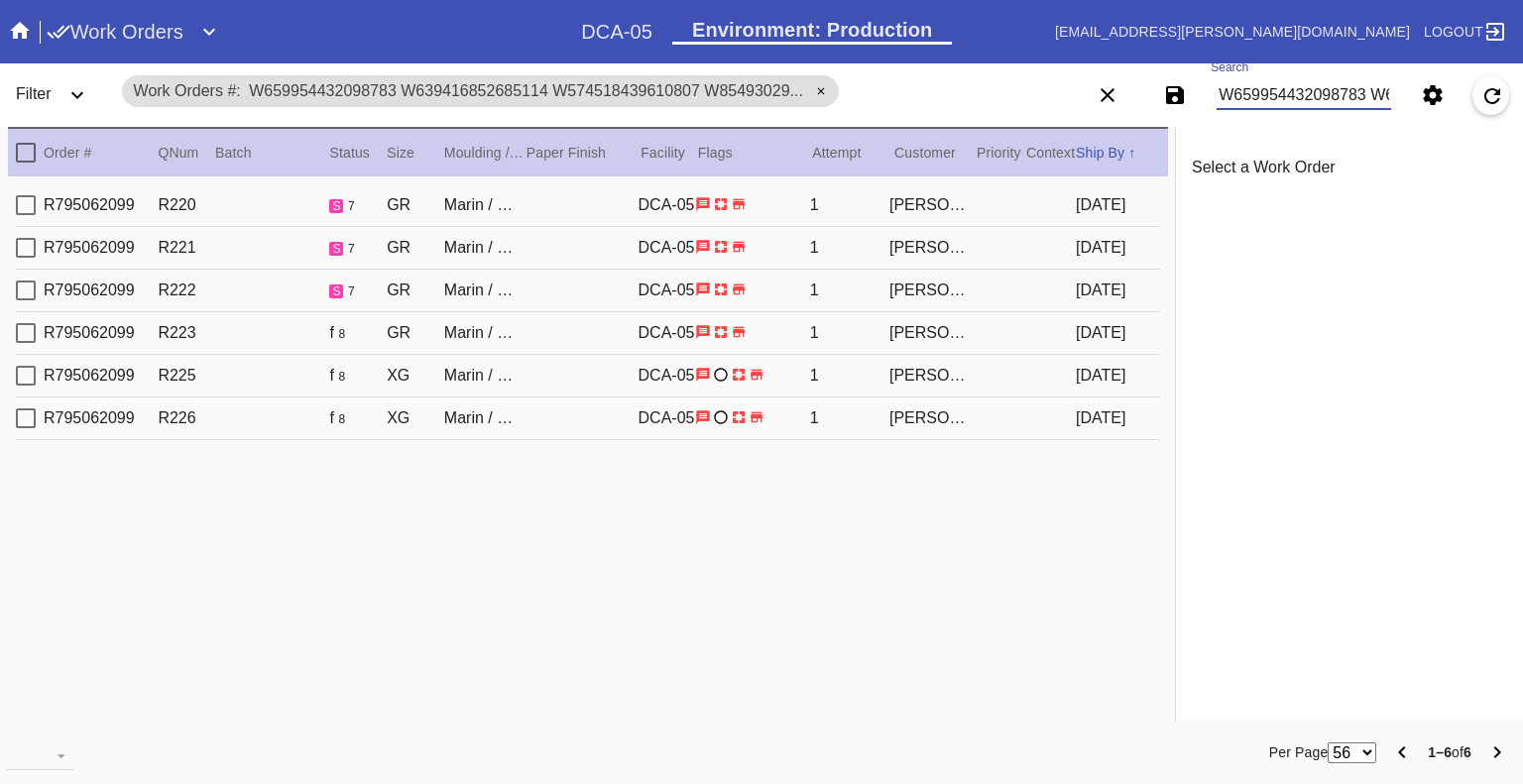 click at bounding box center (26, 205) 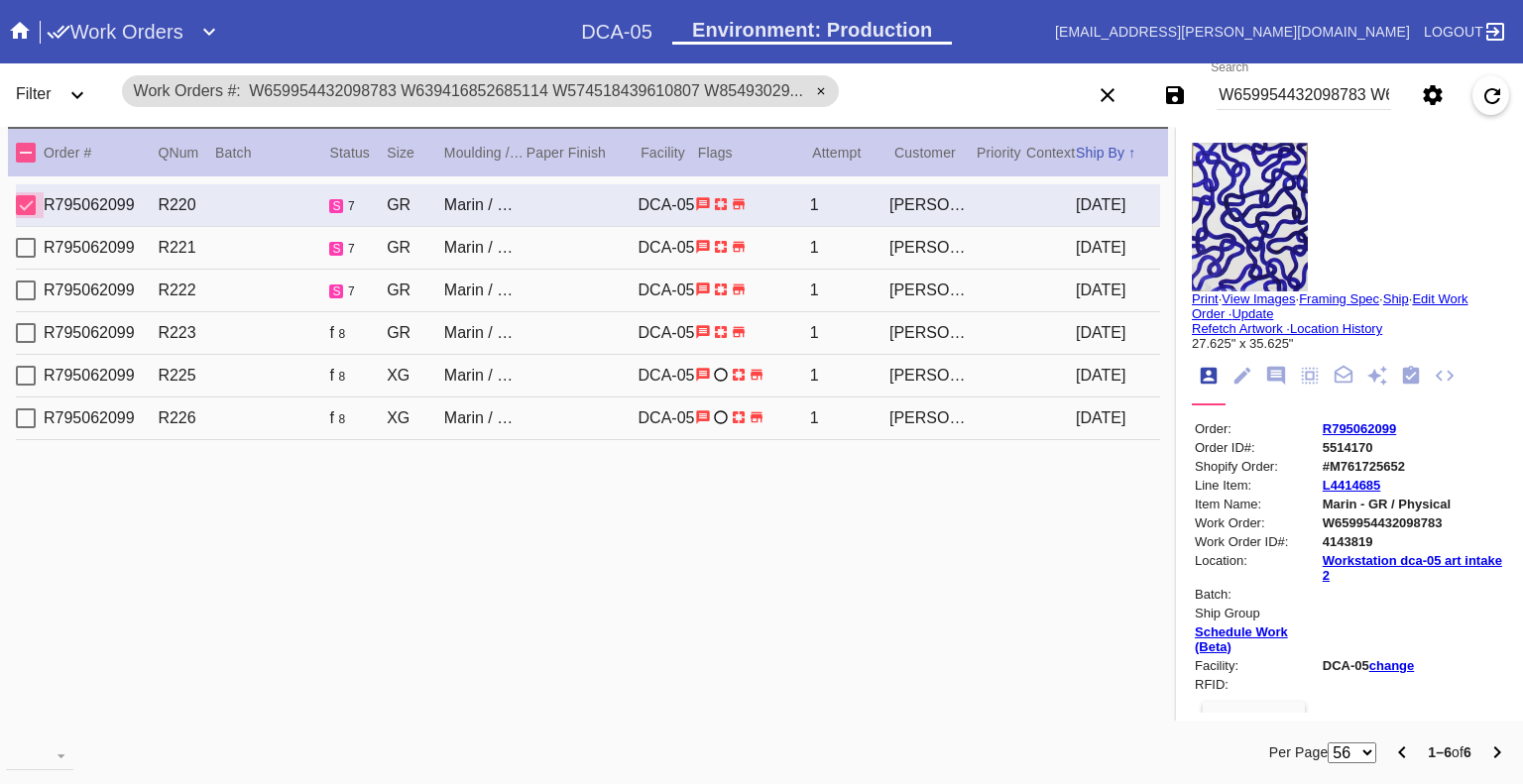 click at bounding box center (26, 205) 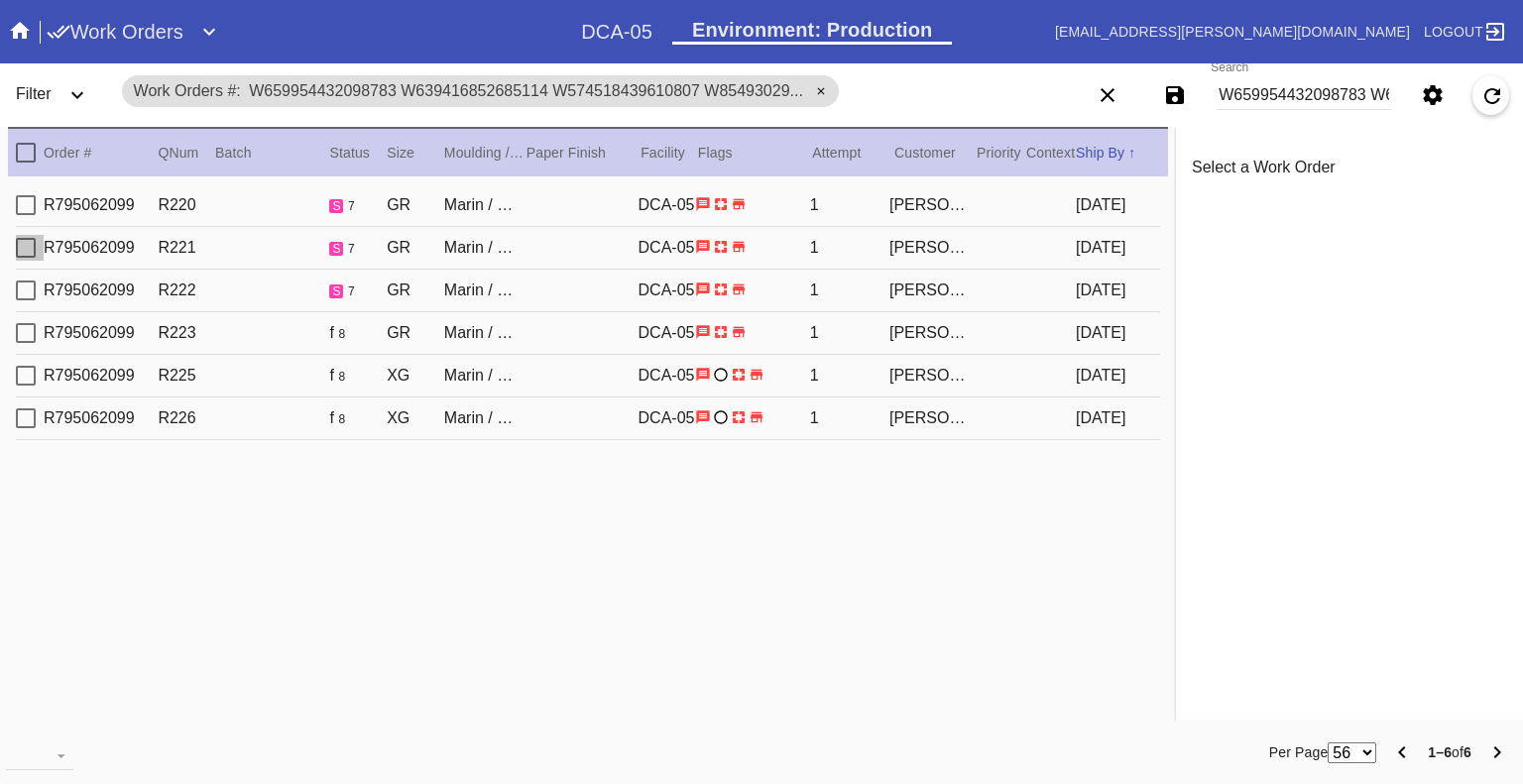 click at bounding box center [26, 248] 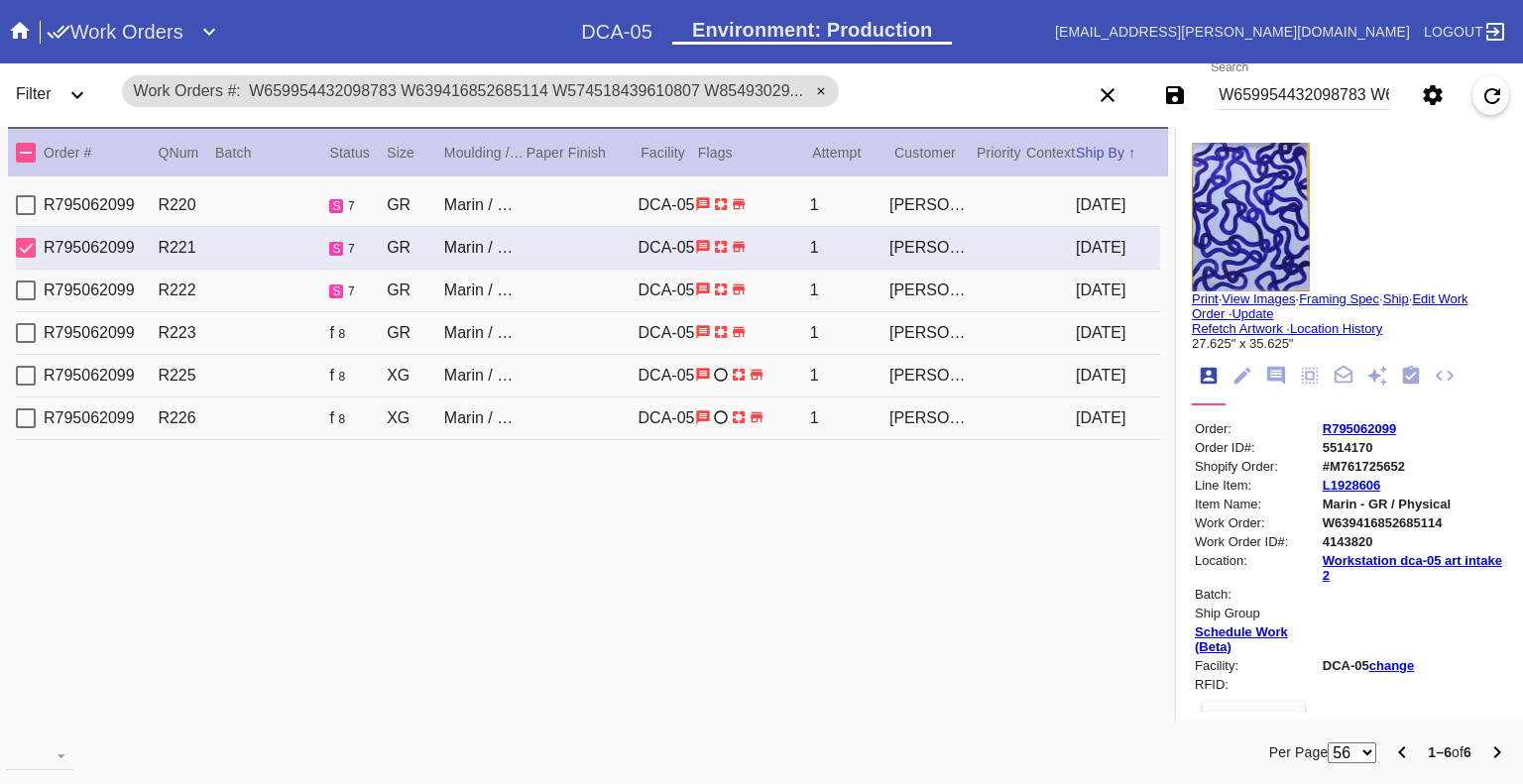 click at bounding box center [26, 248] 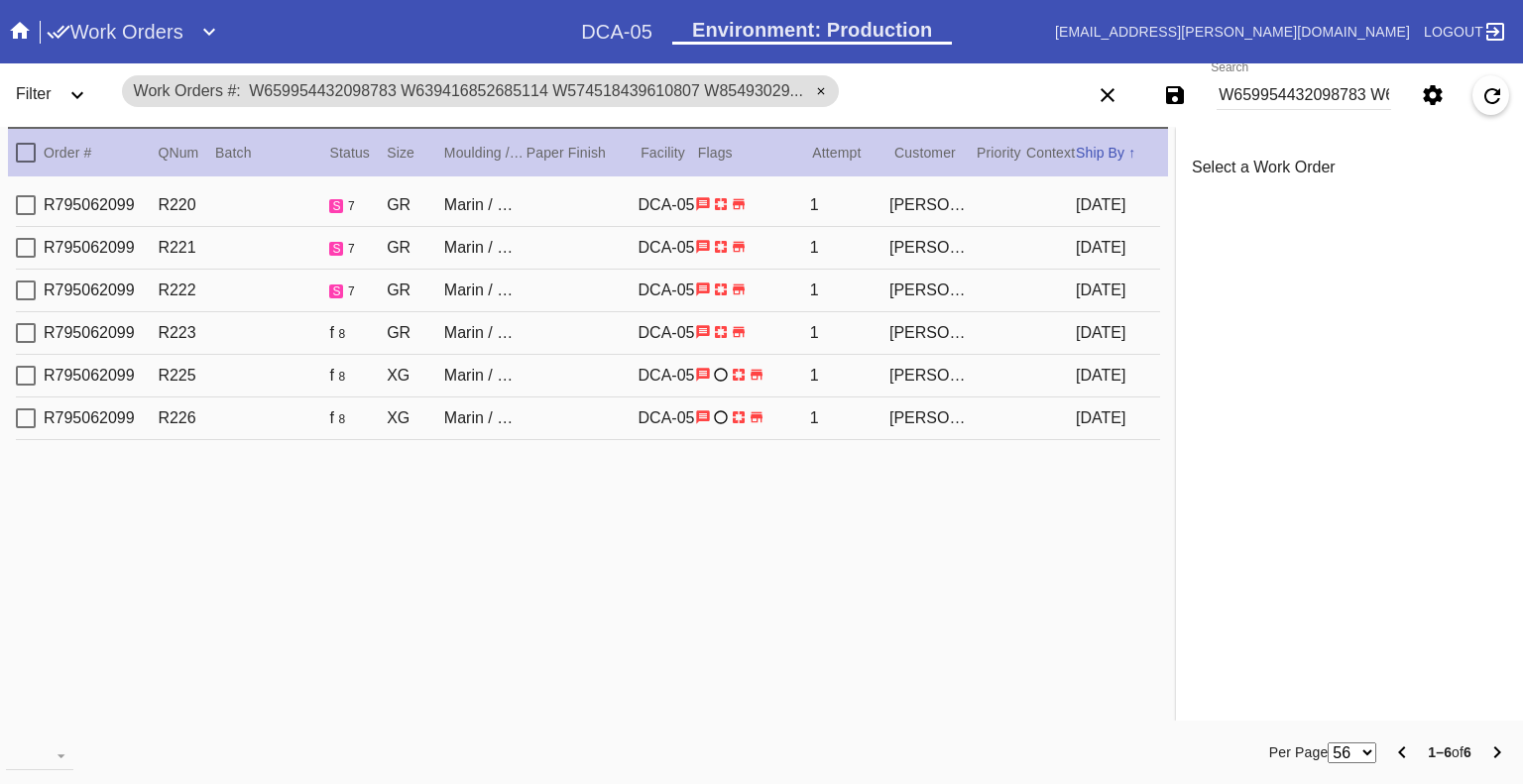 click at bounding box center [26, 290] 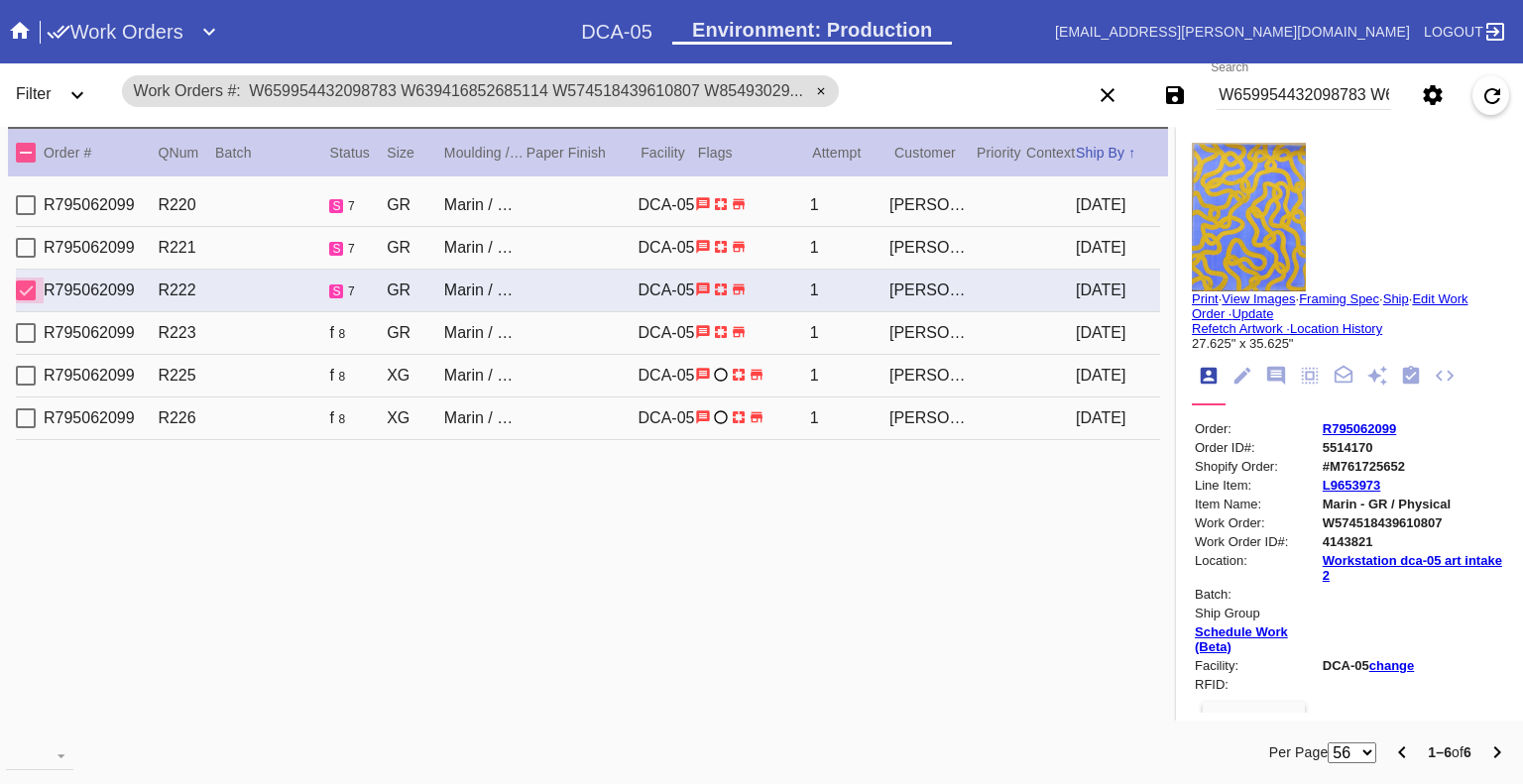 click at bounding box center (26, 290) 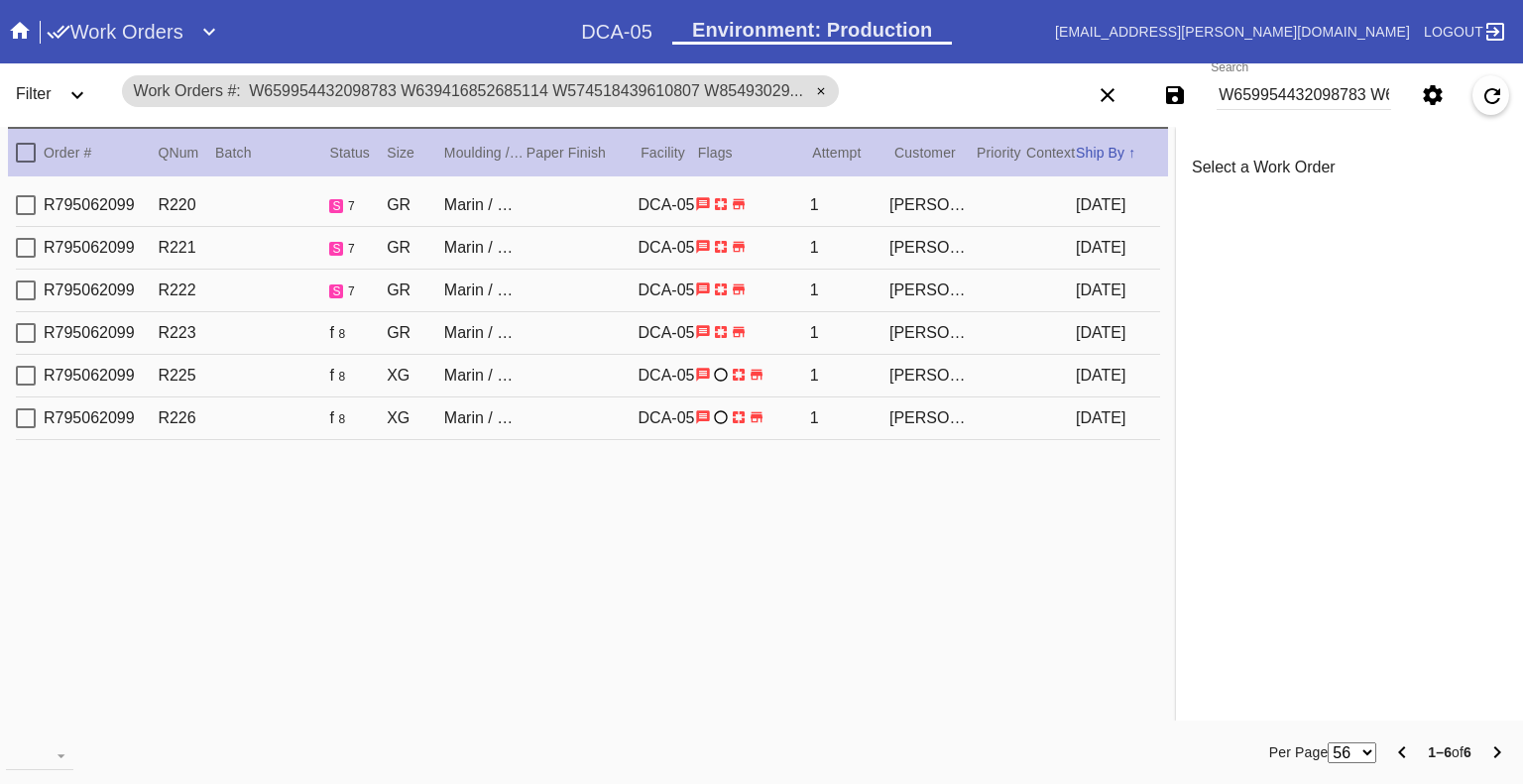click at bounding box center [26, 333] 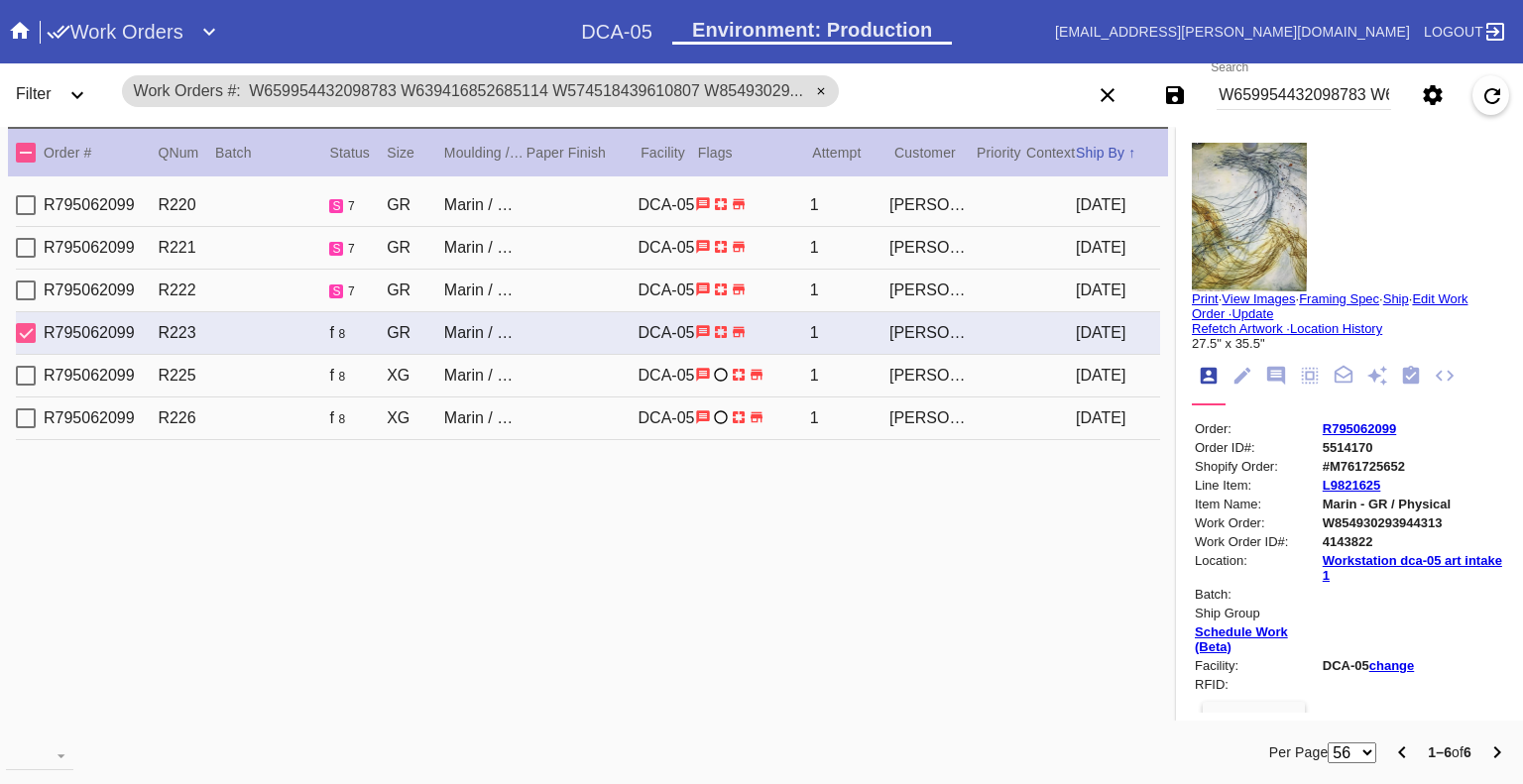 click at bounding box center (26, 333) 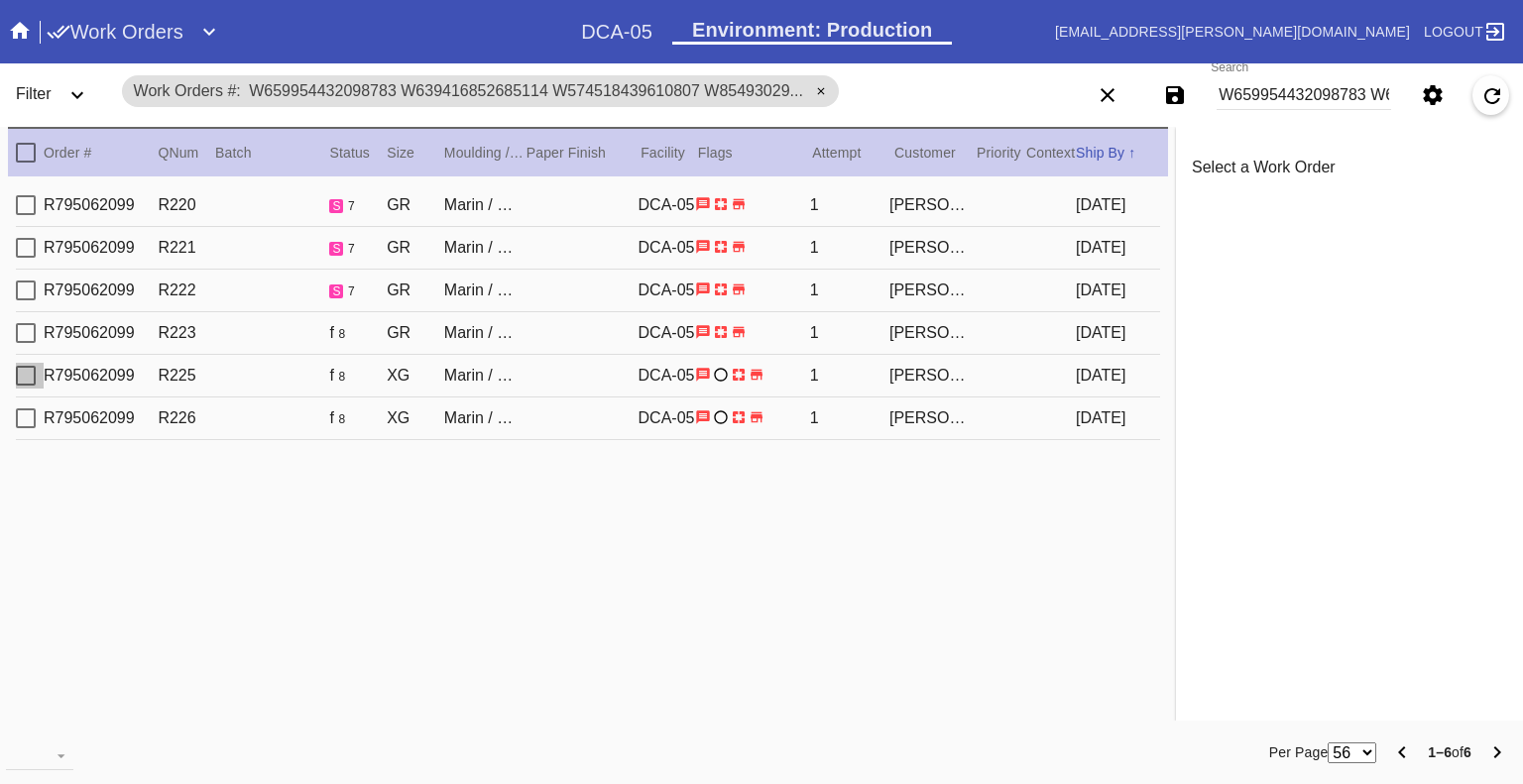click at bounding box center (26, 376) 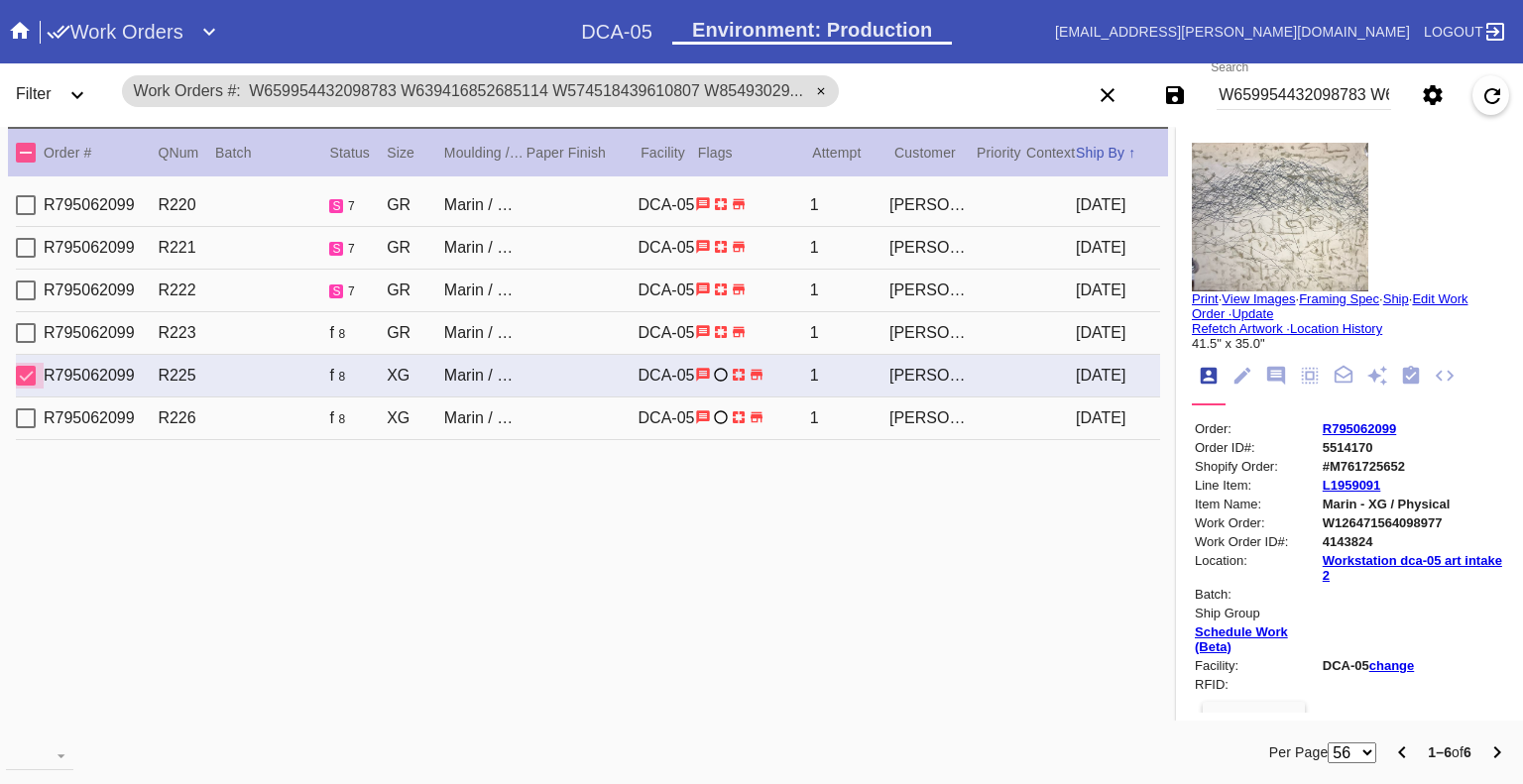 click at bounding box center [26, 376] 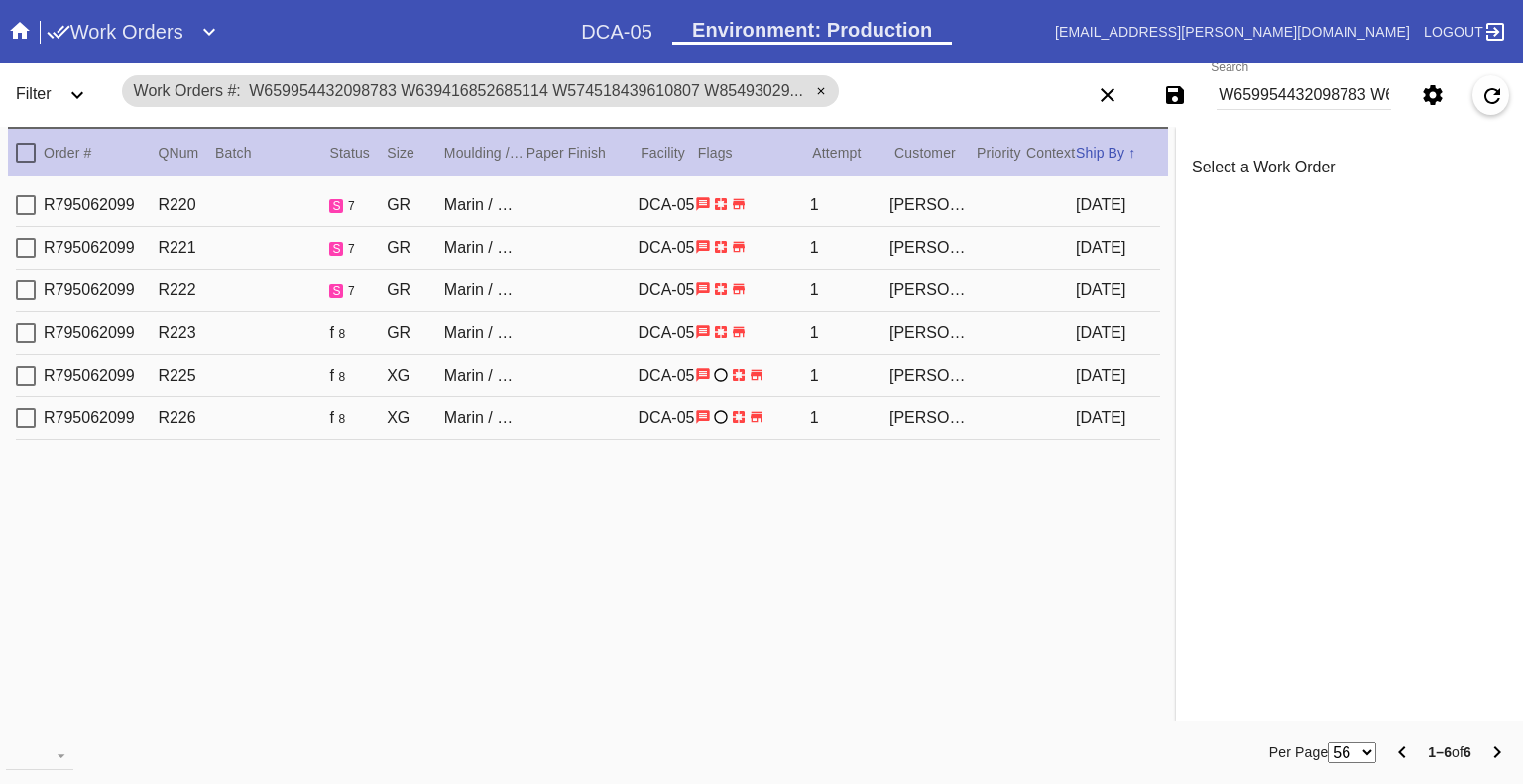 click at bounding box center [26, 418] 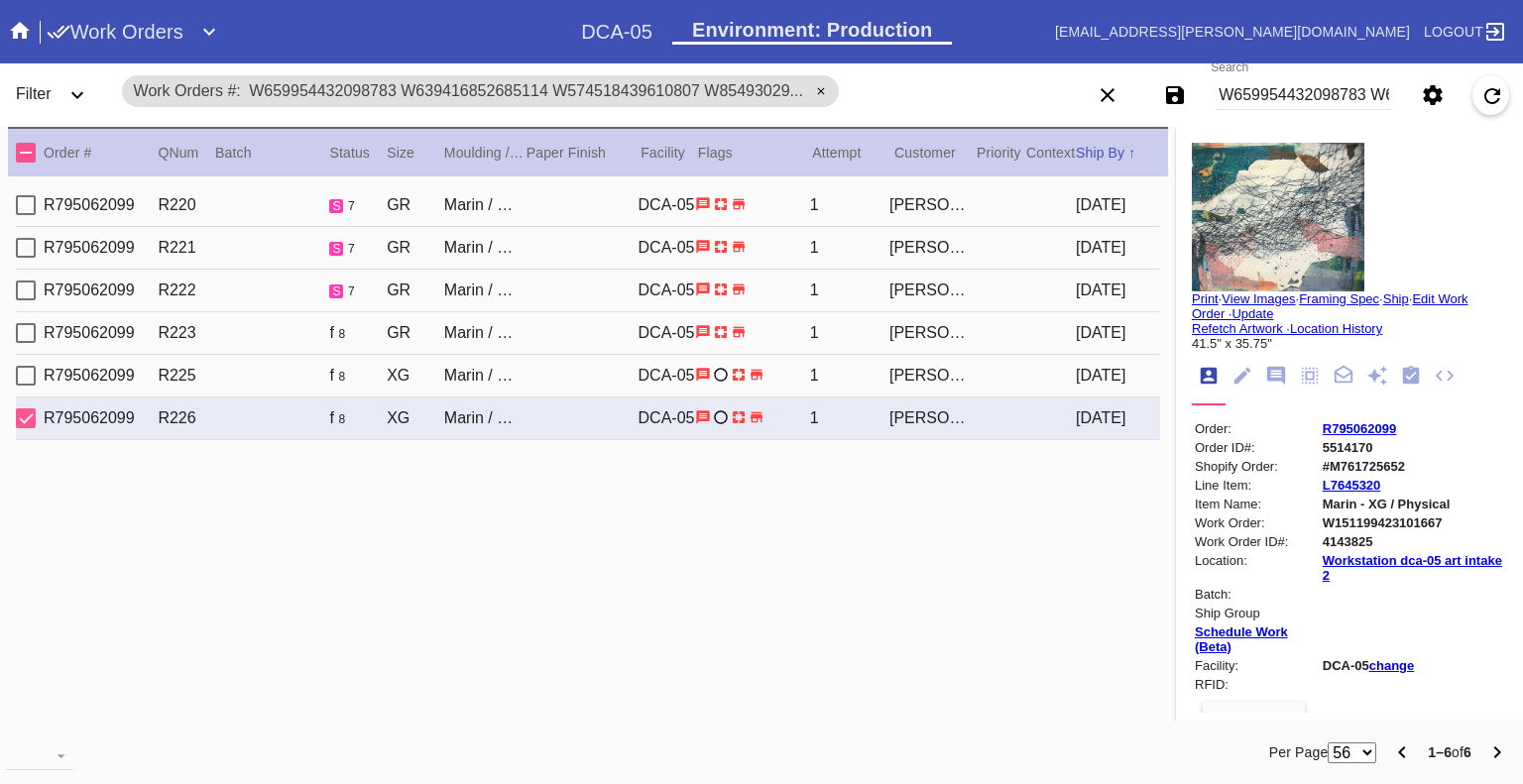 click at bounding box center (26, 418) 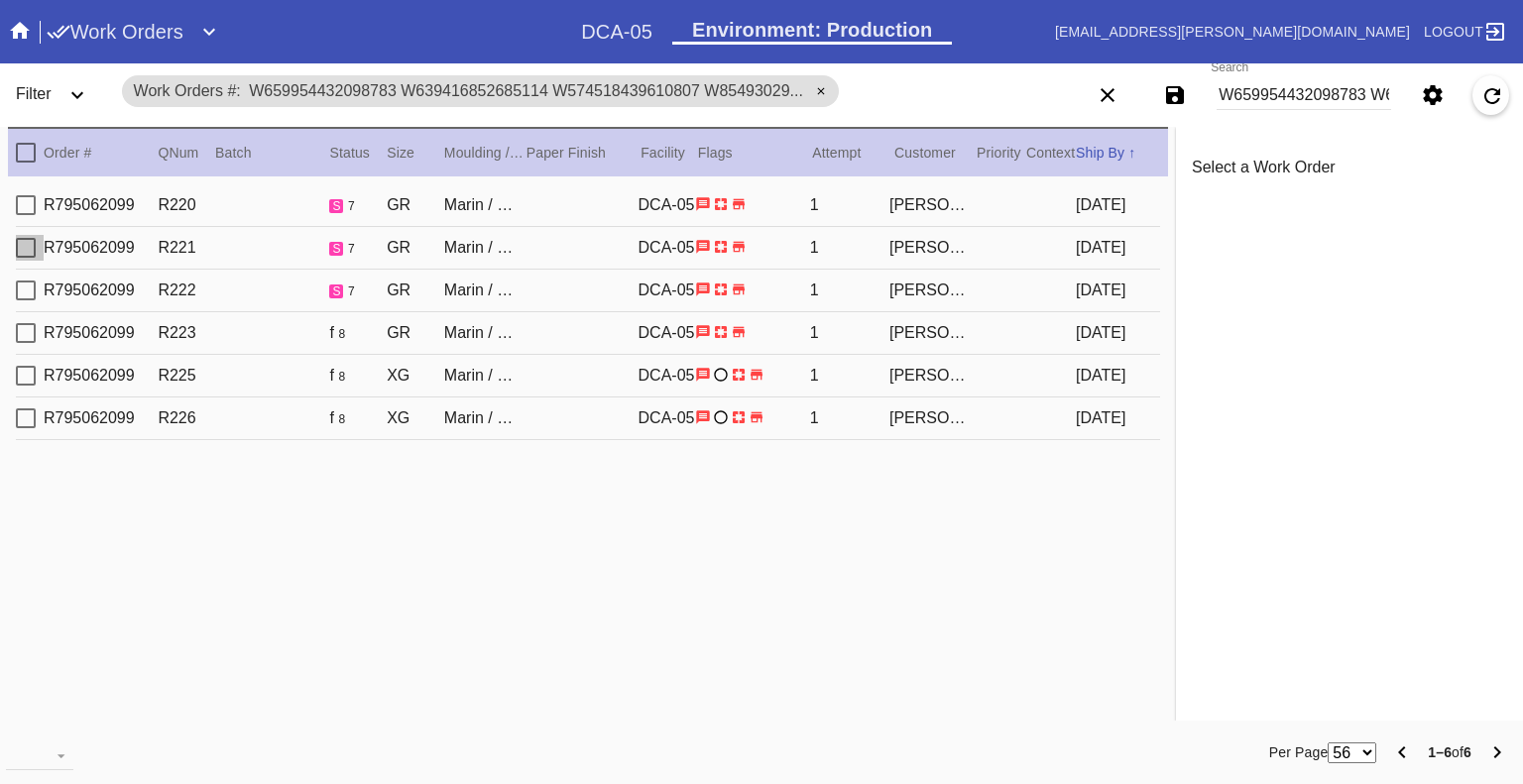 click at bounding box center [26, 248] 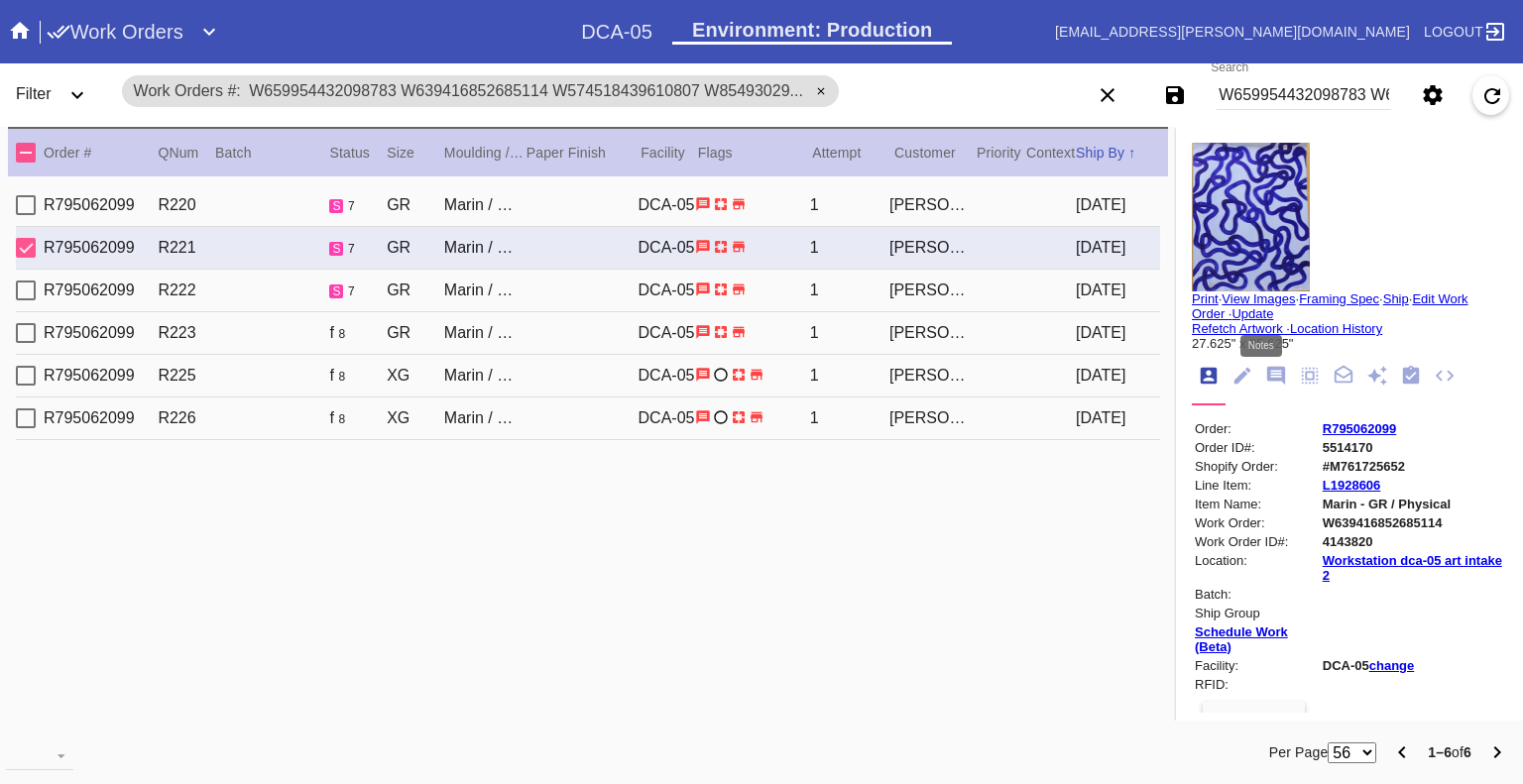 click 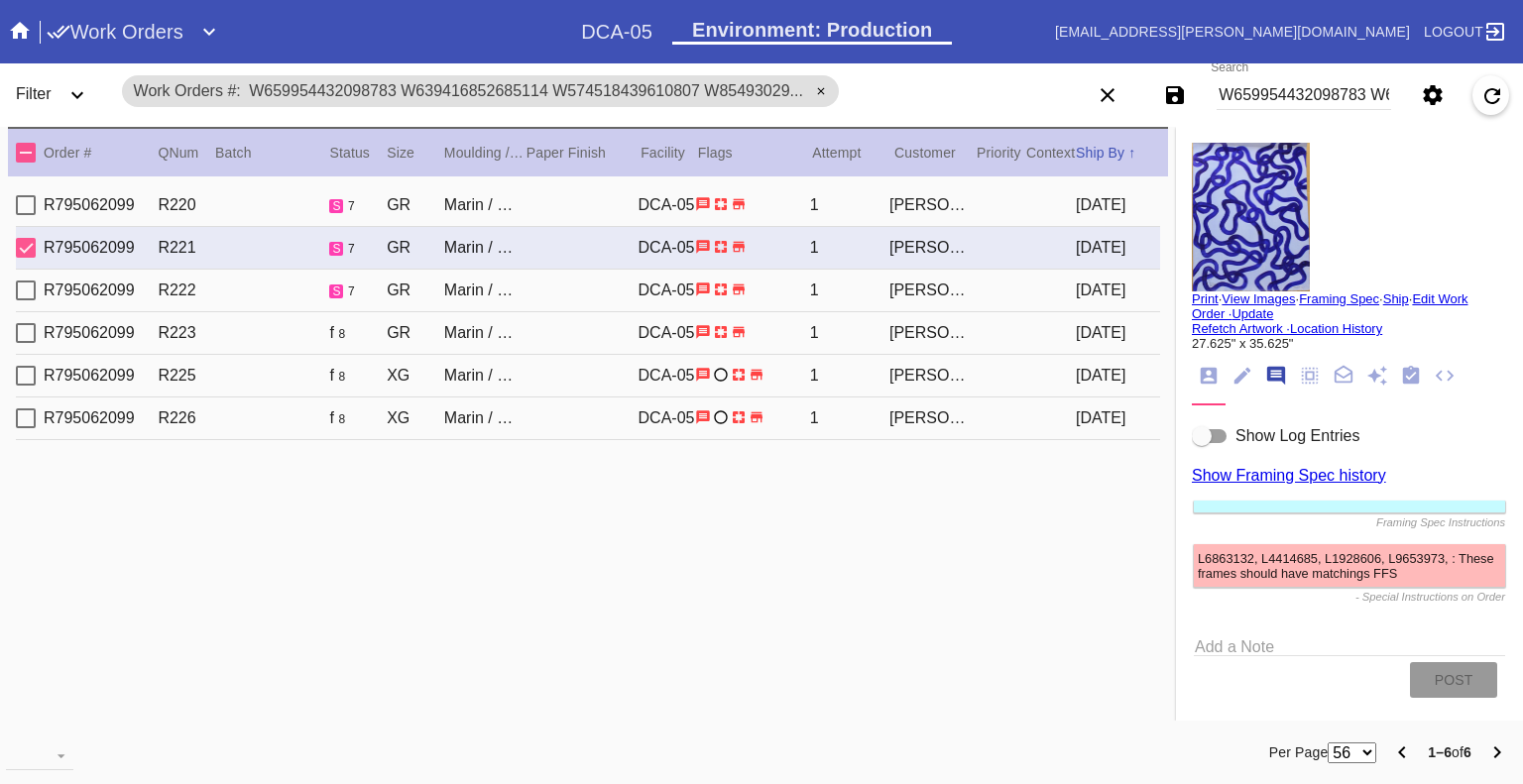 scroll, scrollTop: 122, scrollLeft: 0, axis: vertical 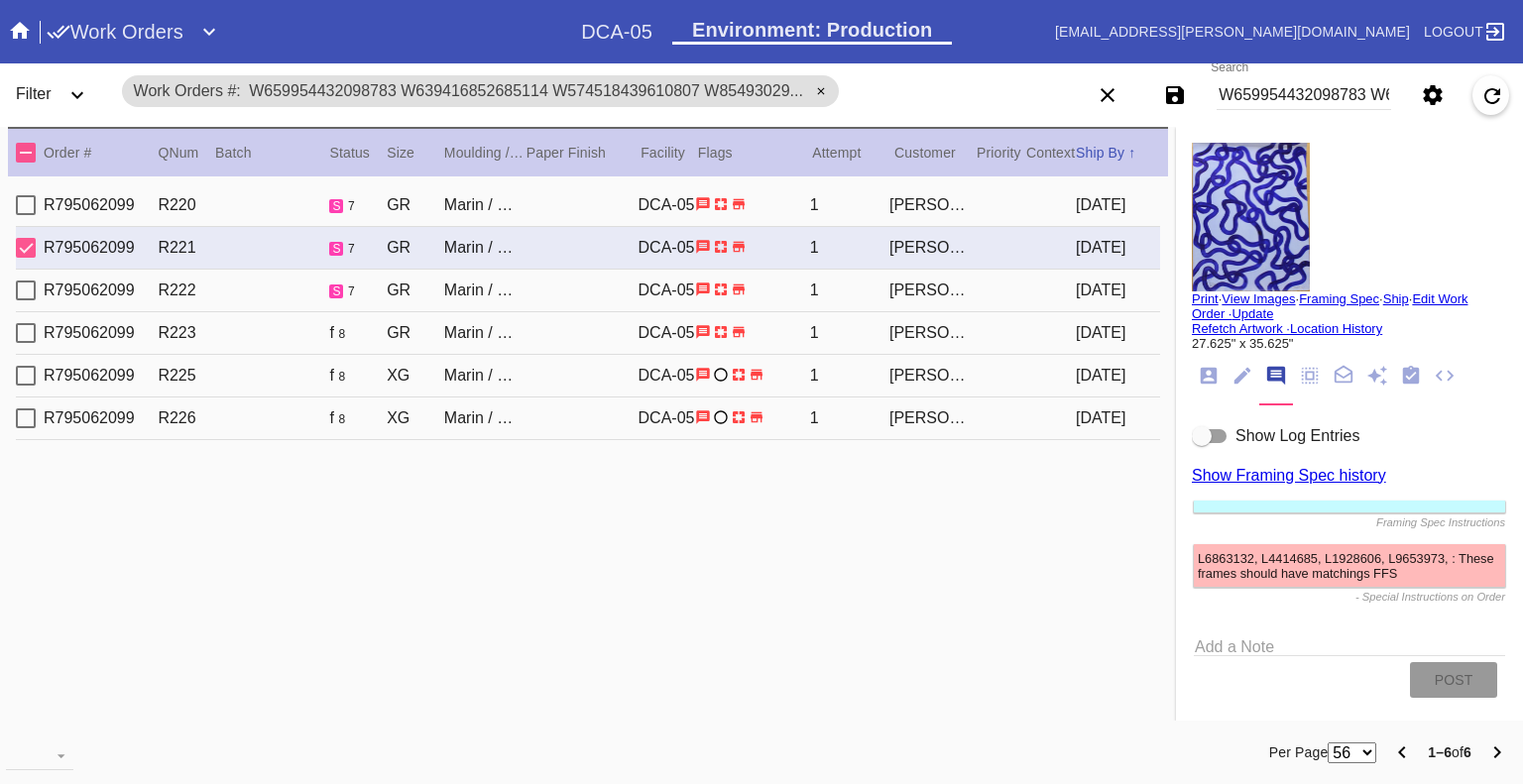 click at bounding box center [1202, 436] 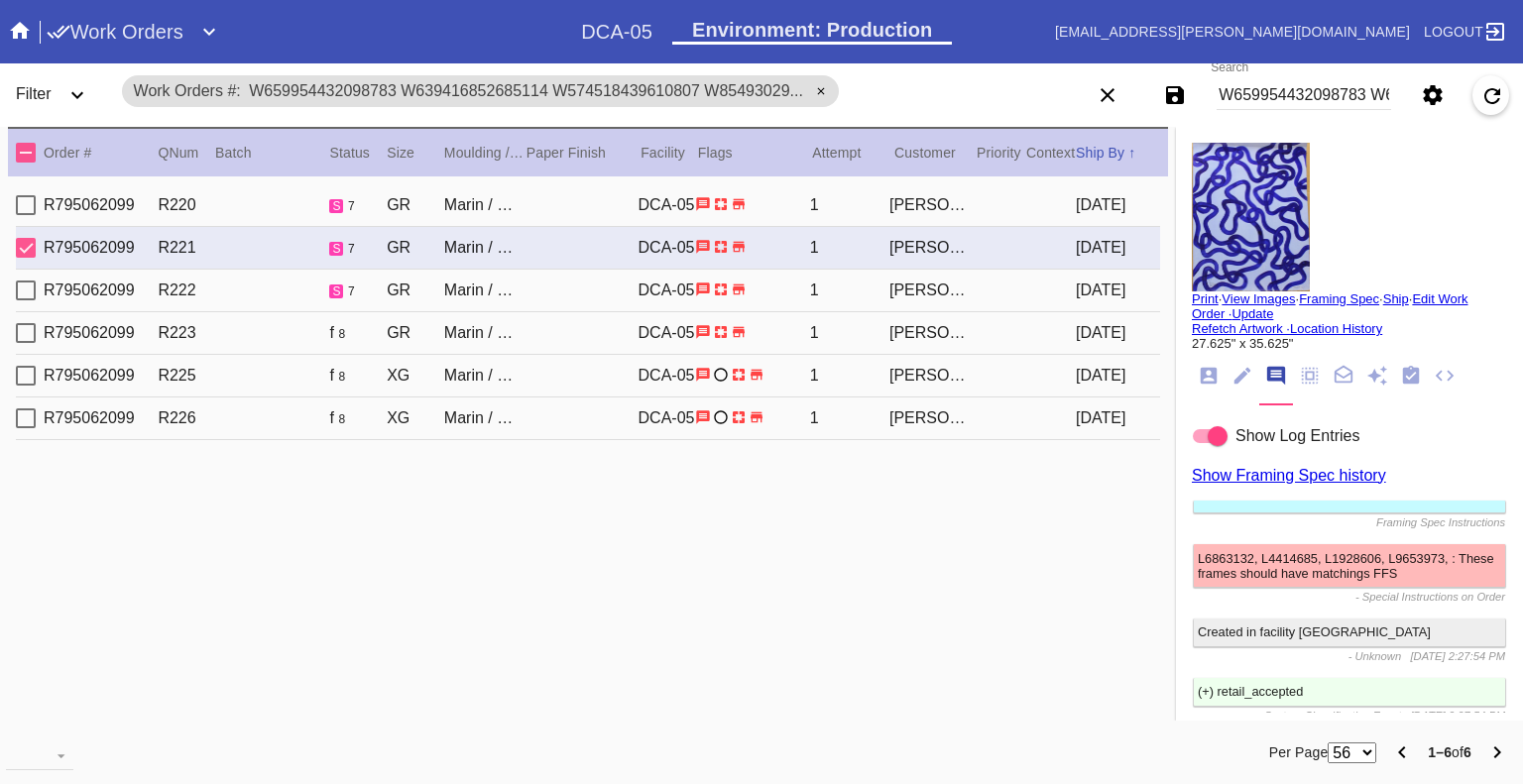 click on "R795062099 R220 s   7 GR Marin / White DCA-05 1 Langdon Greenhalgh
2025-07-09 R795062099 R221 s   7 GR Marin / White DCA-05 1 Langdon Greenhalgh
2025-07-09 R795062099 R222 s   7 GR Marin / White DCA-05 1 Langdon Greenhalgh
2025-07-09 R795062099 R223 f   8 GR Marin / White DCA-05 1 Langdon Greenhalgh
2025-07-09 R795062099 R225 f   8 XG Marin / White DCA-05 1 Langdon Greenhalgh
2025-07-09 R795062099 R226 f   8 XG Marin / White DCA-05 1 Langdon Greenhalgh
2025-07-09" at bounding box center (588, 451) 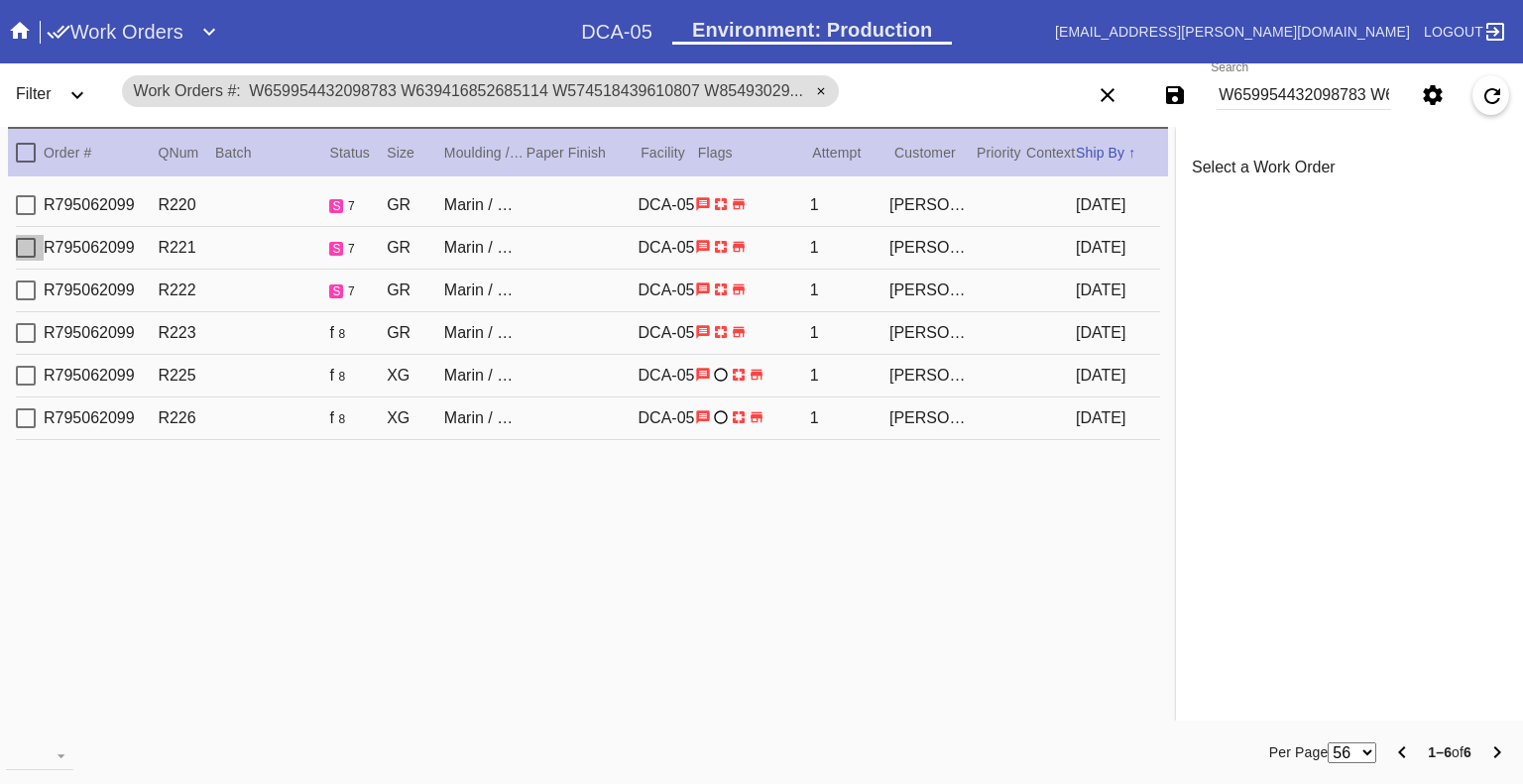 click at bounding box center [26, 248] 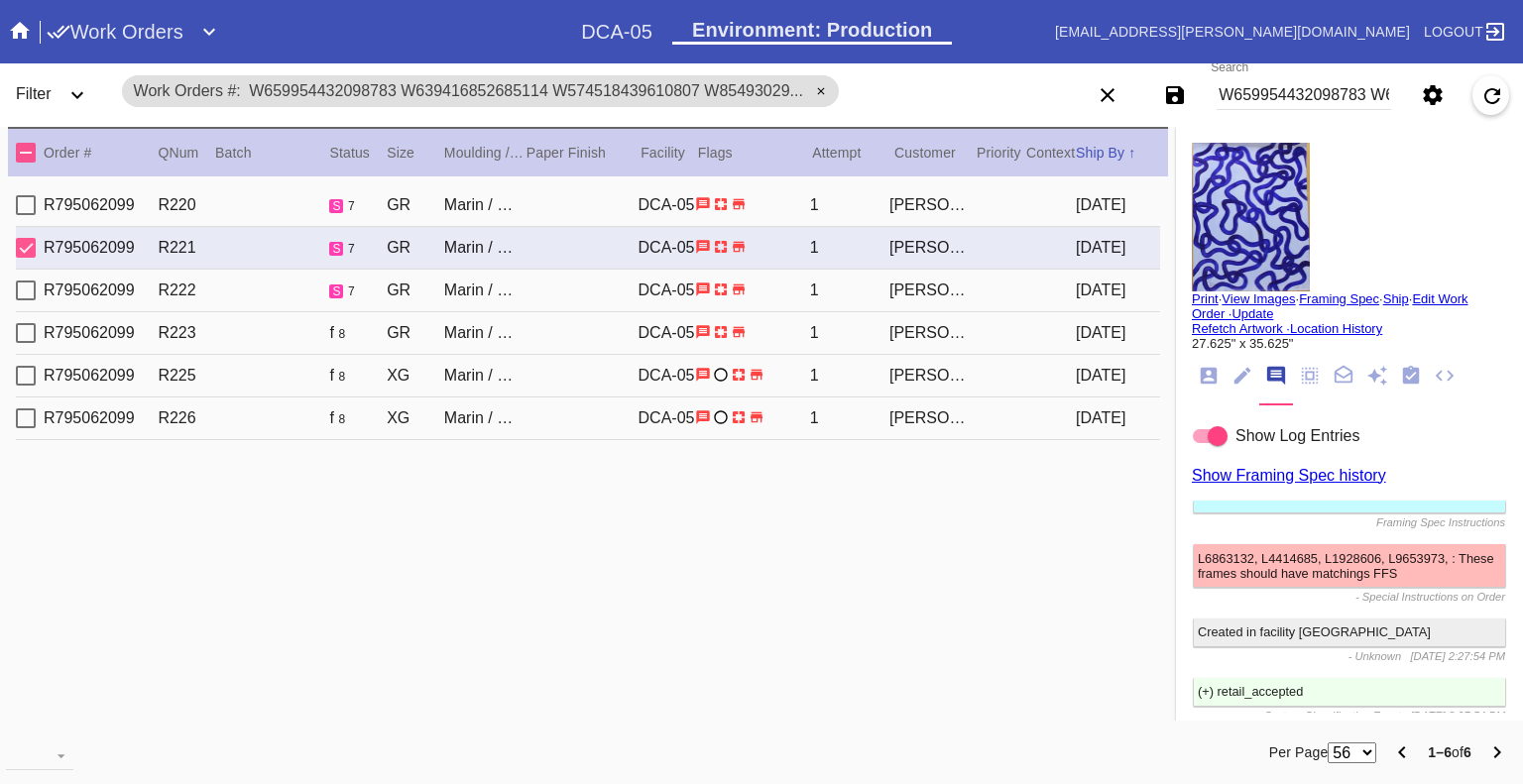 click at bounding box center (26, 248) 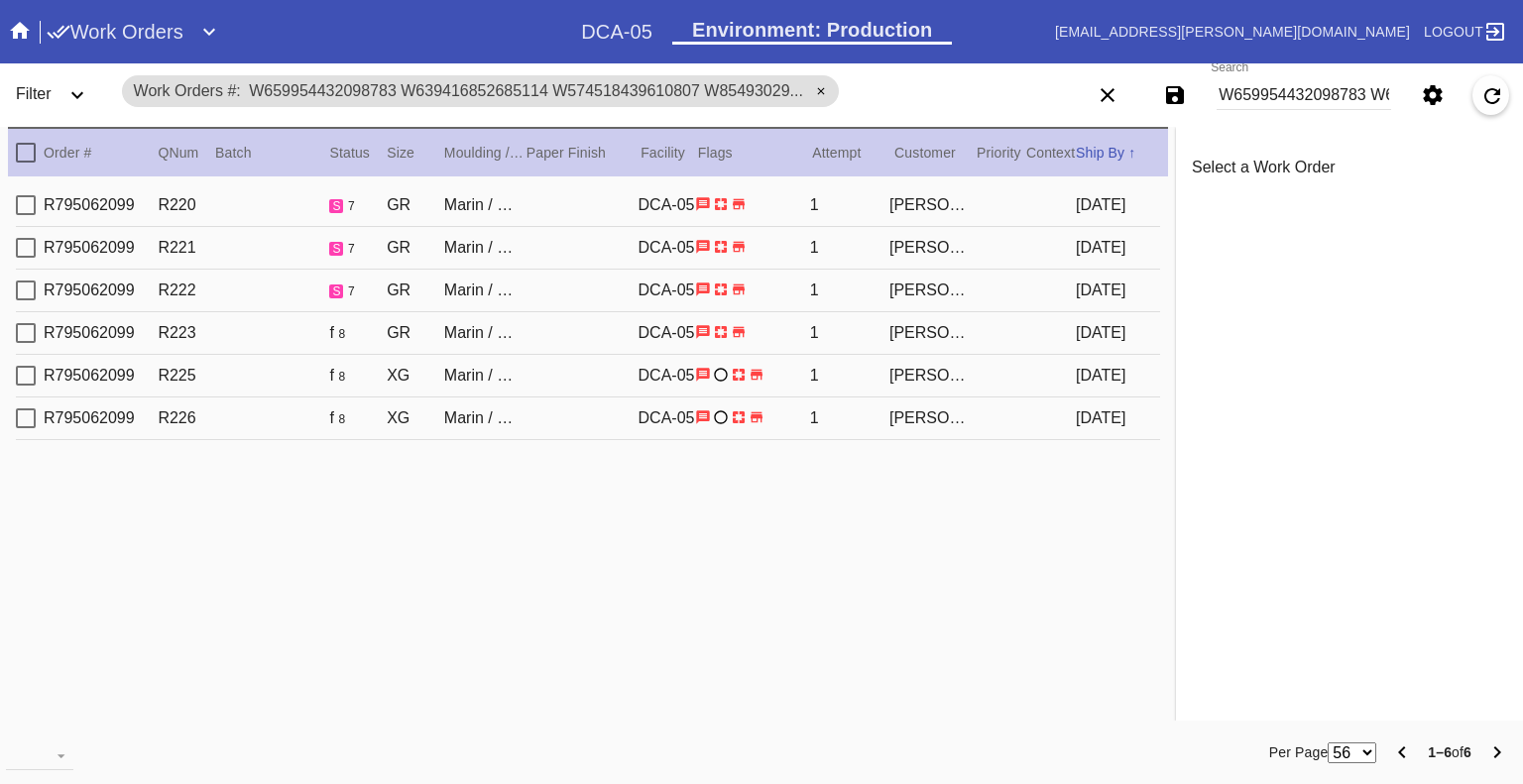 click at bounding box center [26, 333] 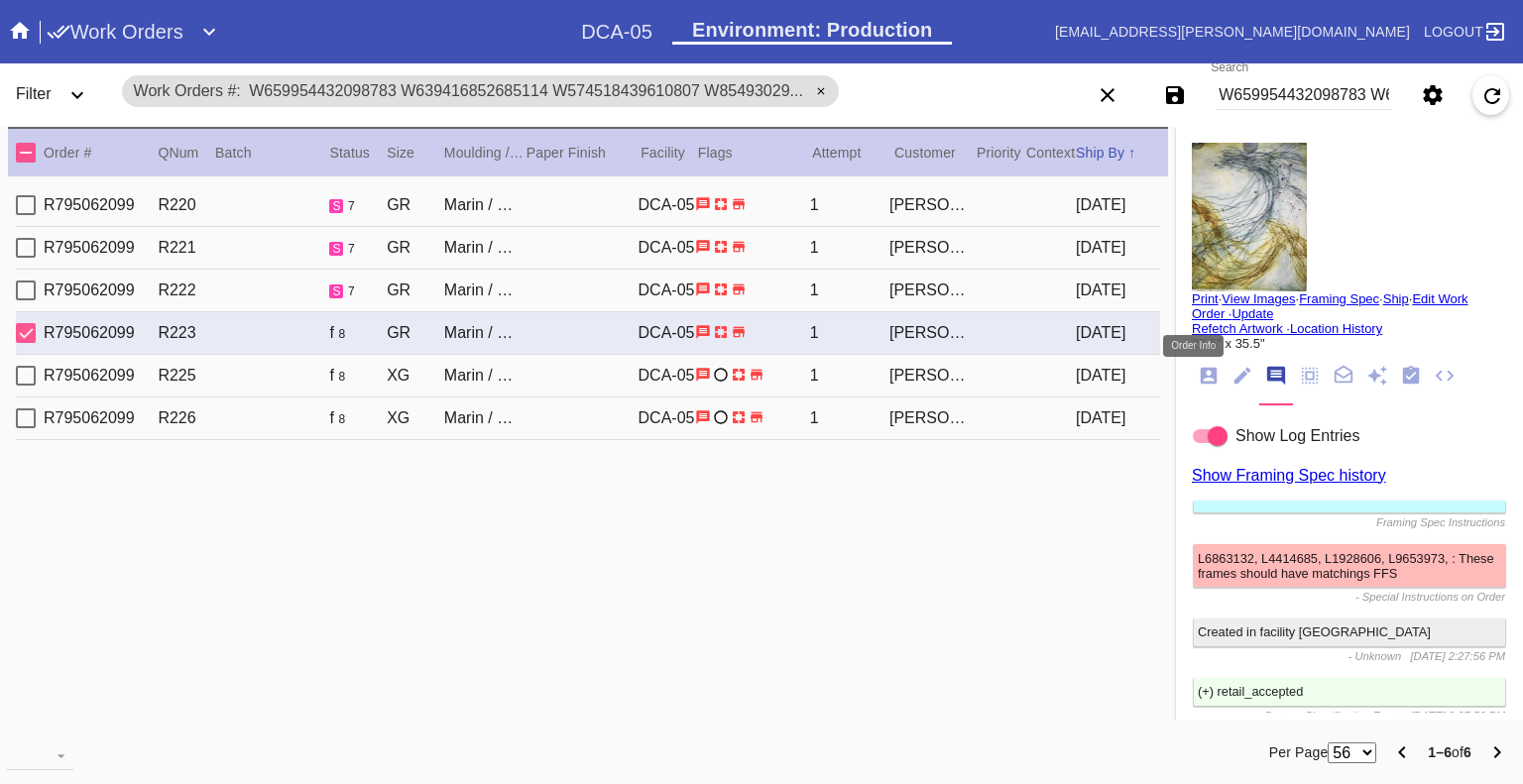click 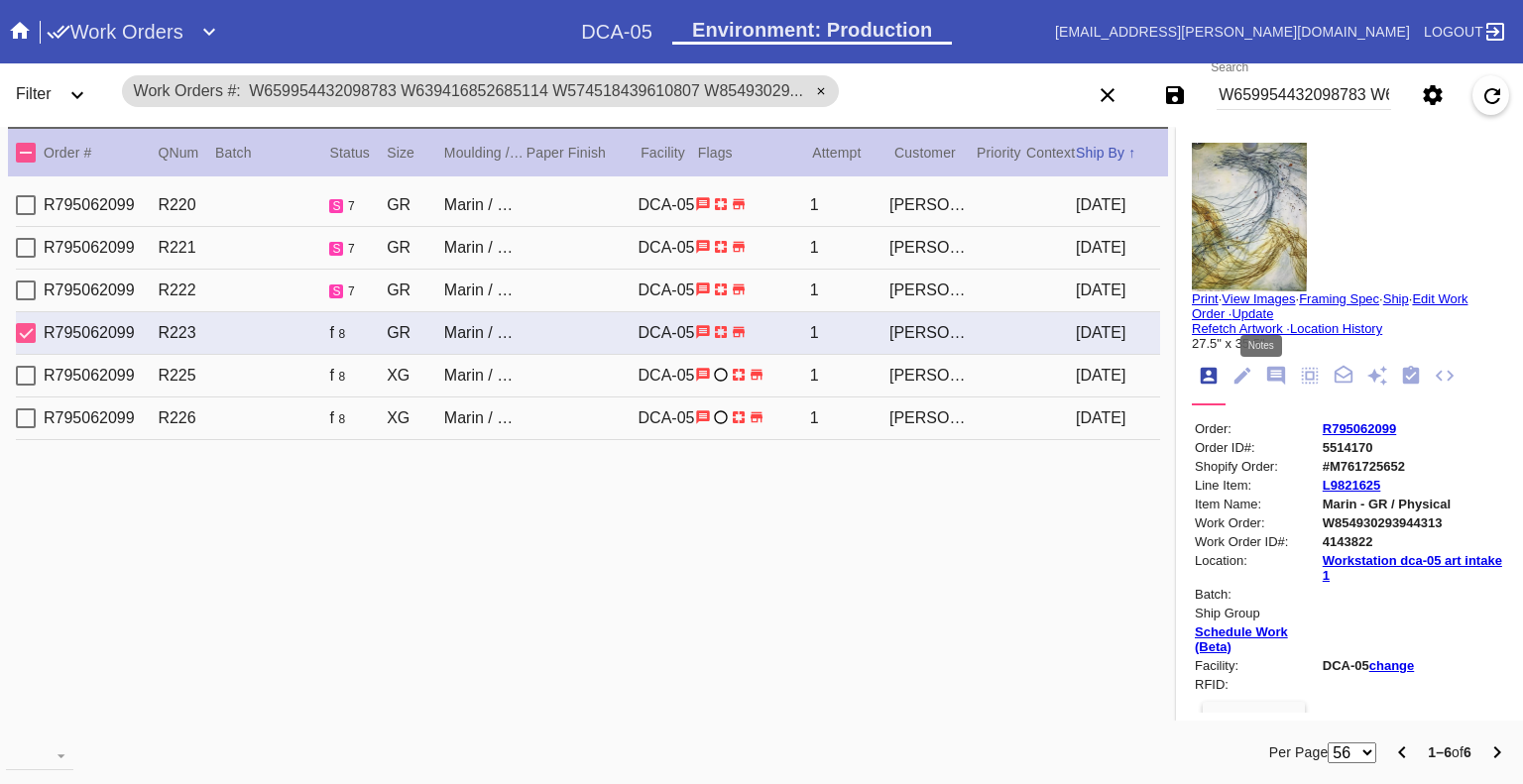 click 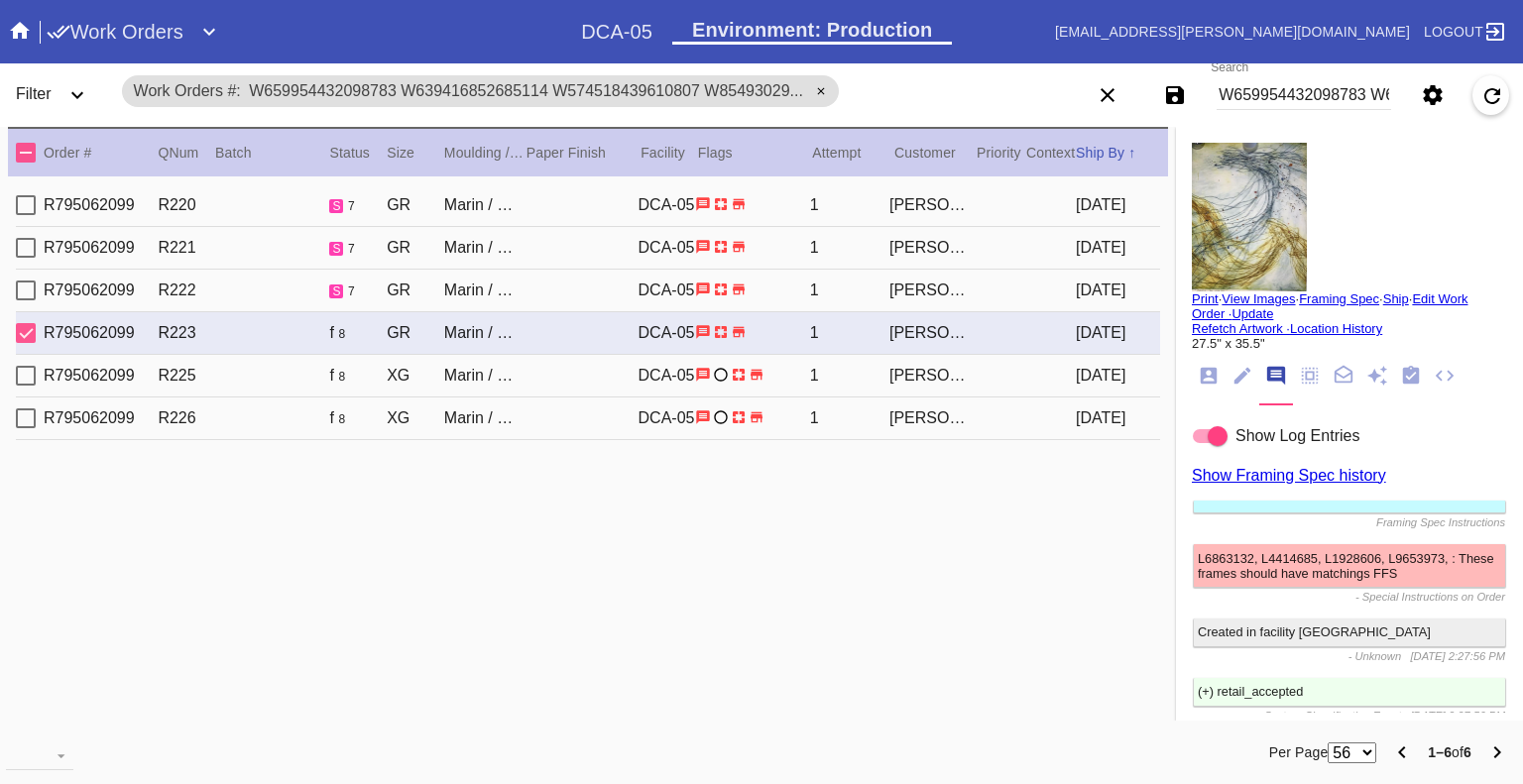 drag, startPoint x: 21, startPoint y: 336, endPoint x: 24, endPoint y: 263, distance: 73.06162 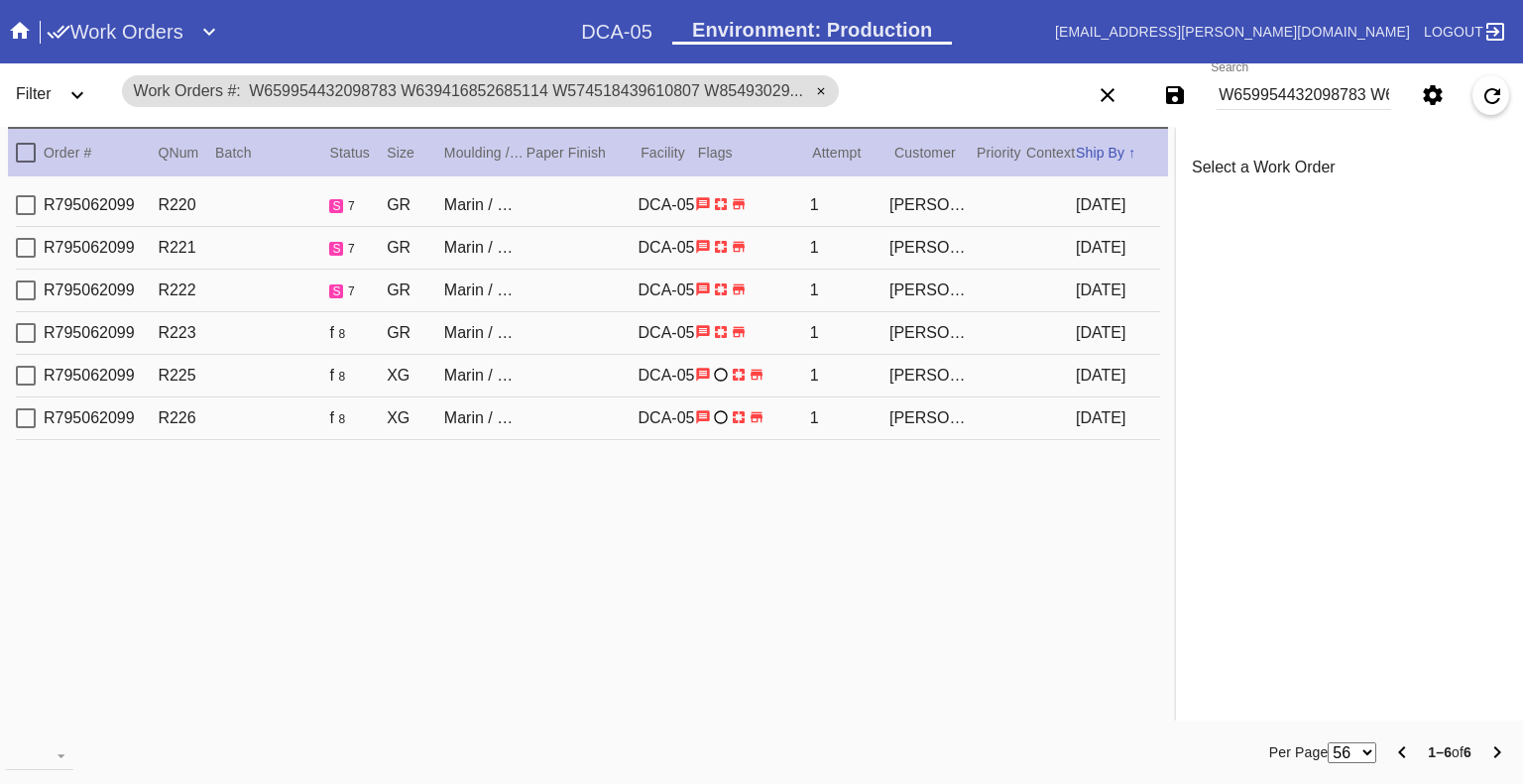 click at bounding box center (26, 205) 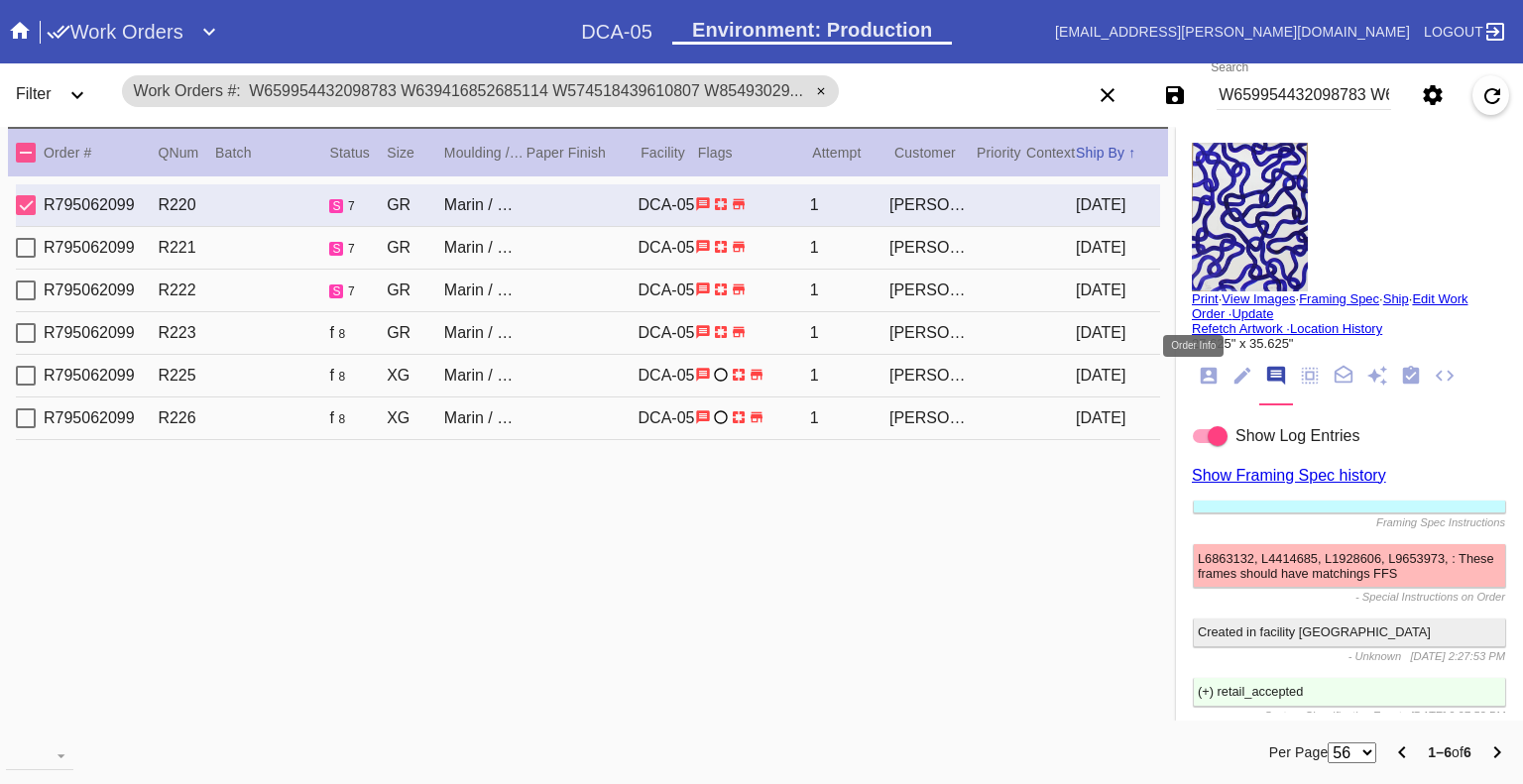 click 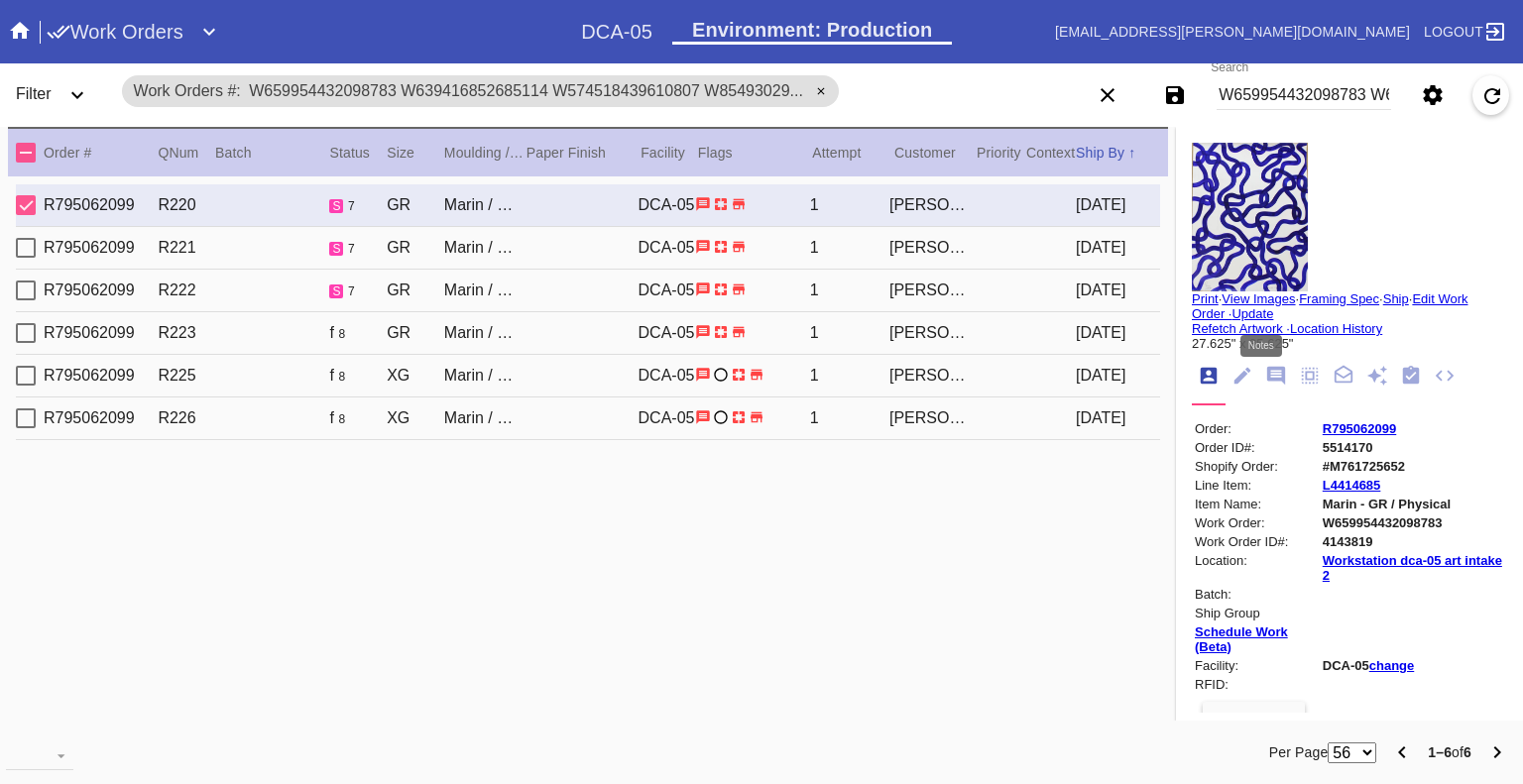 click 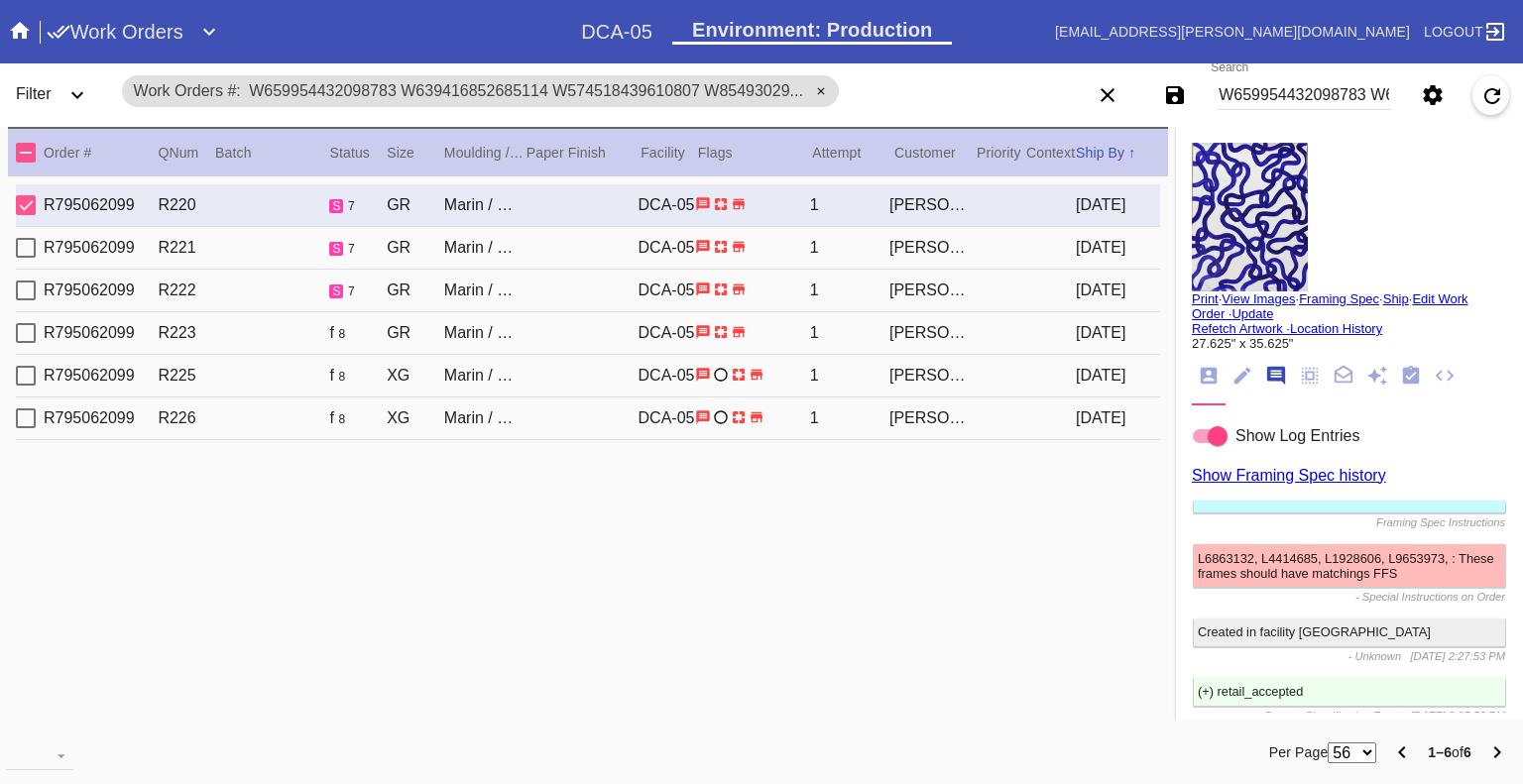 scroll, scrollTop: 122, scrollLeft: 0, axis: vertical 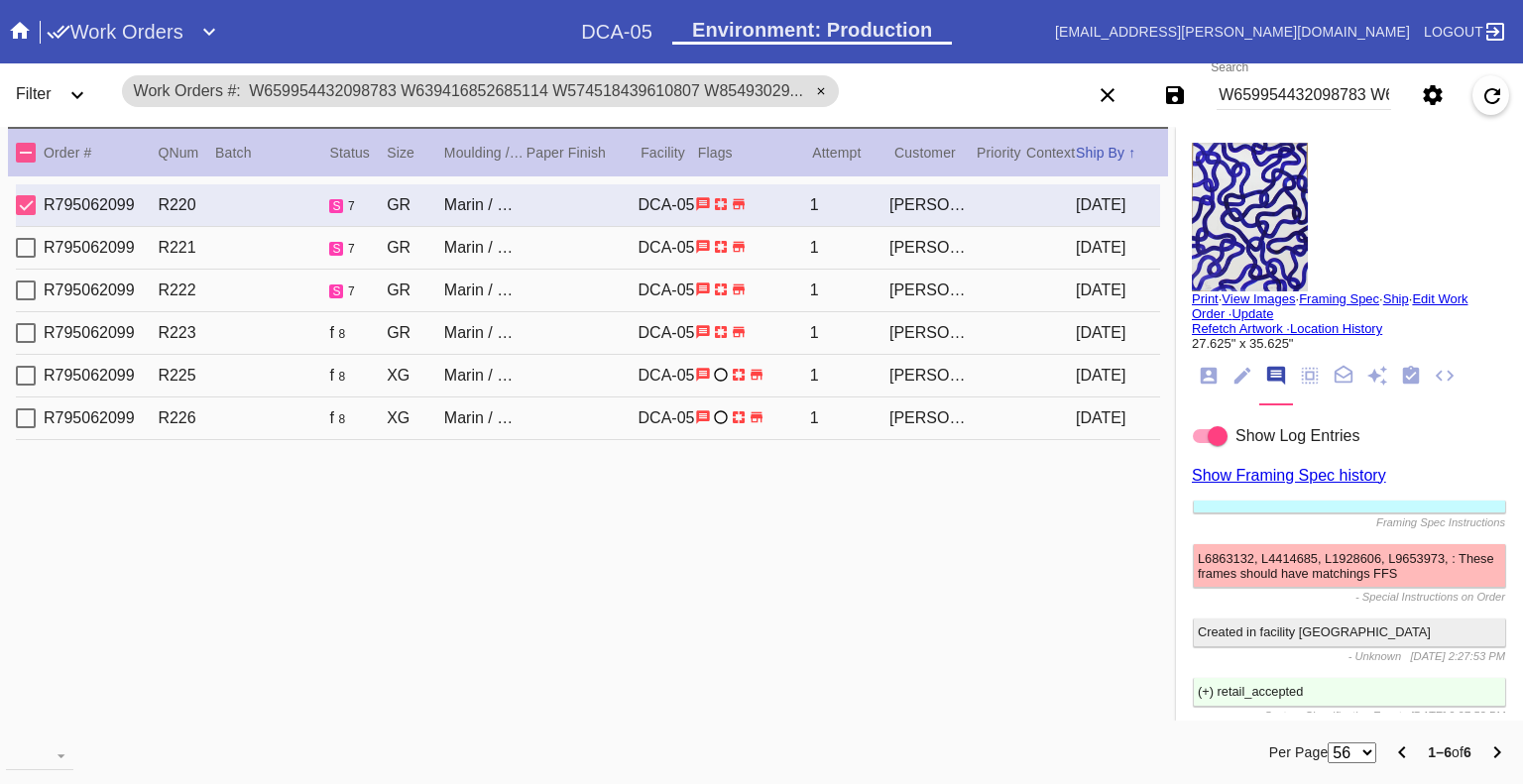 click at bounding box center (26, 205) 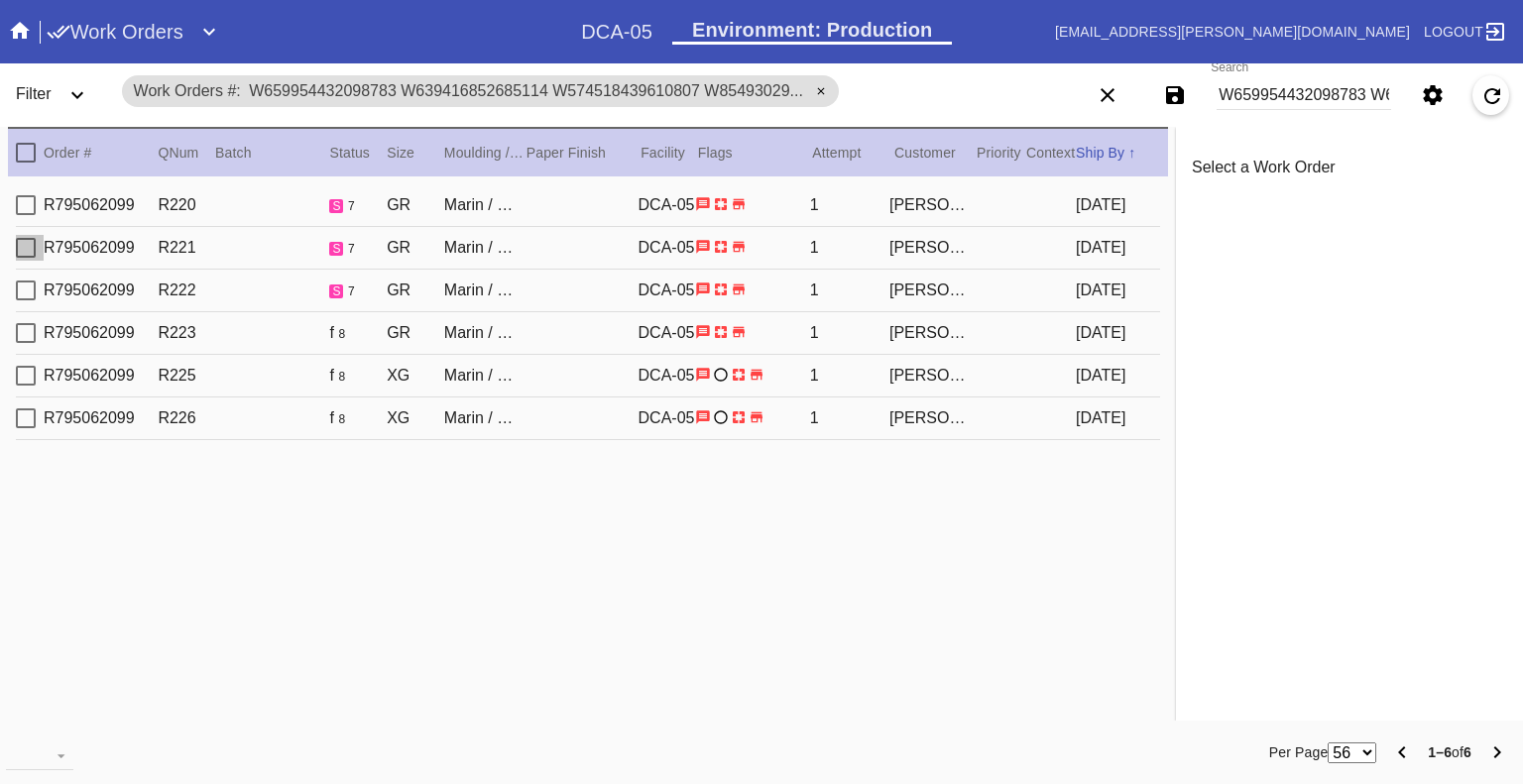 click at bounding box center [26, 248] 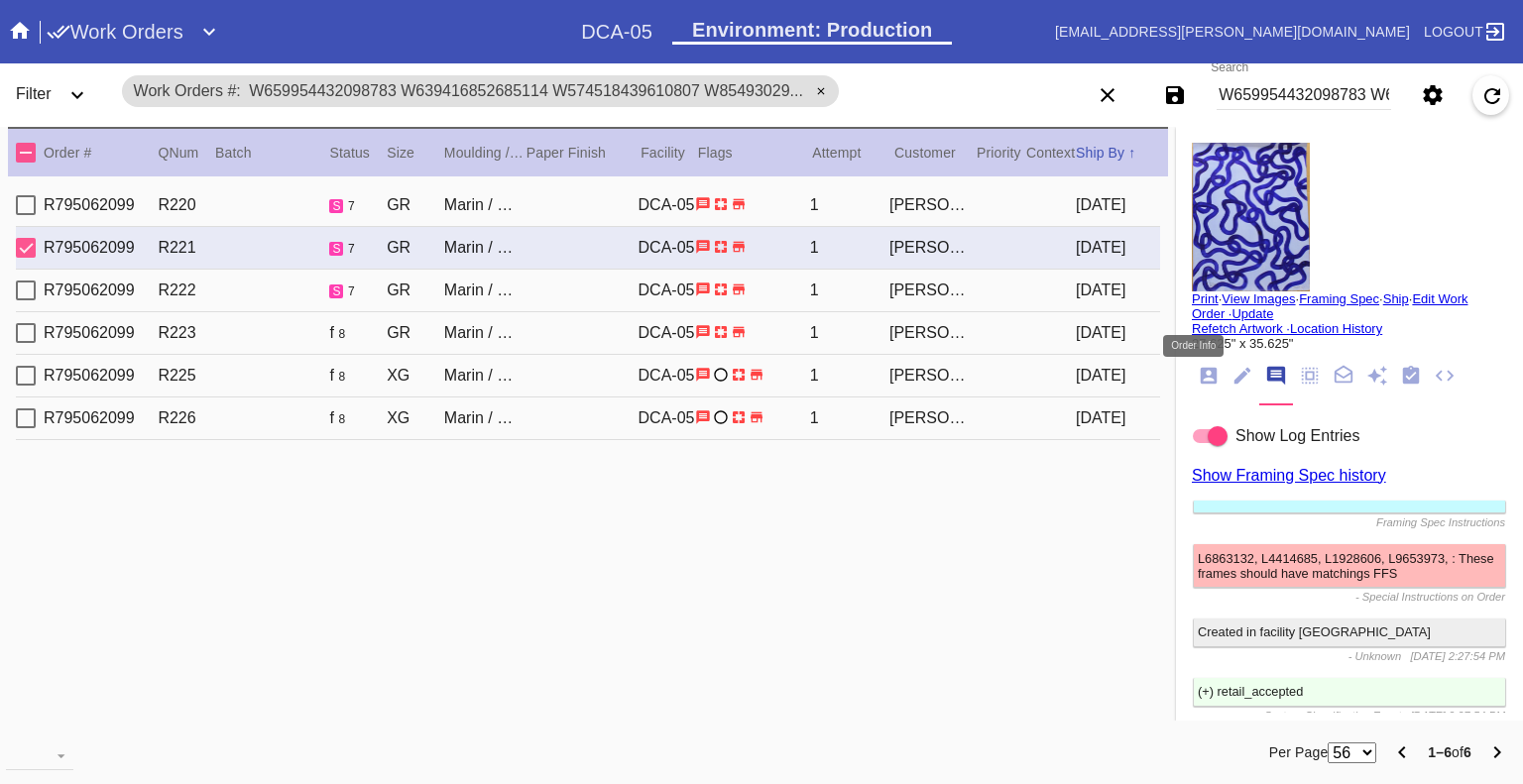 click 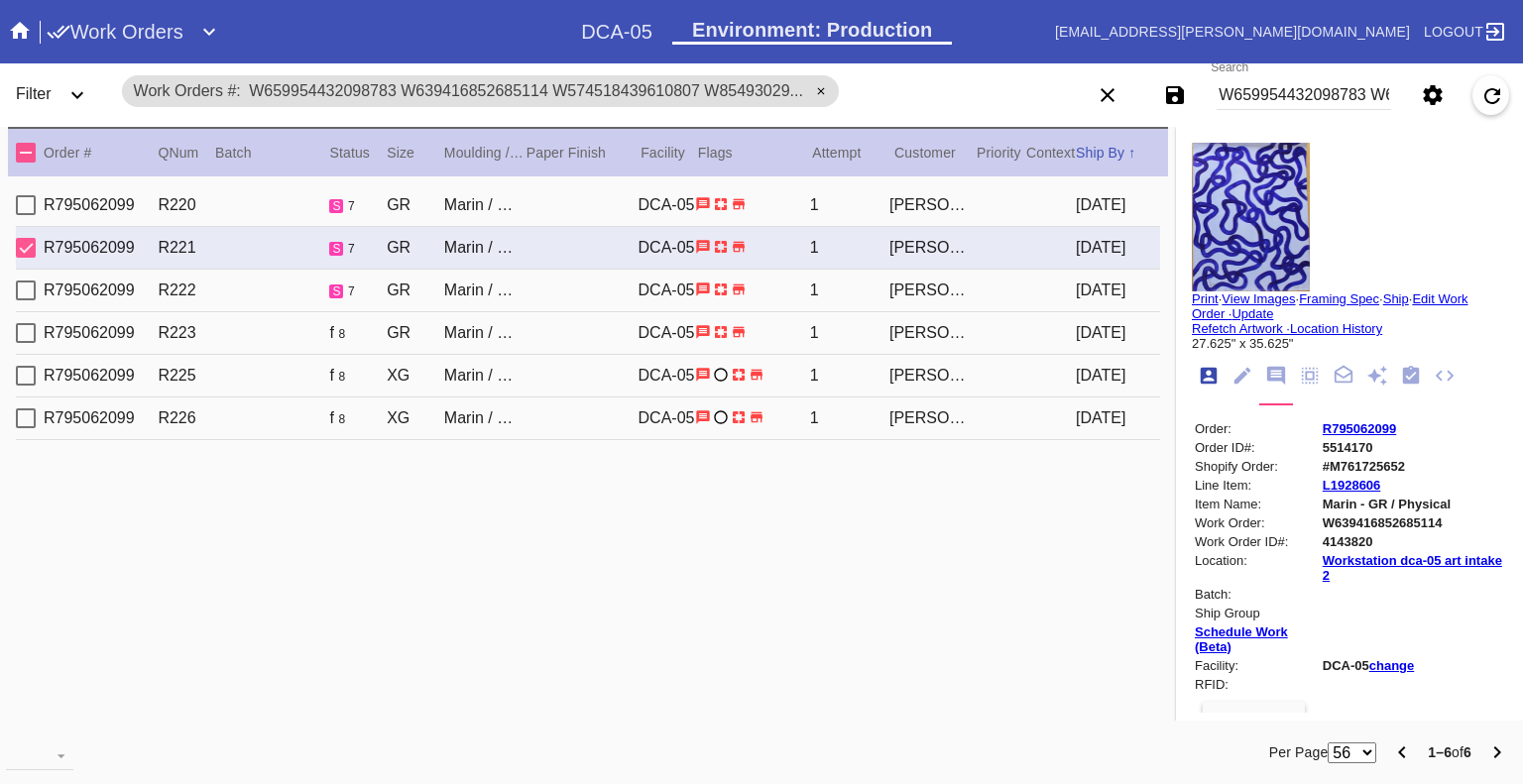 scroll, scrollTop: 24, scrollLeft: 0, axis: vertical 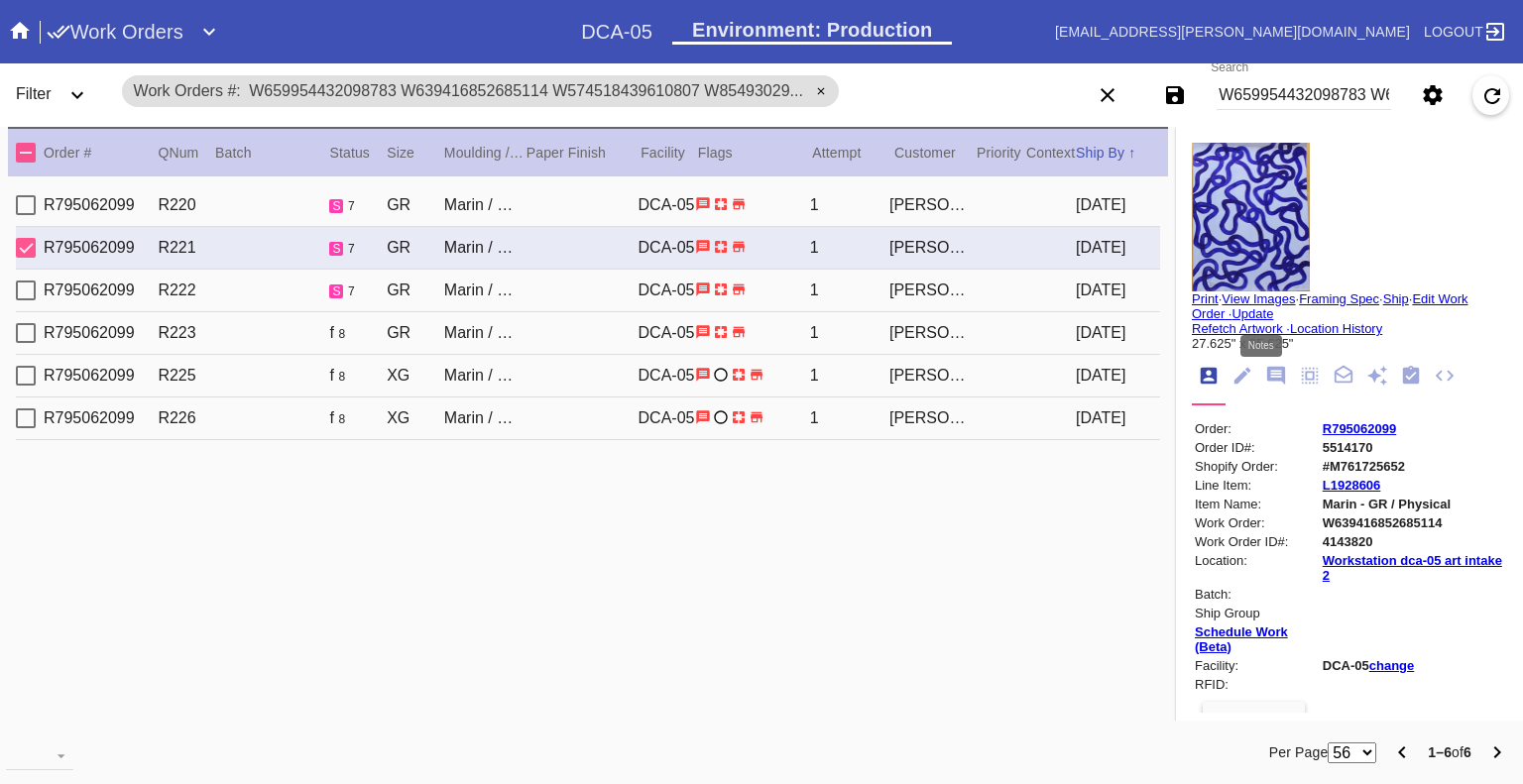 click 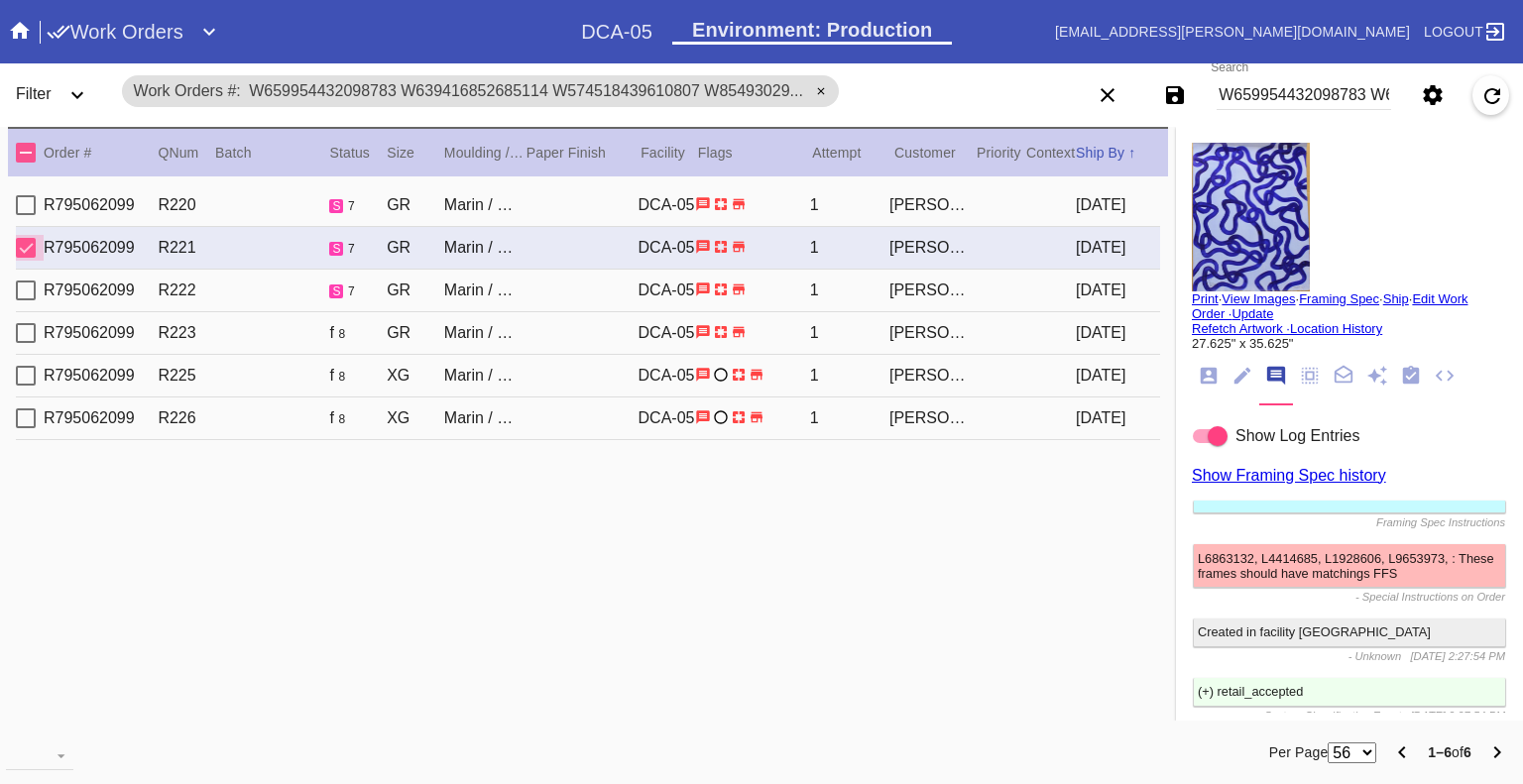 click at bounding box center (26, 248) 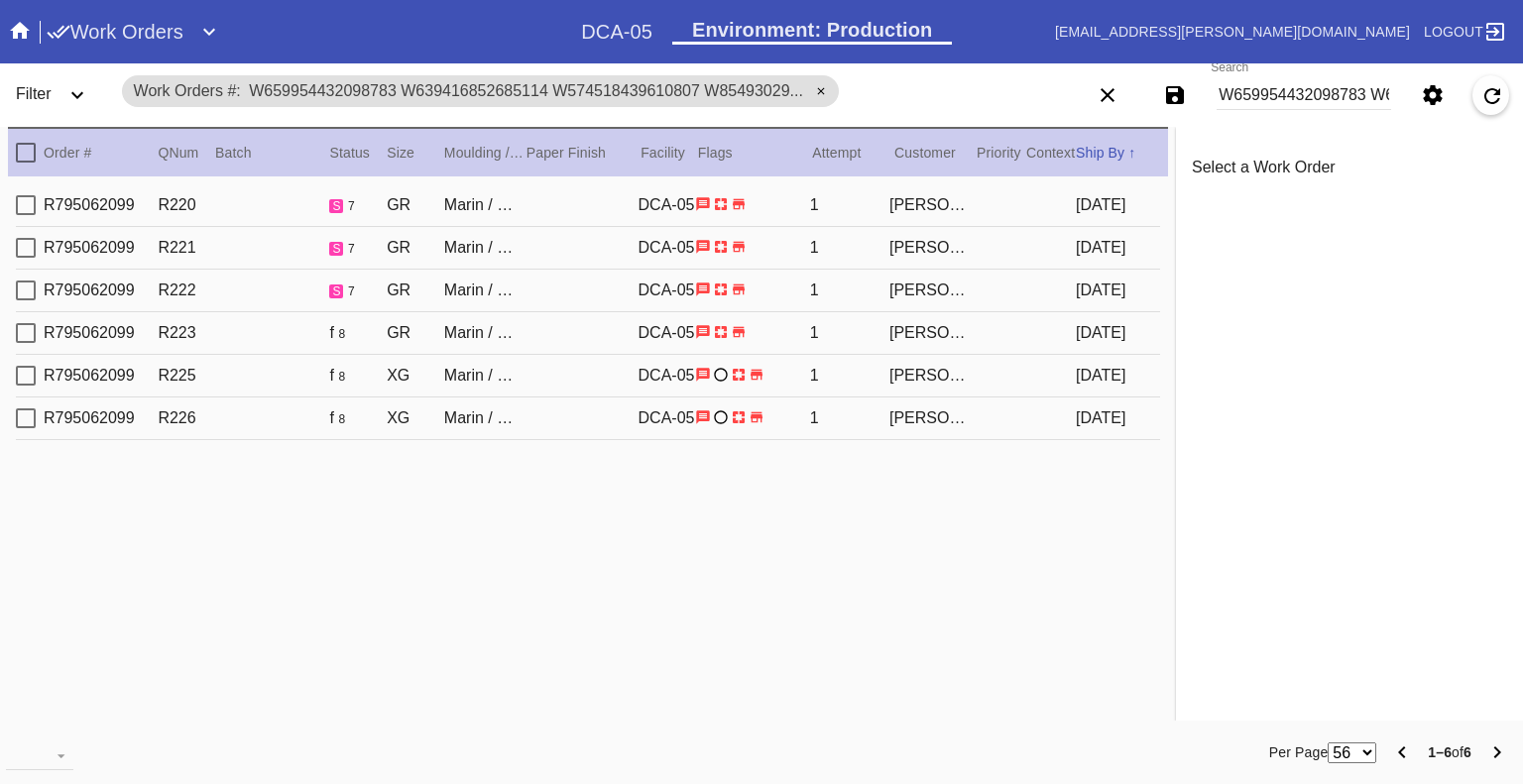 click at bounding box center [26, 290] 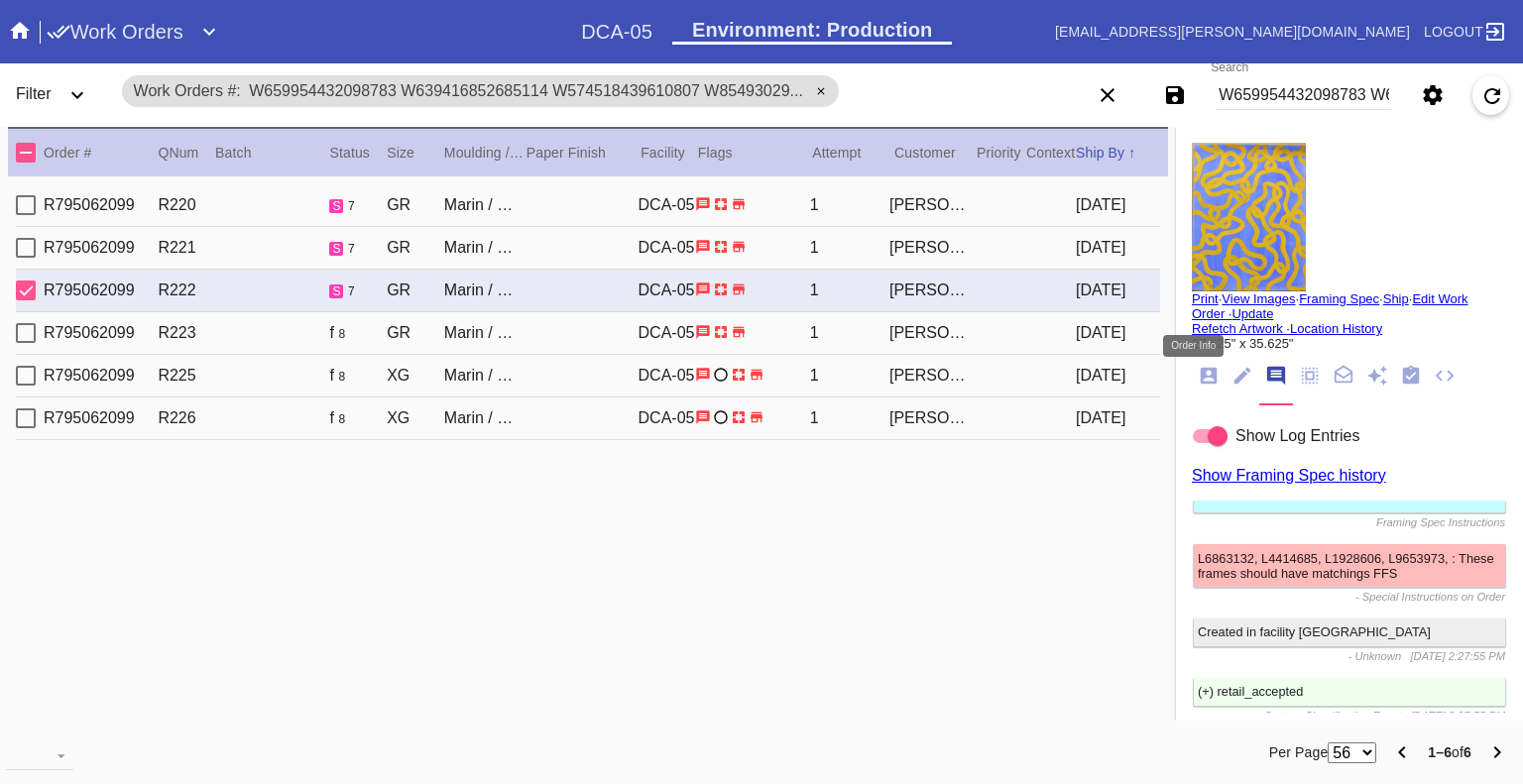drag, startPoint x: 1190, startPoint y: 379, endPoint x: 1234, endPoint y: 371, distance: 44.72136 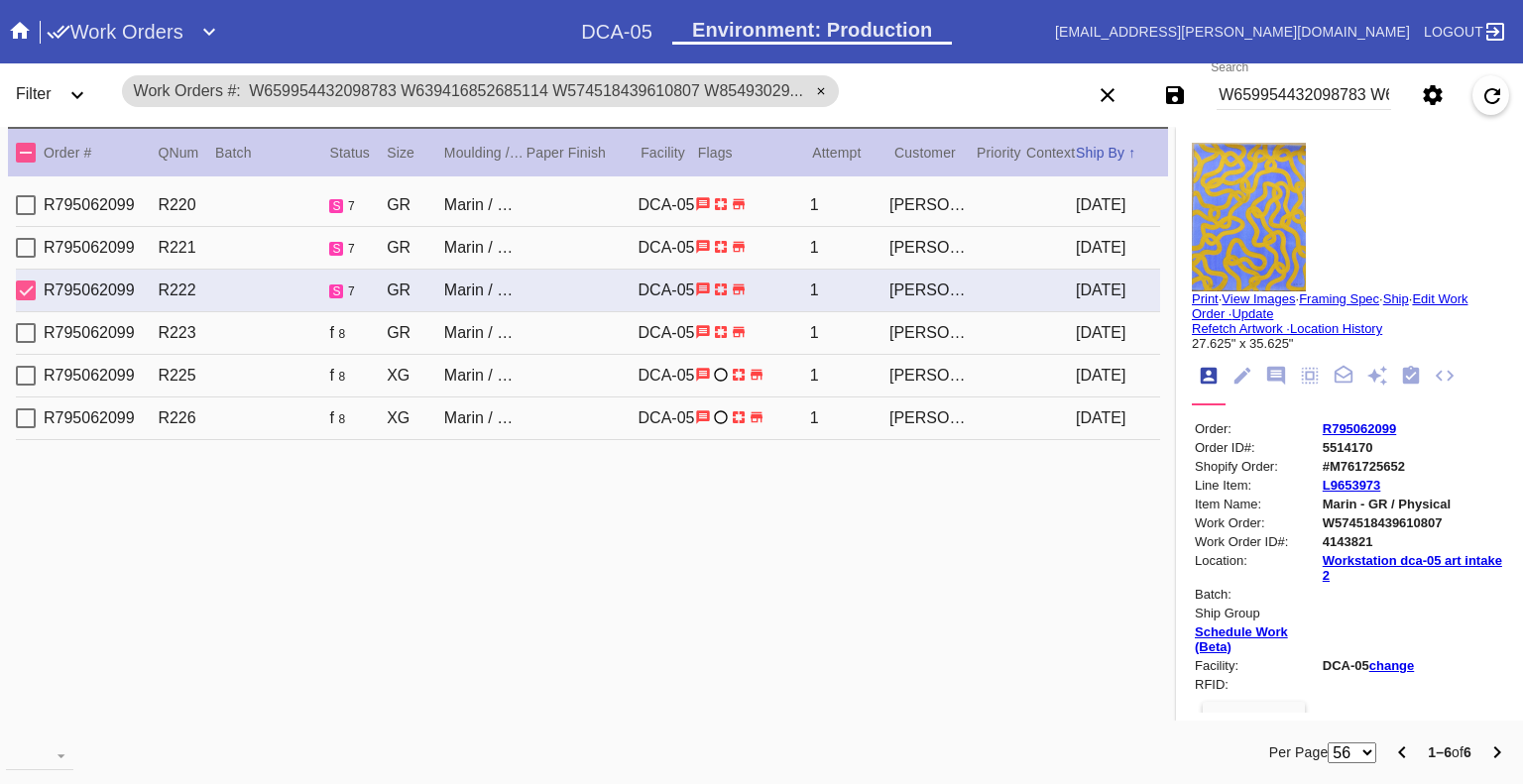 click 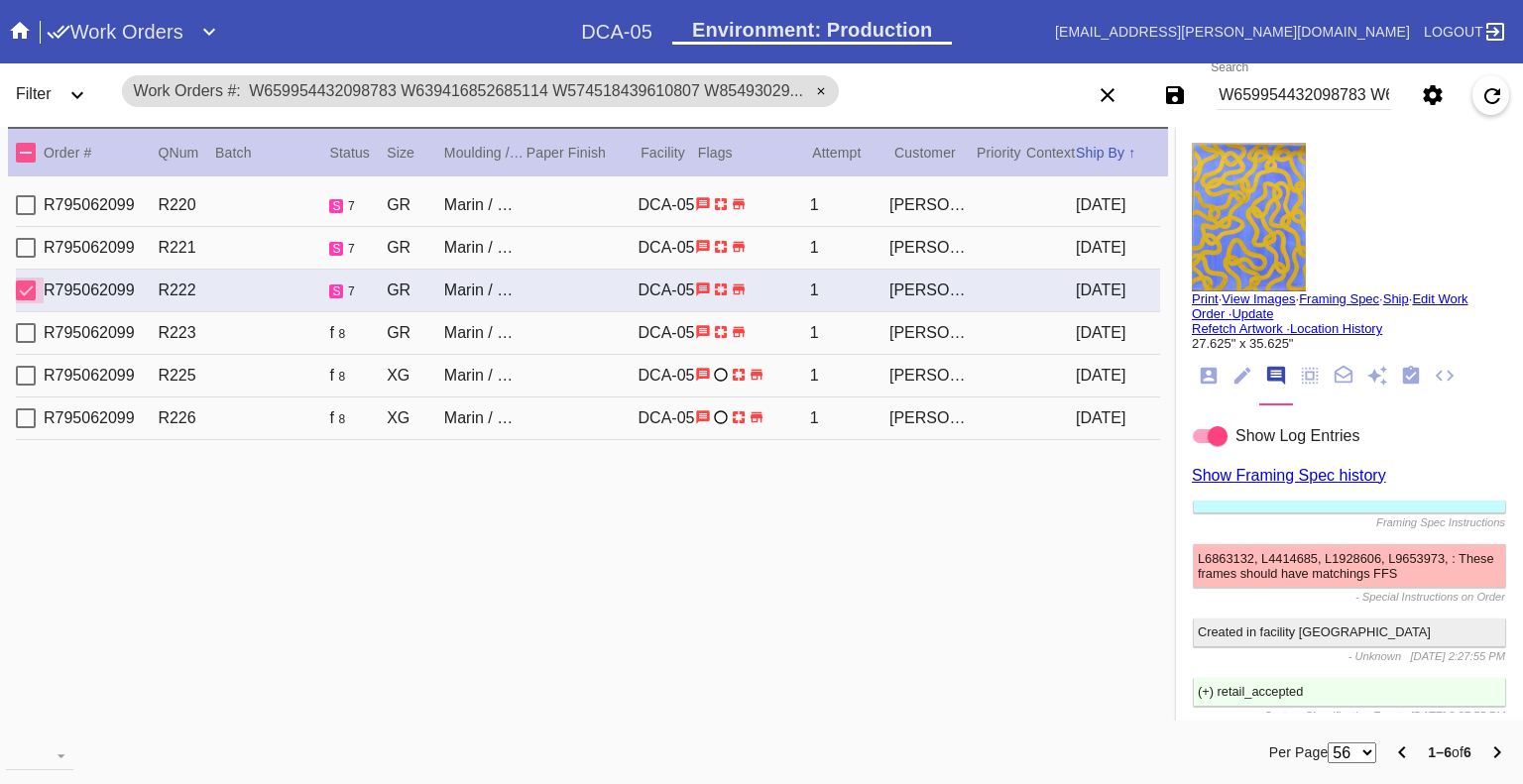 drag, startPoint x: 29, startPoint y: 289, endPoint x: 27, endPoint y: 312, distance: 23.086793 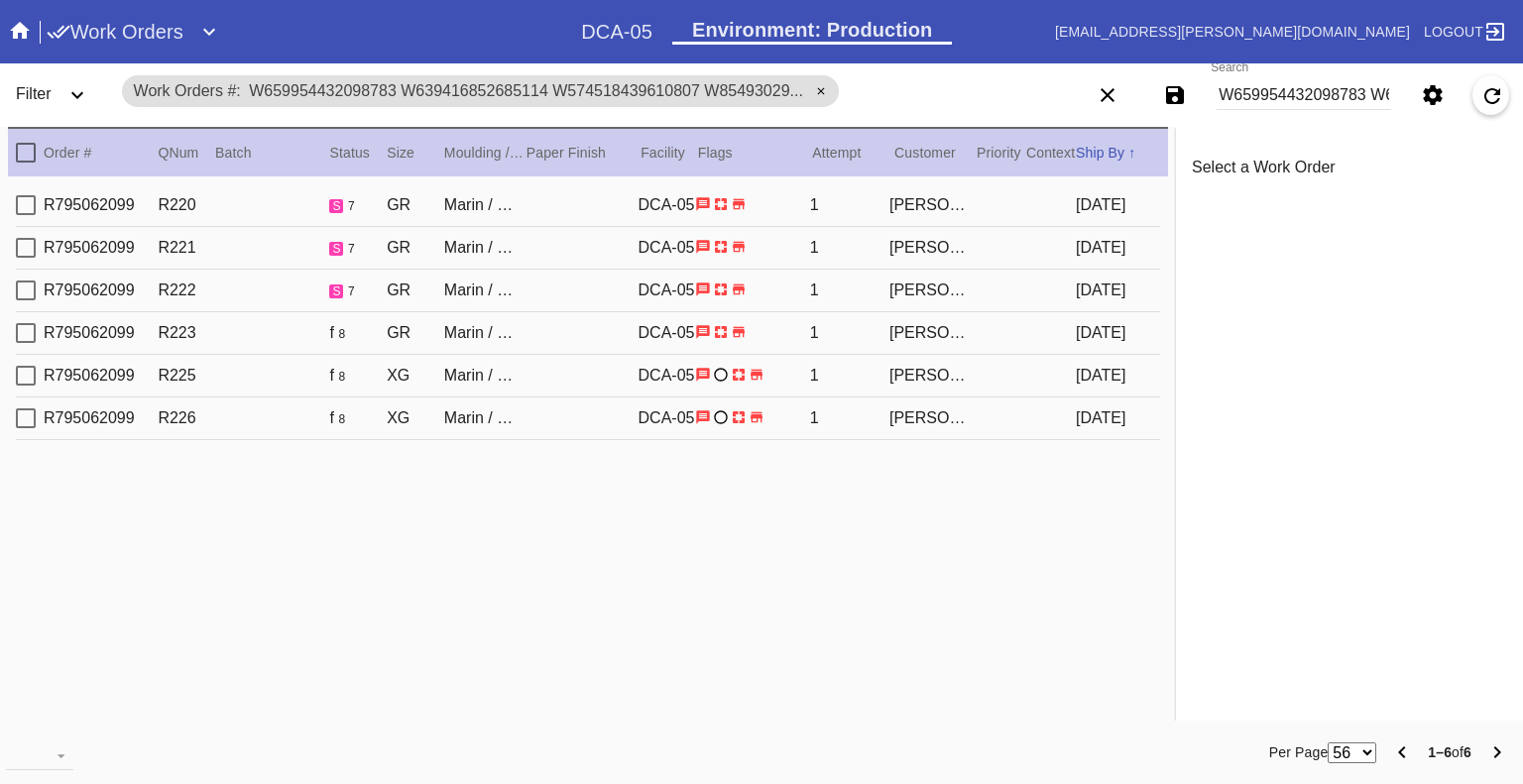 click at bounding box center [26, 333] 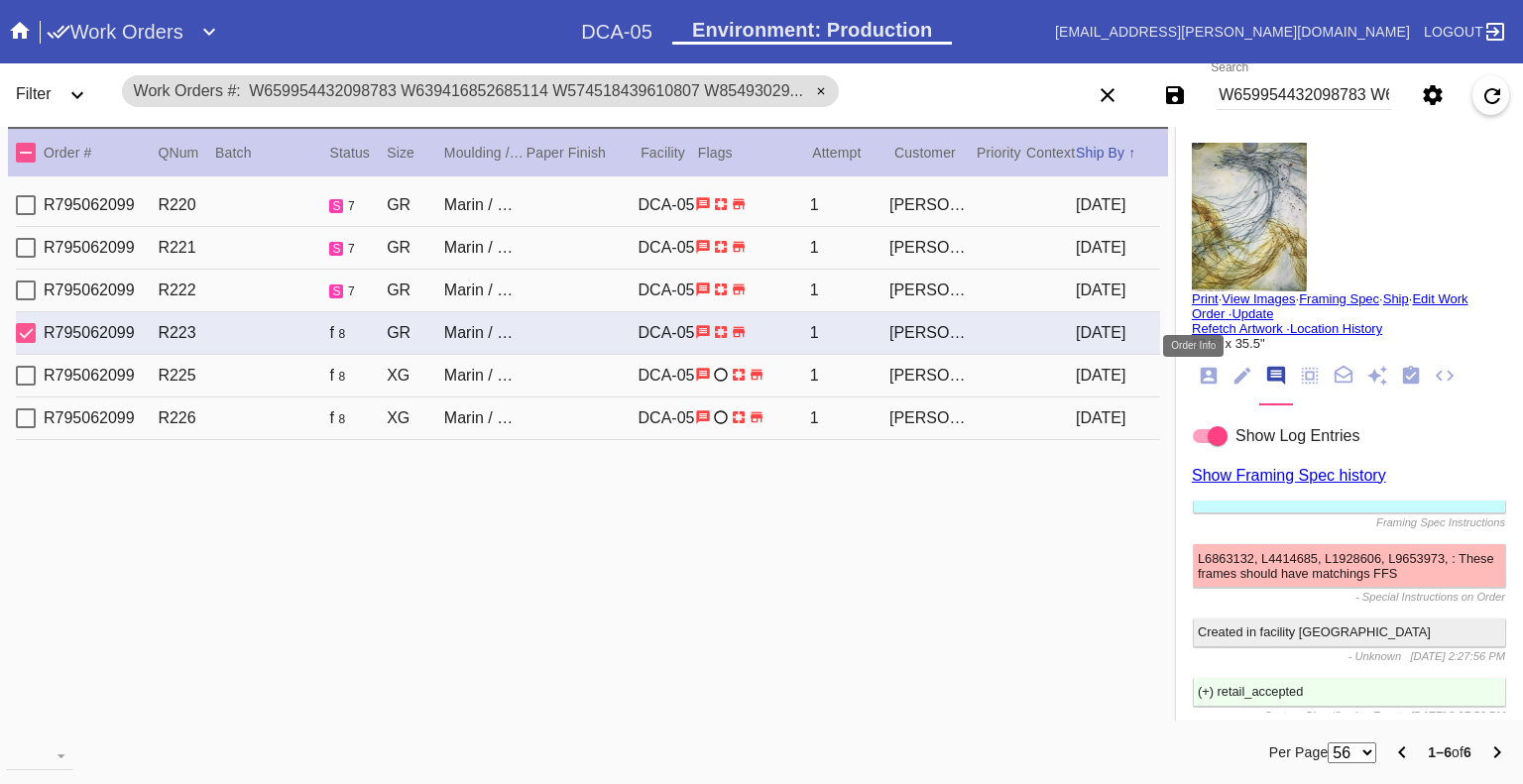 click 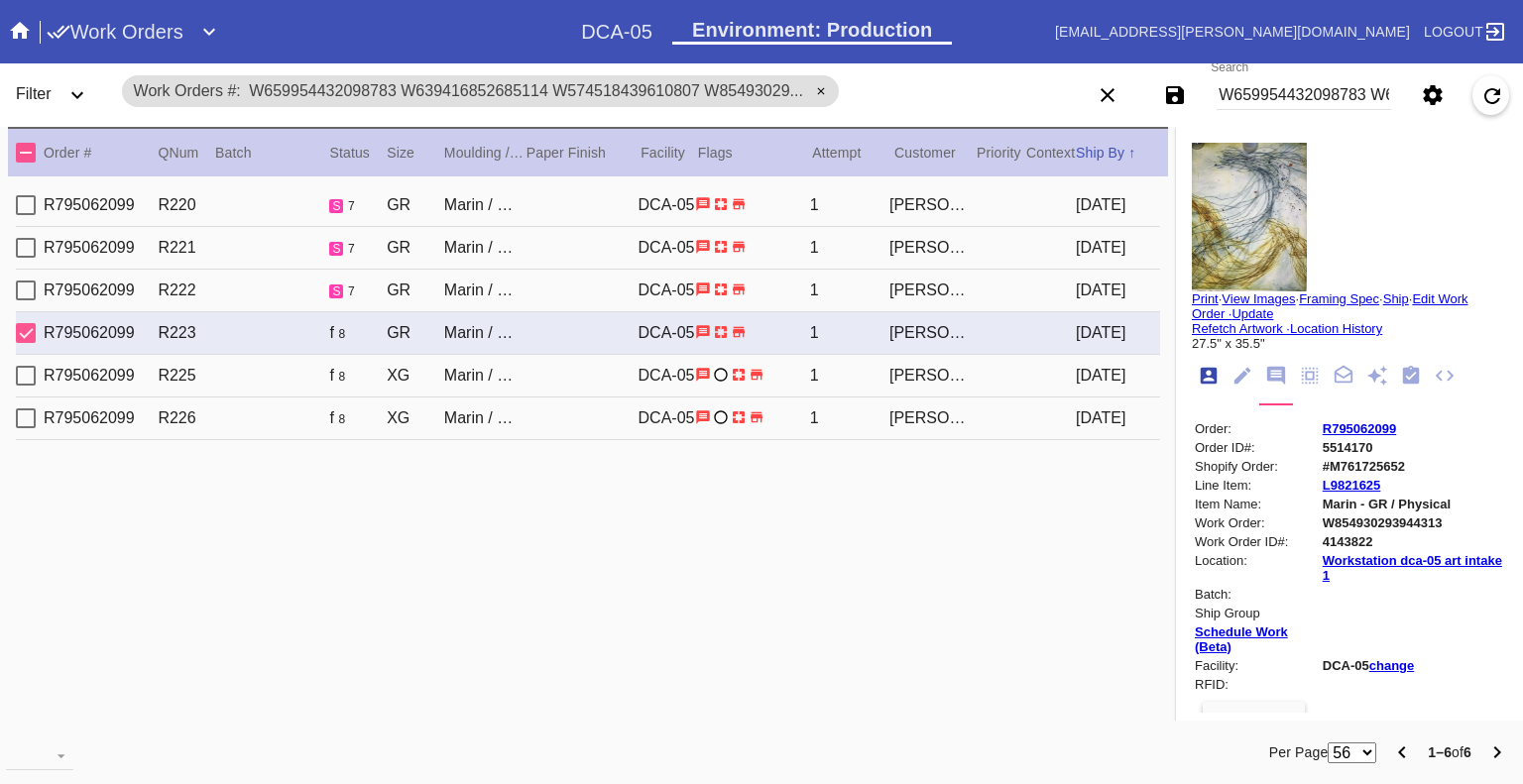 scroll, scrollTop: 24, scrollLeft: 0, axis: vertical 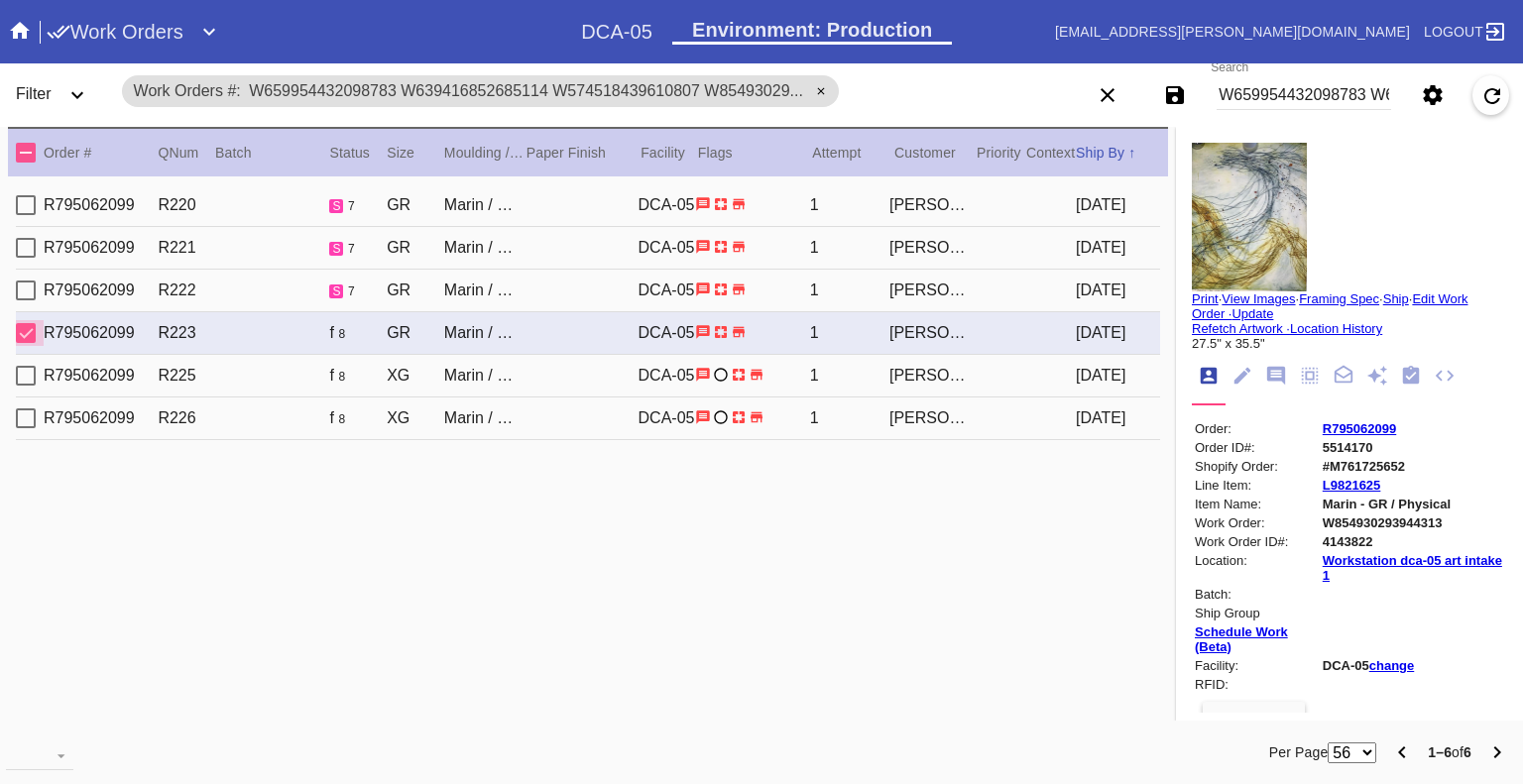 click at bounding box center (26, 333) 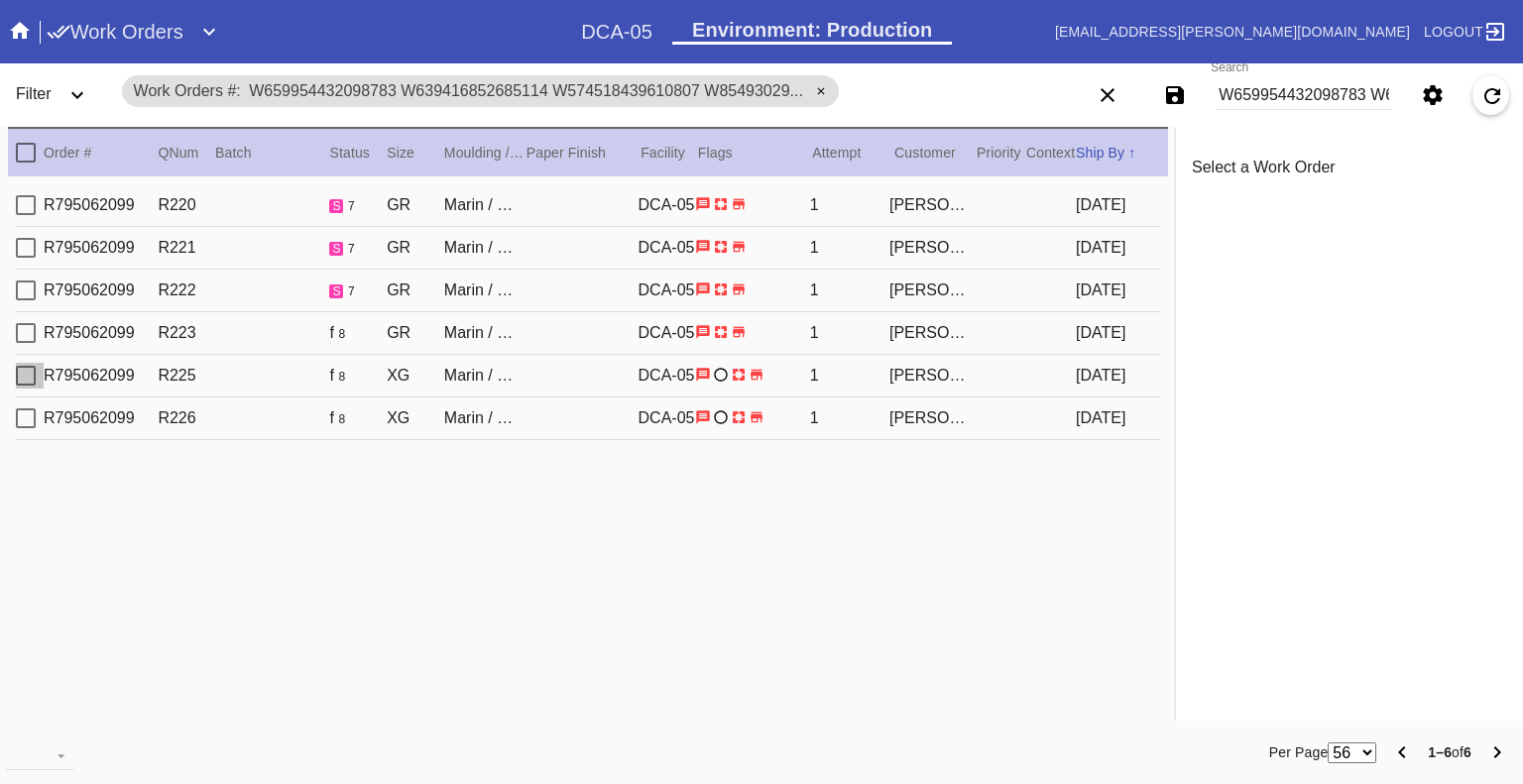 click at bounding box center [26, 376] 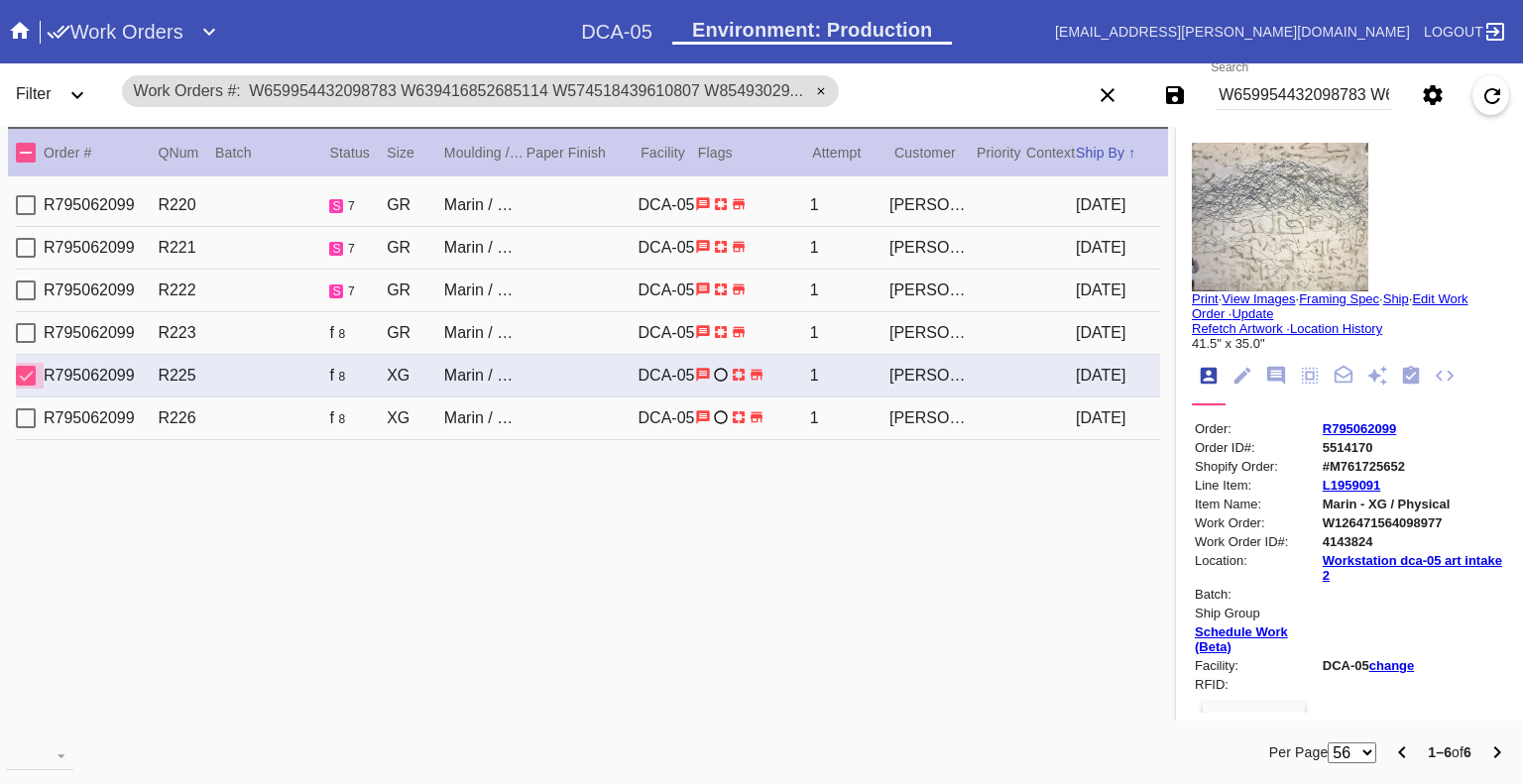 click at bounding box center [26, 376] 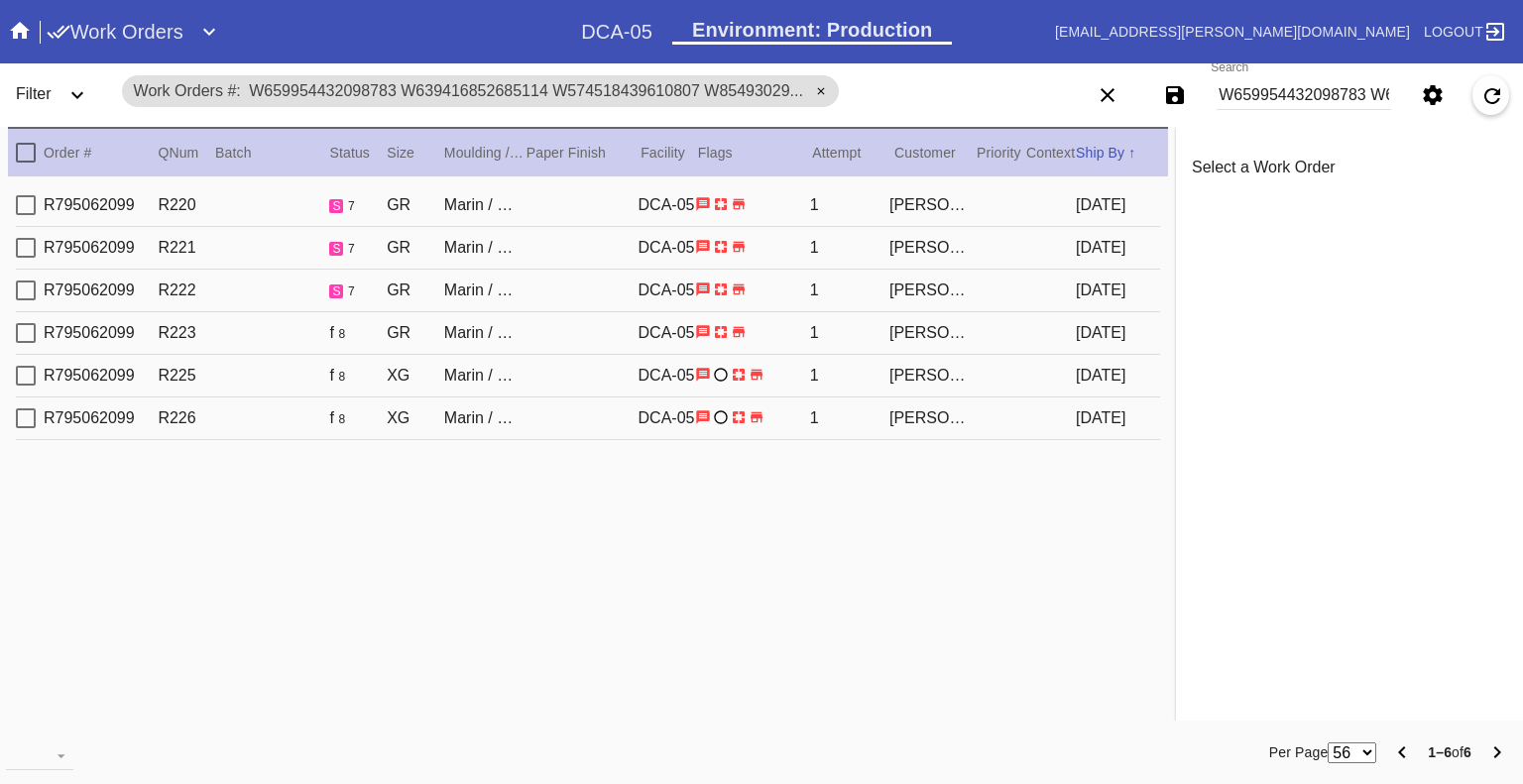 click at bounding box center (26, 418) 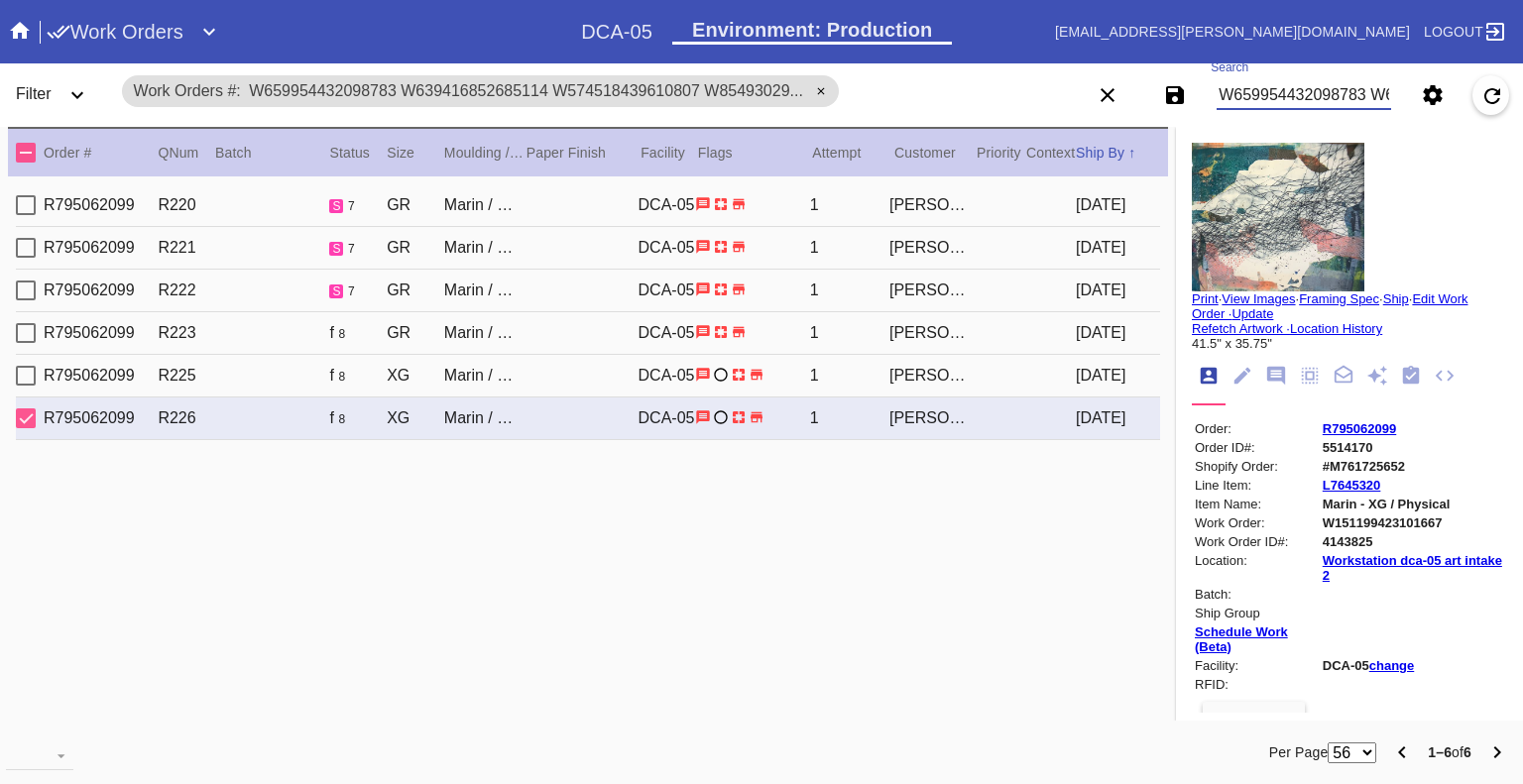 click on "W659954432098783 W639416852685114 W574518439610807 W854930293944313 W126471564098977 W151199423101667" at bounding box center (1304, 95) 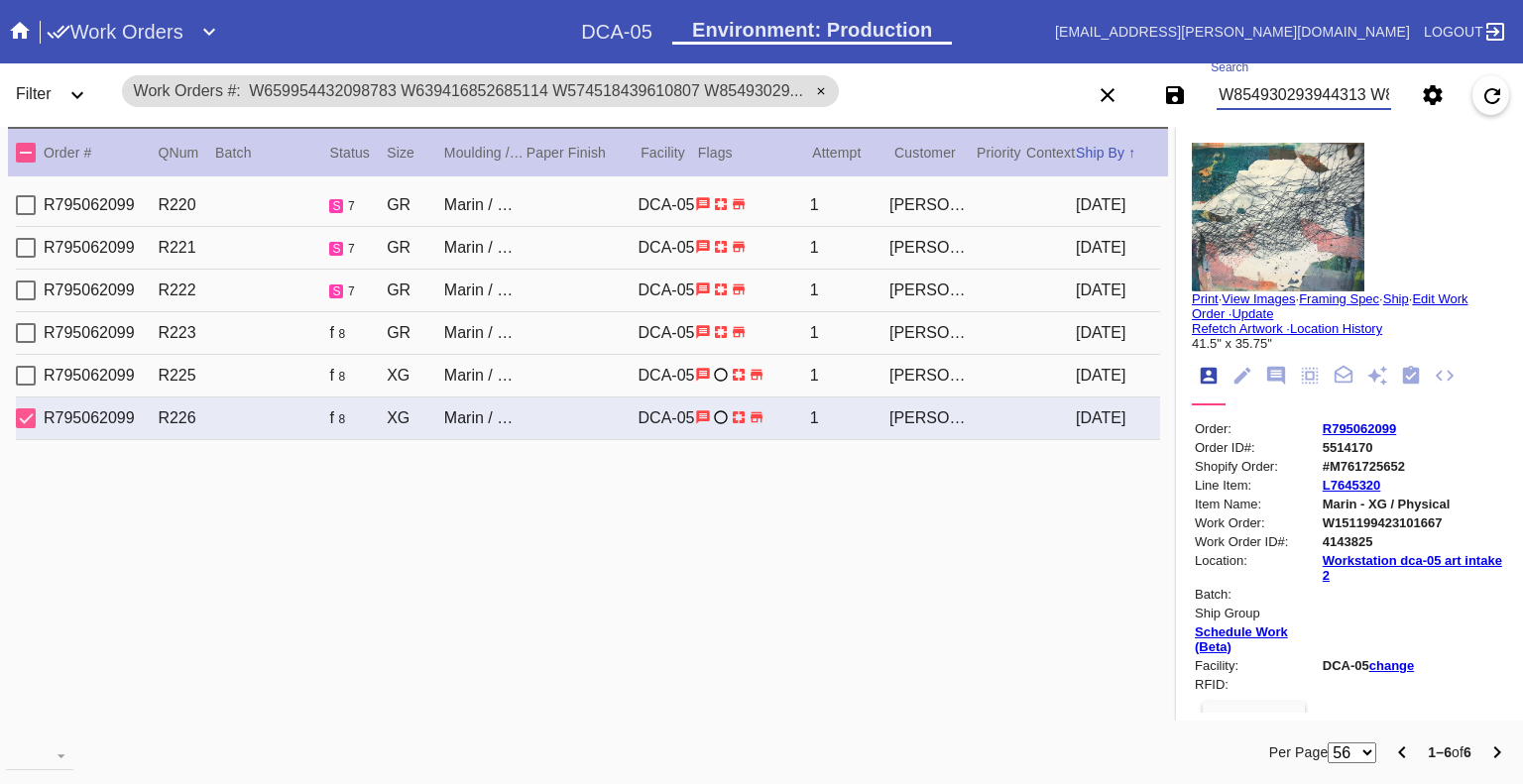 scroll, scrollTop: 0, scrollLeft: 432, axis: horizontal 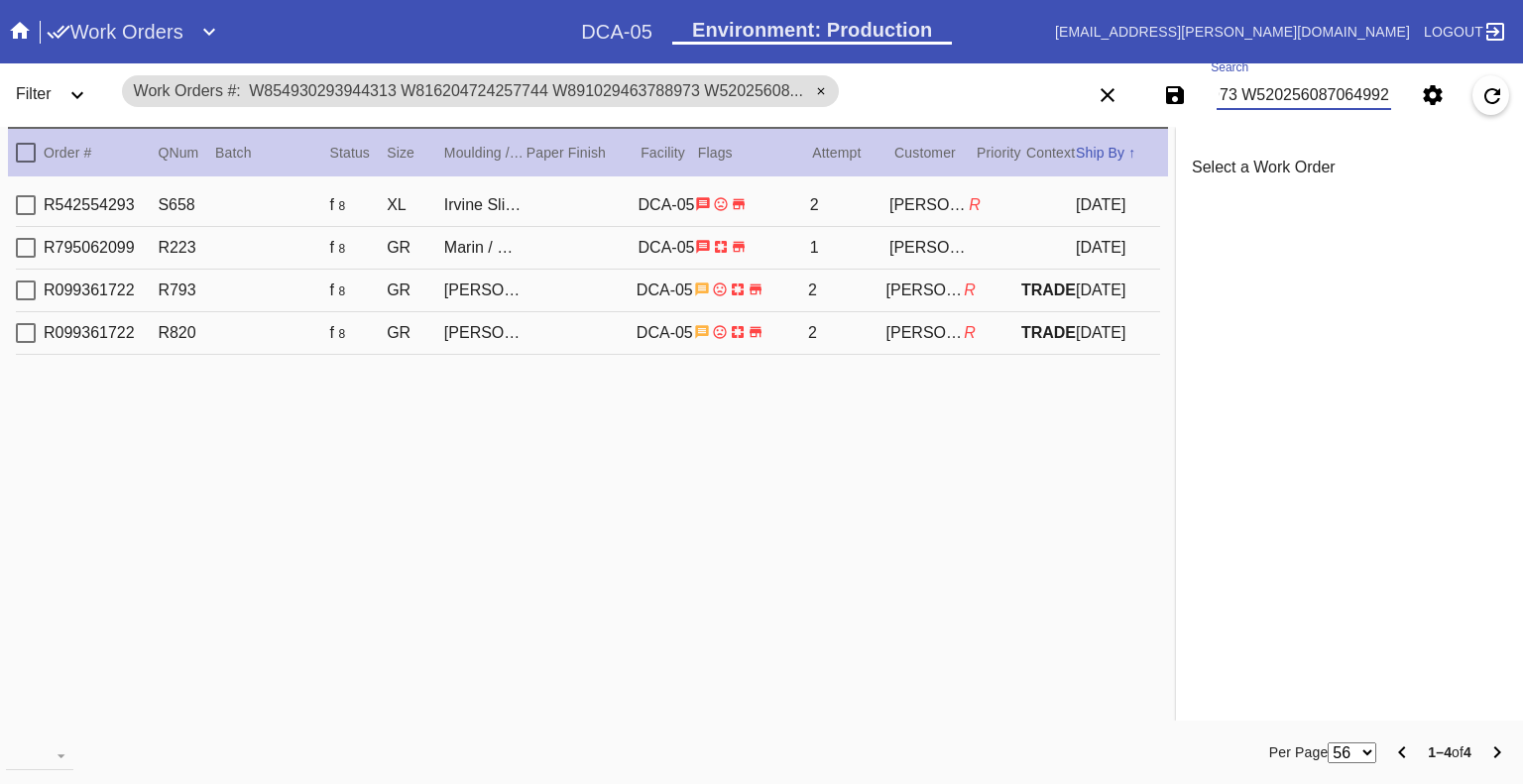 type on "W854930293944313 W816204724257744 W891029463788973 W520256087064992" 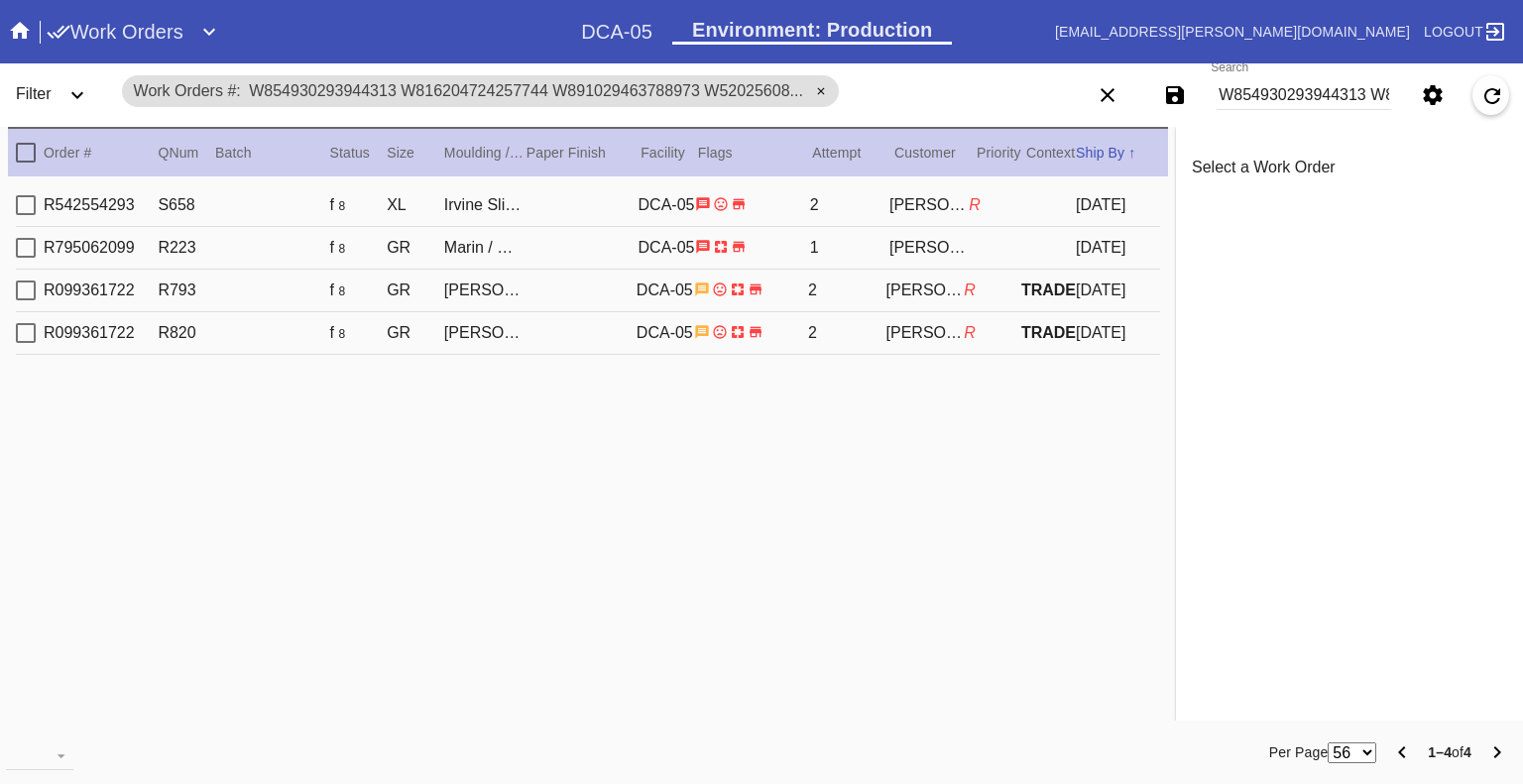 click 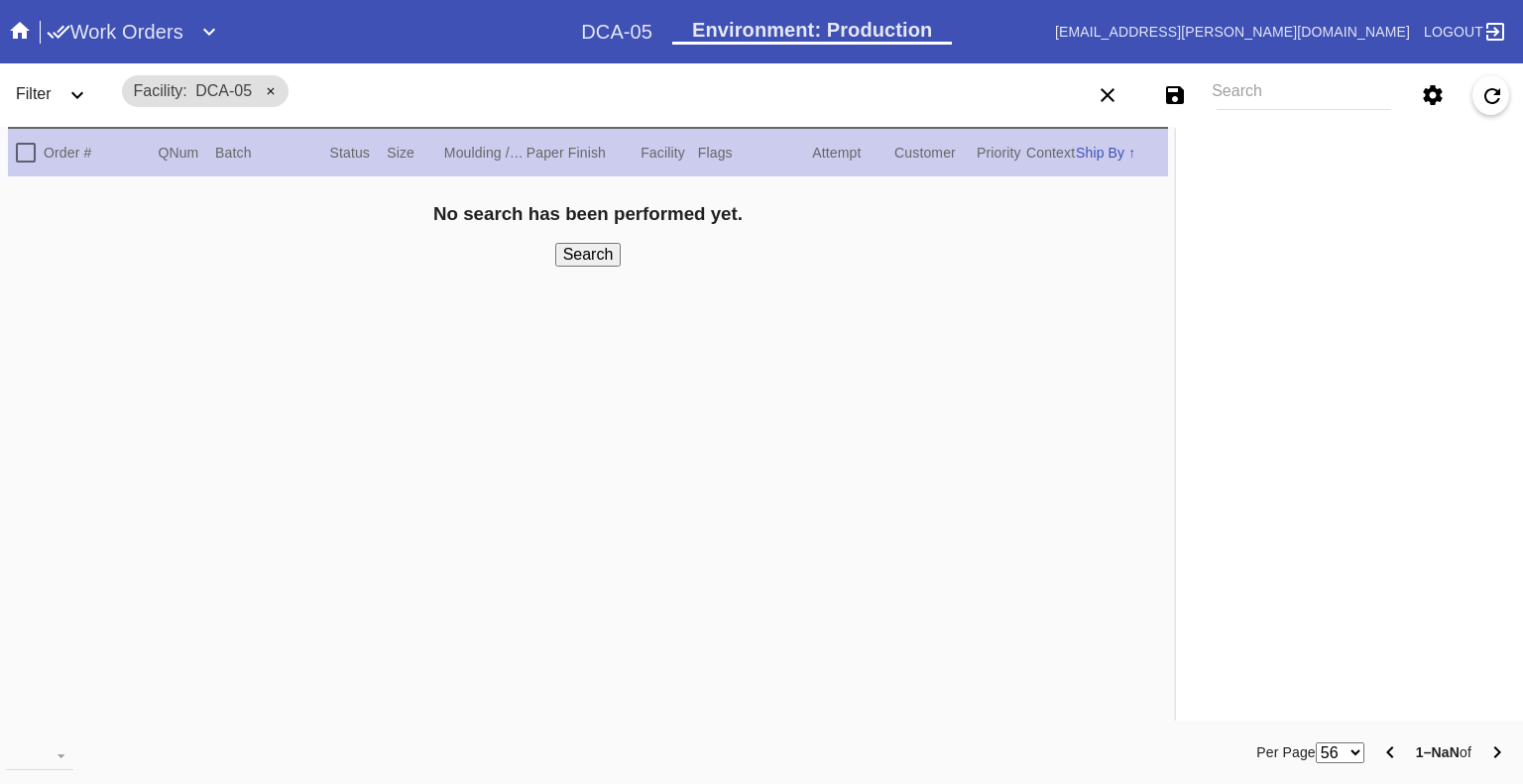 scroll, scrollTop: 0, scrollLeft: 0, axis: both 